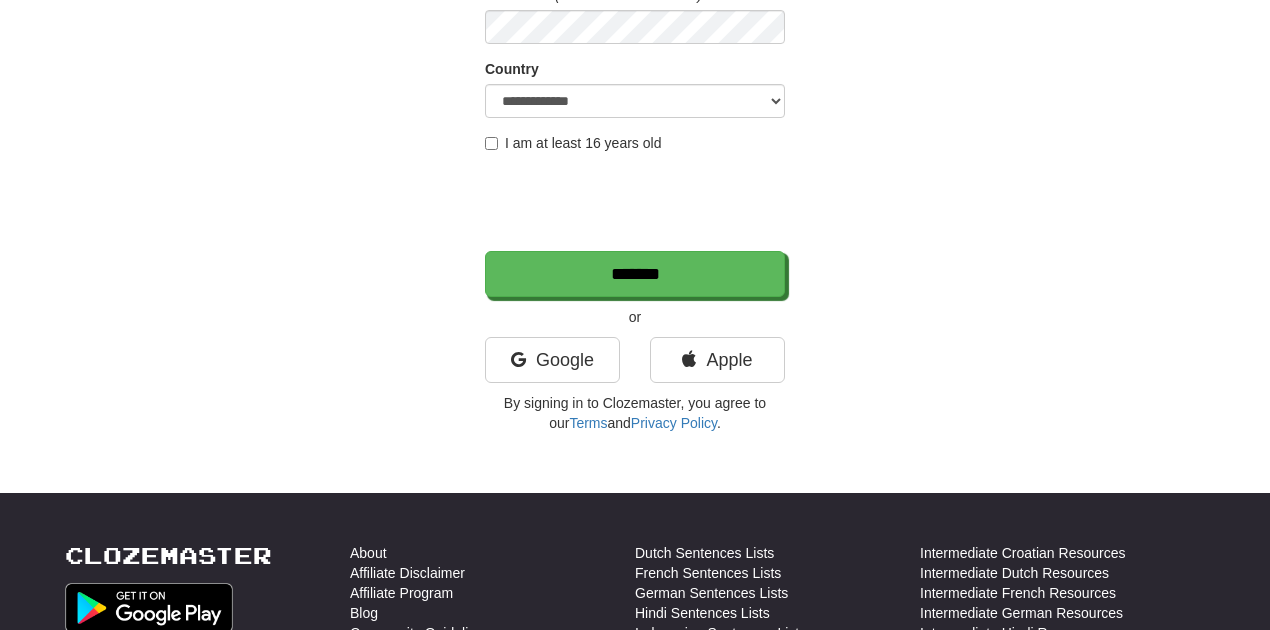scroll, scrollTop: 332, scrollLeft: 0, axis: vertical 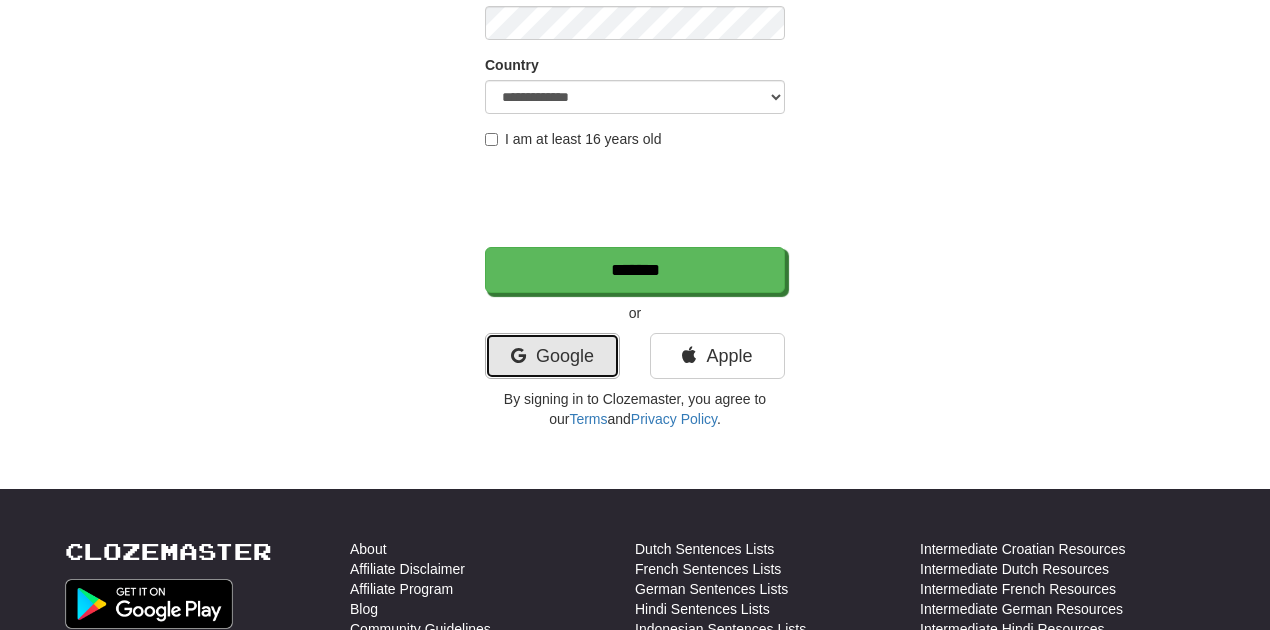 click on "Google" at bounding box center [552, 356] 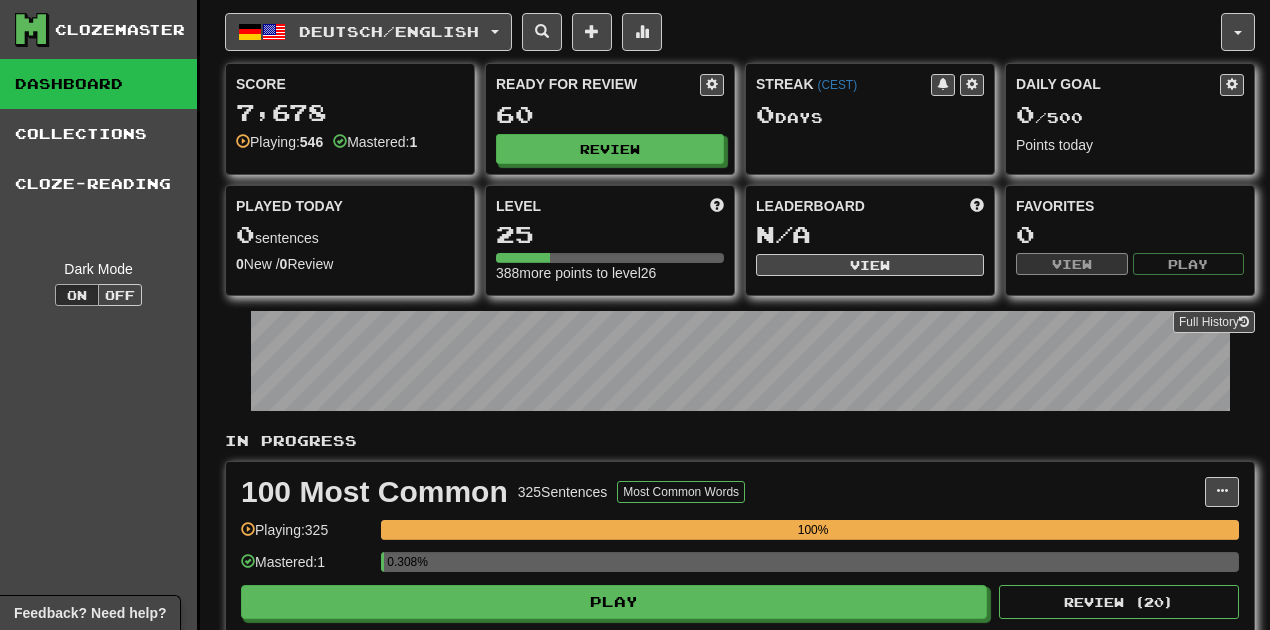 scroll, scrollTop: 0, scrollLeft: 0, axis: both 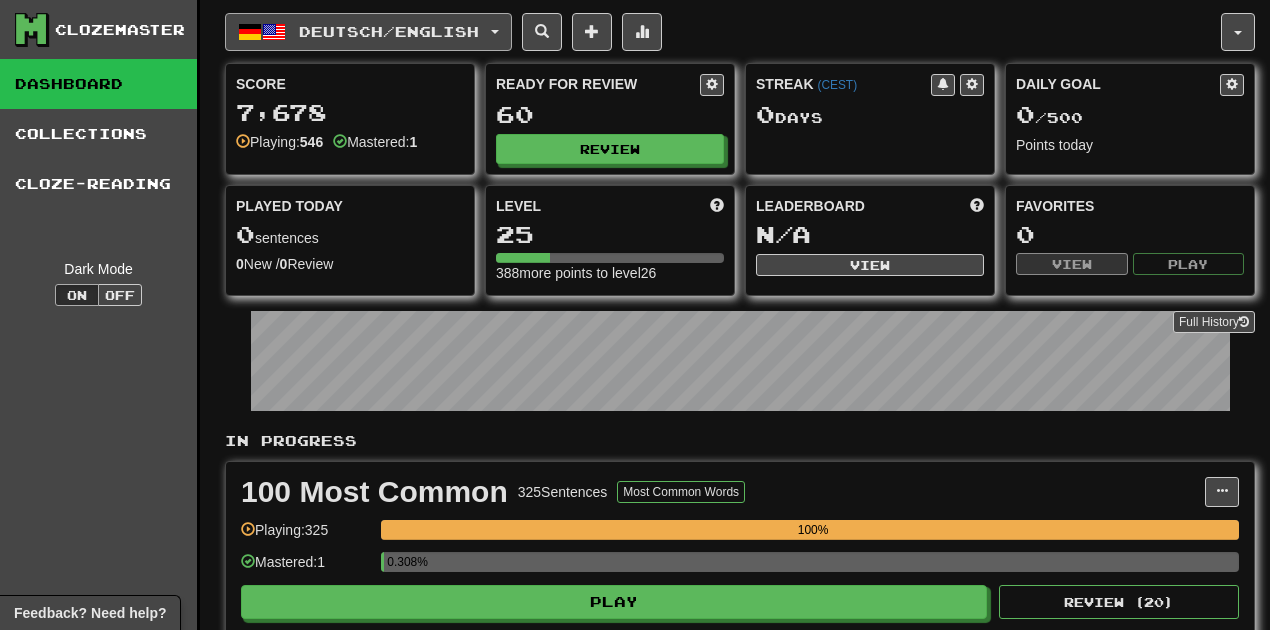 click on "Deutsch  /  English" at bounding box center [368, 32] 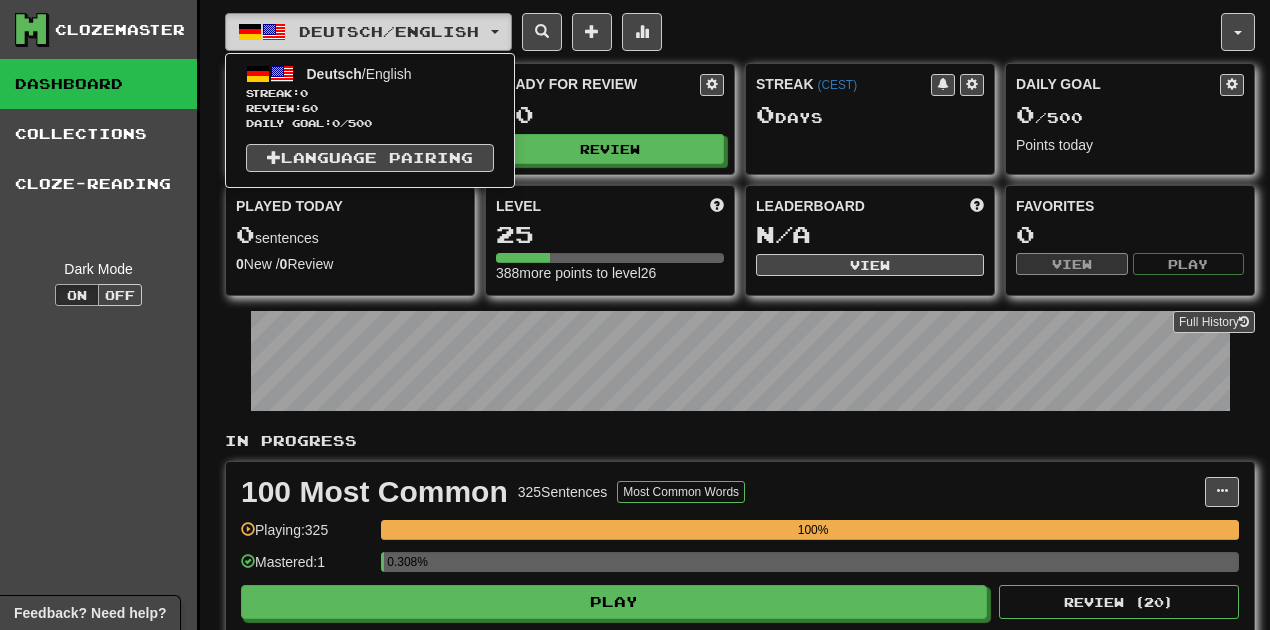 click on "Deutsch  /  English" at bounding box center (368, 32) 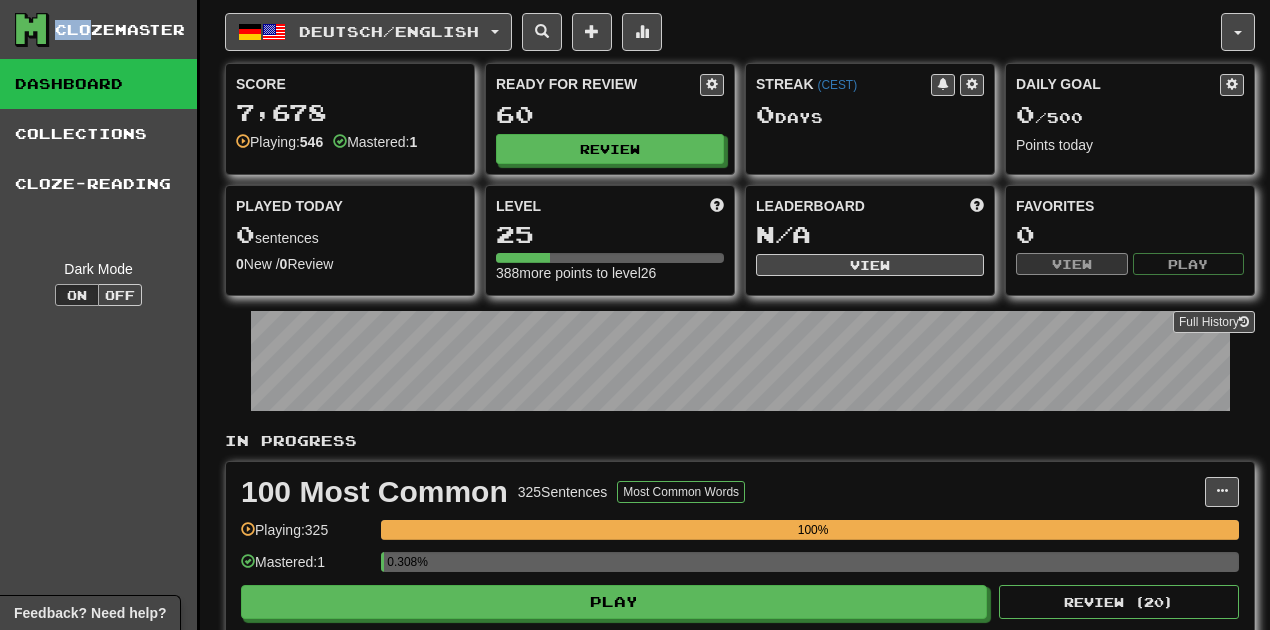 drag, startPoint x: 90, startPoint y: 33, endPoint x: 662, endPoint y: -10, distance: 573.61395 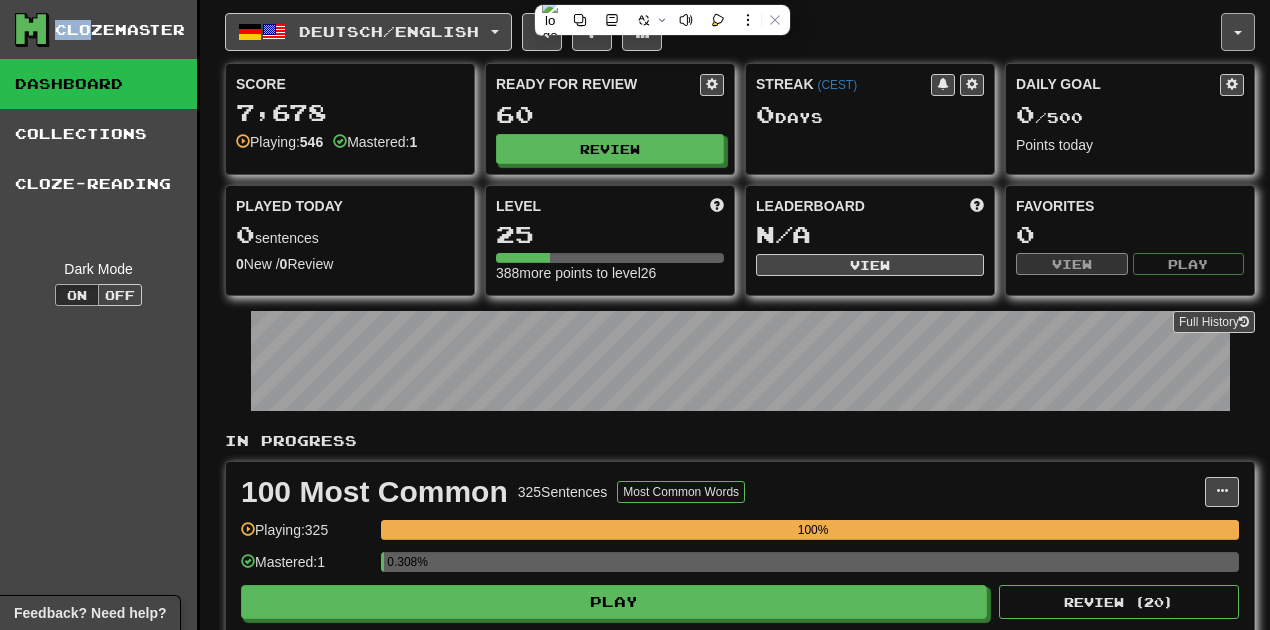 click at bounding box center (1238, 32) 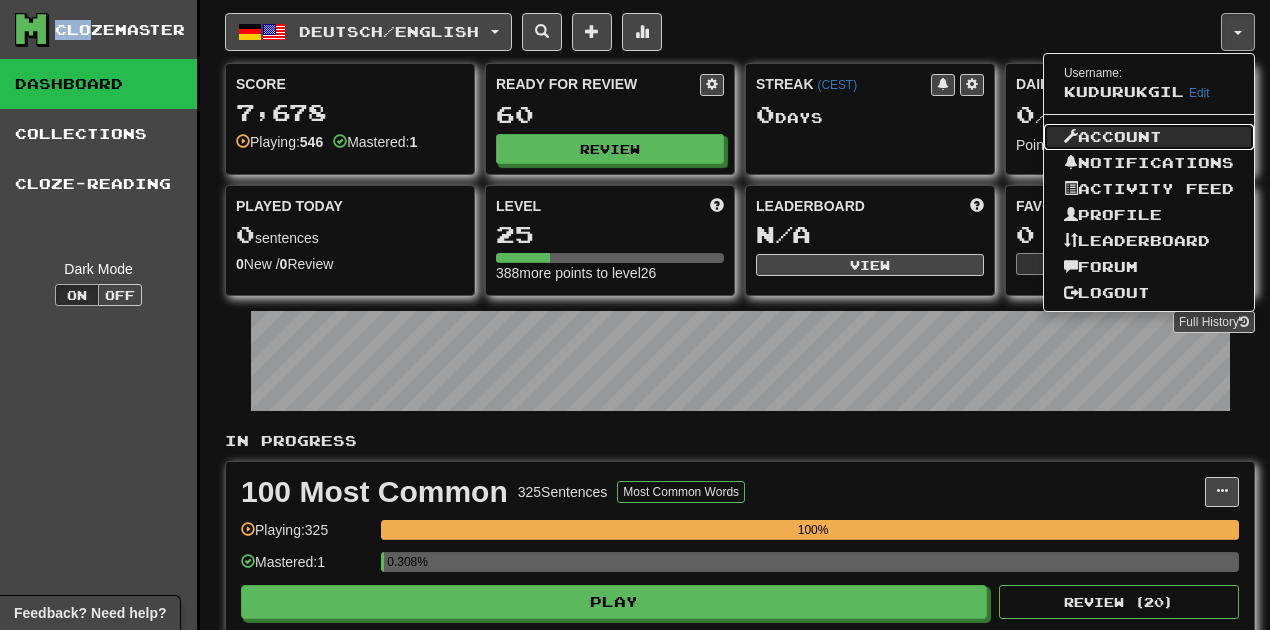 click on "Account" at bounding box center [1149, 137] 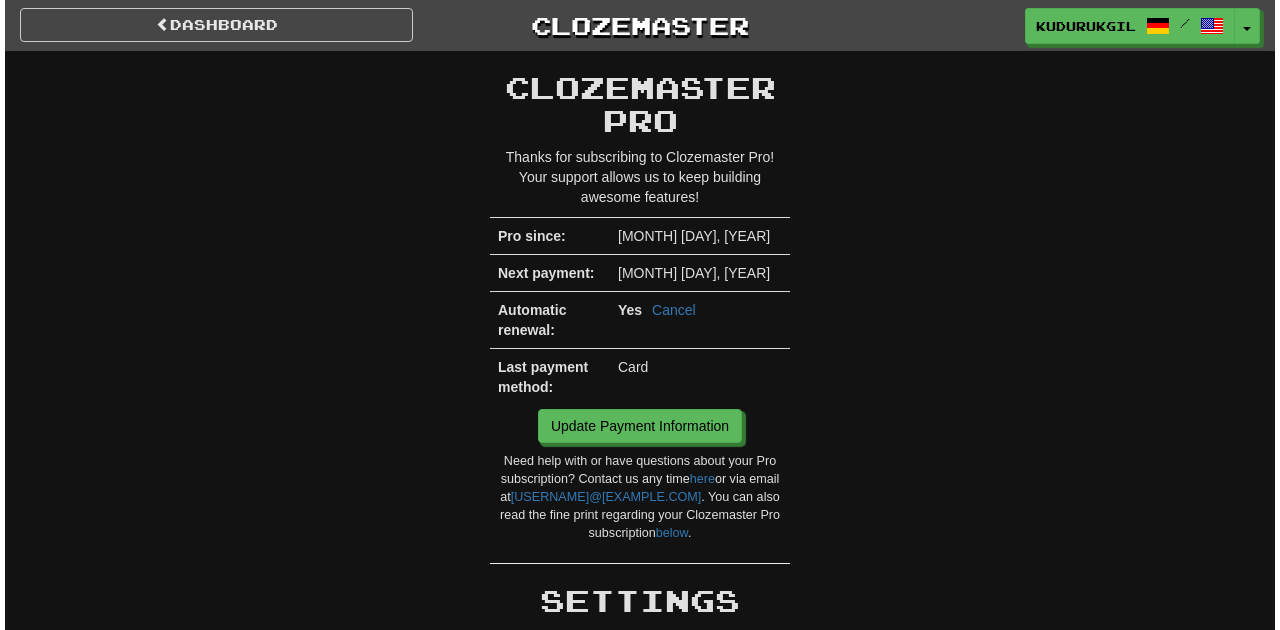 scroll, scrollTop: 0, scrollLeft: 0, axis: both 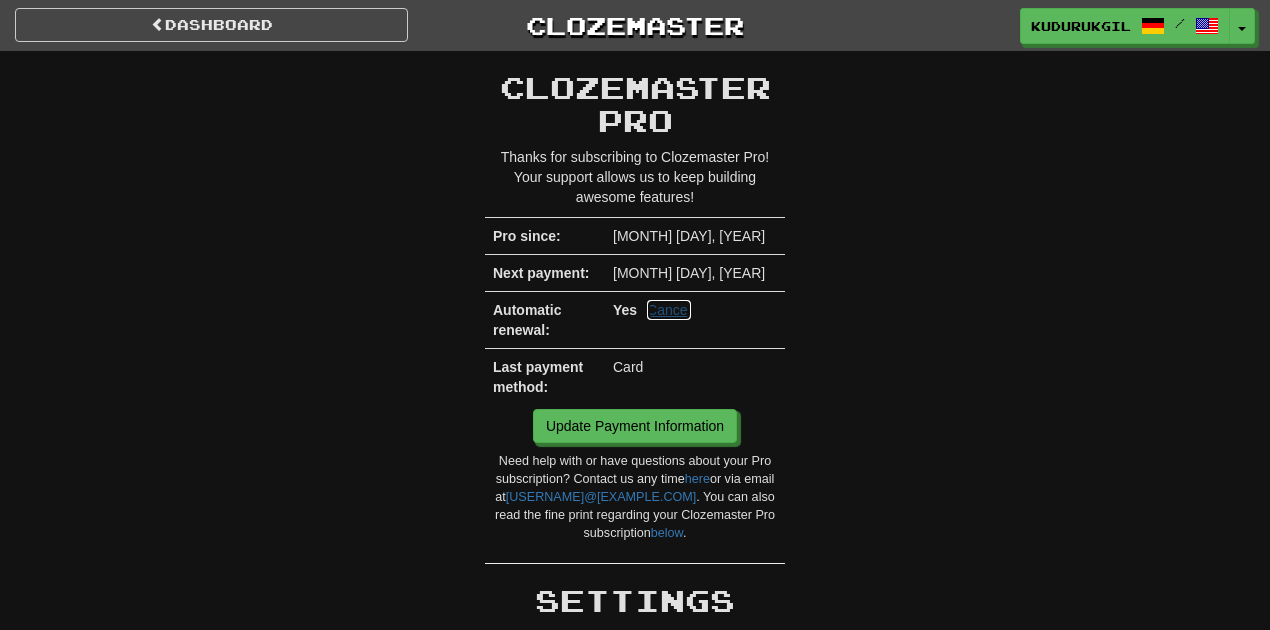 click on "Cancel" at bounding box center (669, 310) 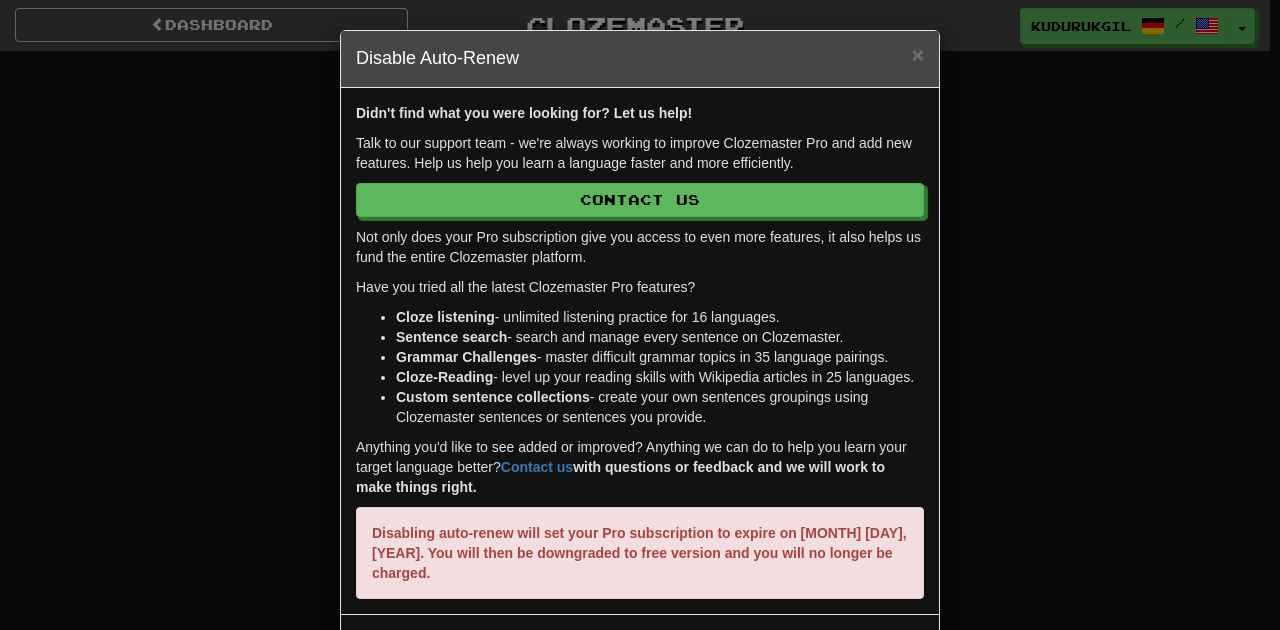 scroll, scrollTop: 56, scrollLeft: 0, axis: vertical 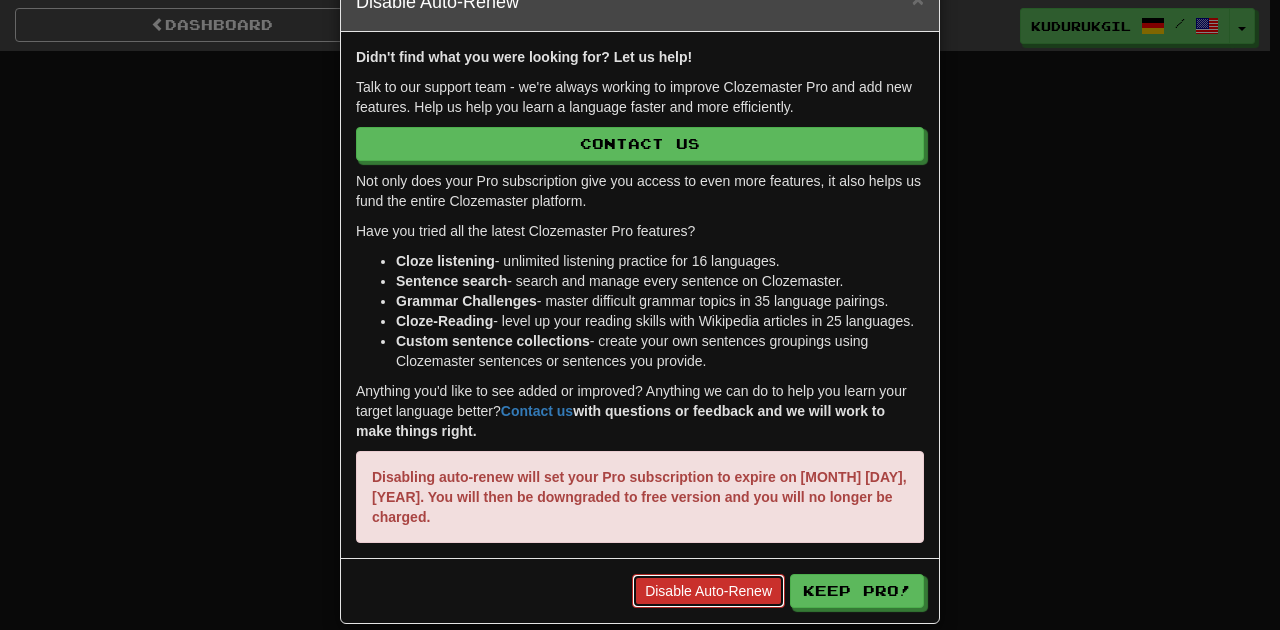 click on "Disable Auto-Renew" at bounding box center (708, 591) 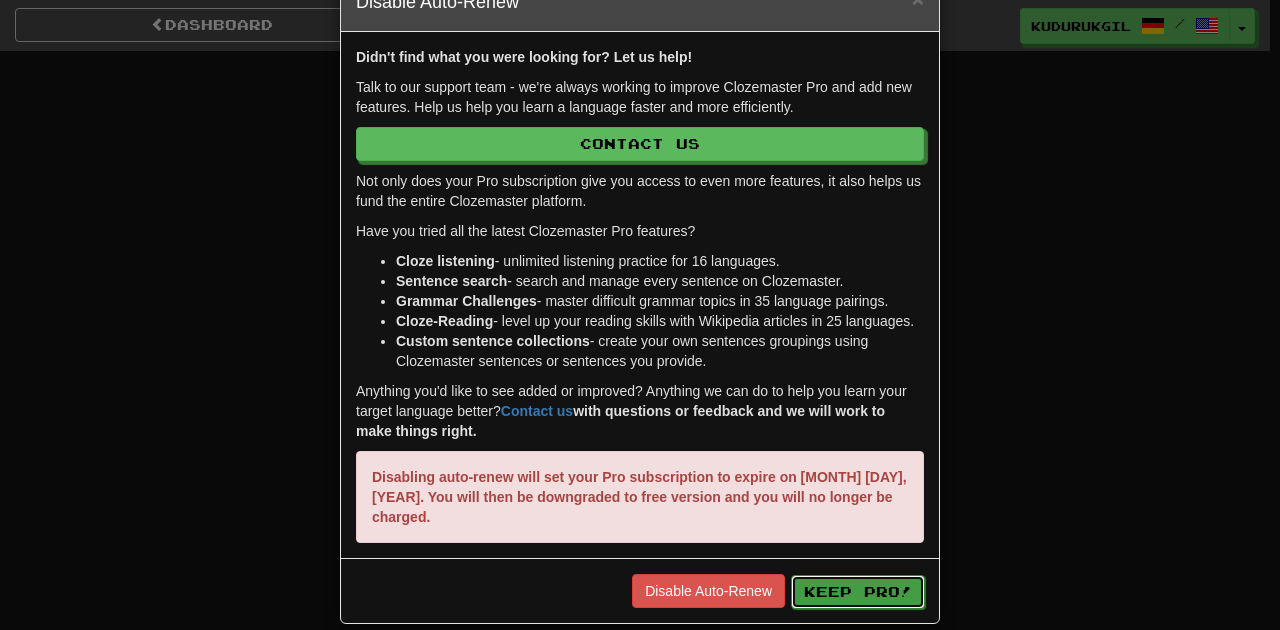 click on "Keep Pro!" at bounding box center (858, 592) 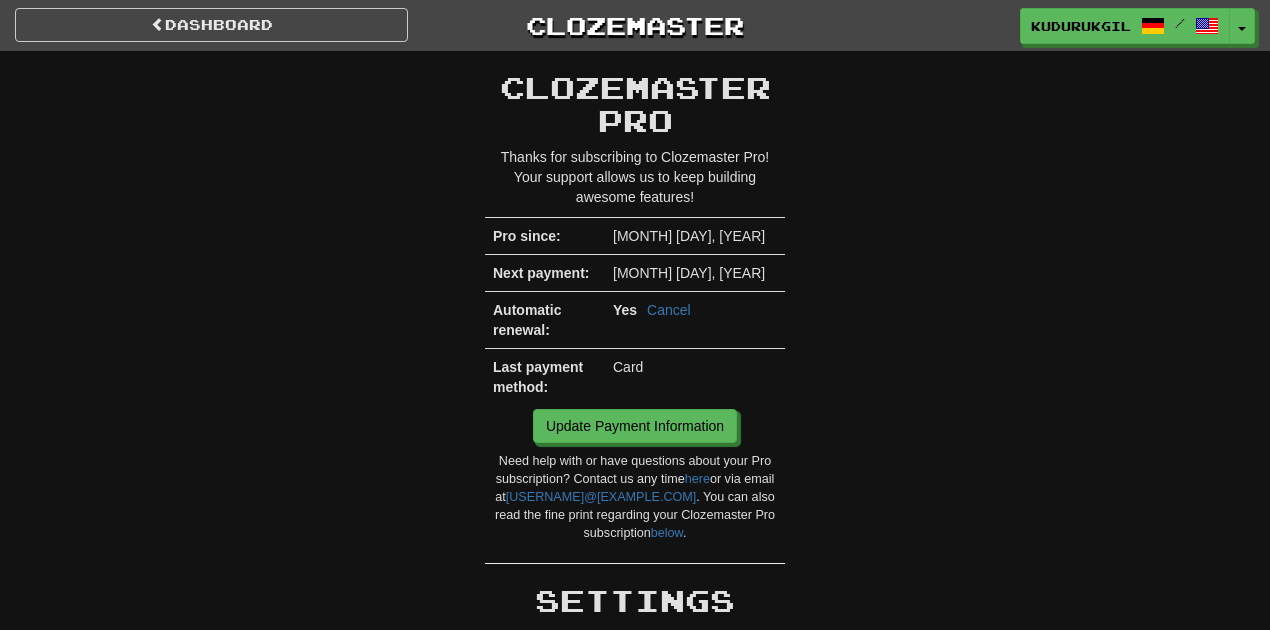 click on "Yes" at bounding box center [625, 310] 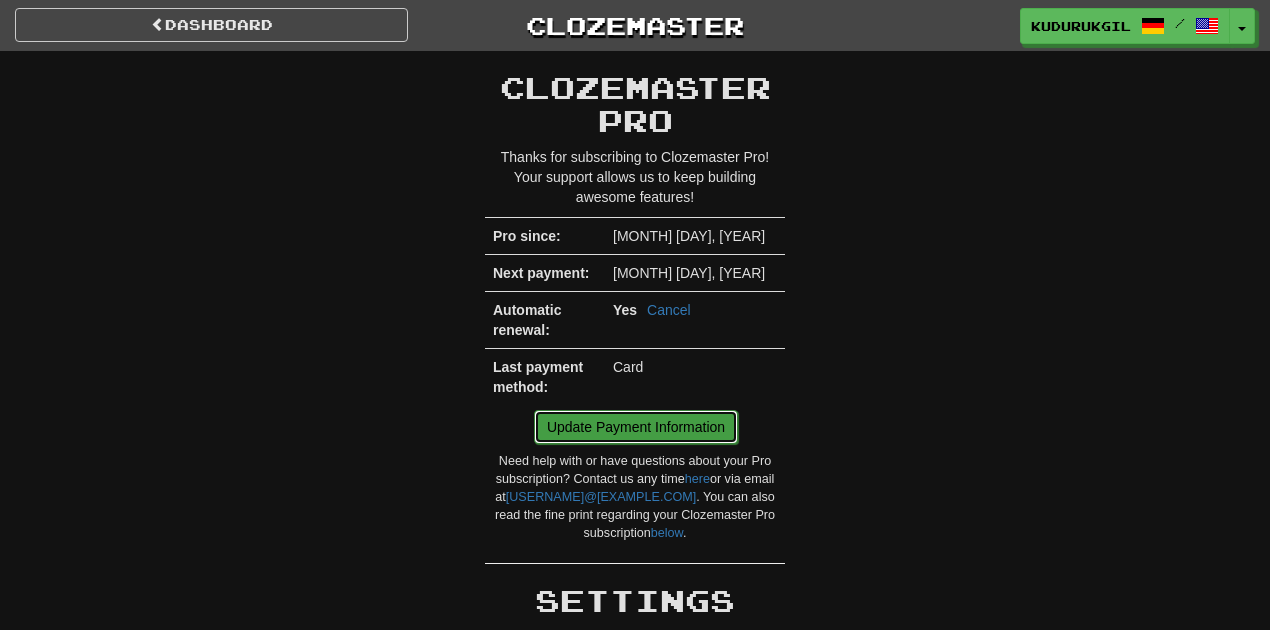 click on "Update Payment Information" at bounding box center (636, 427) 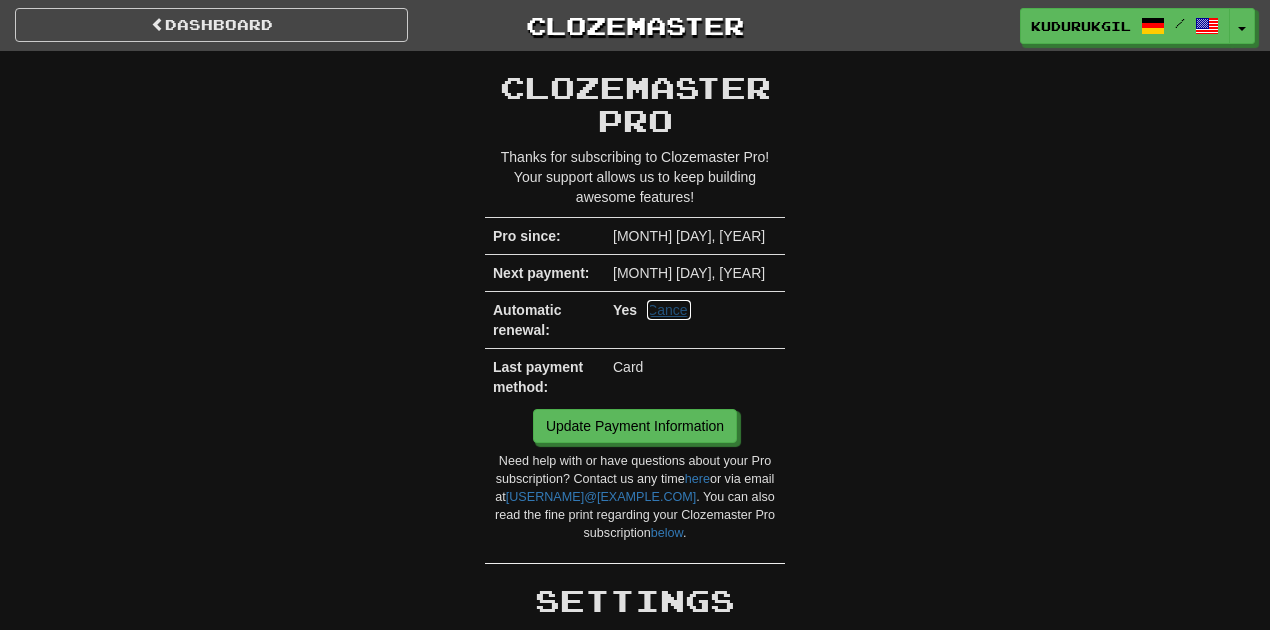 click on "Cancel" at bounding box center [669, 310] 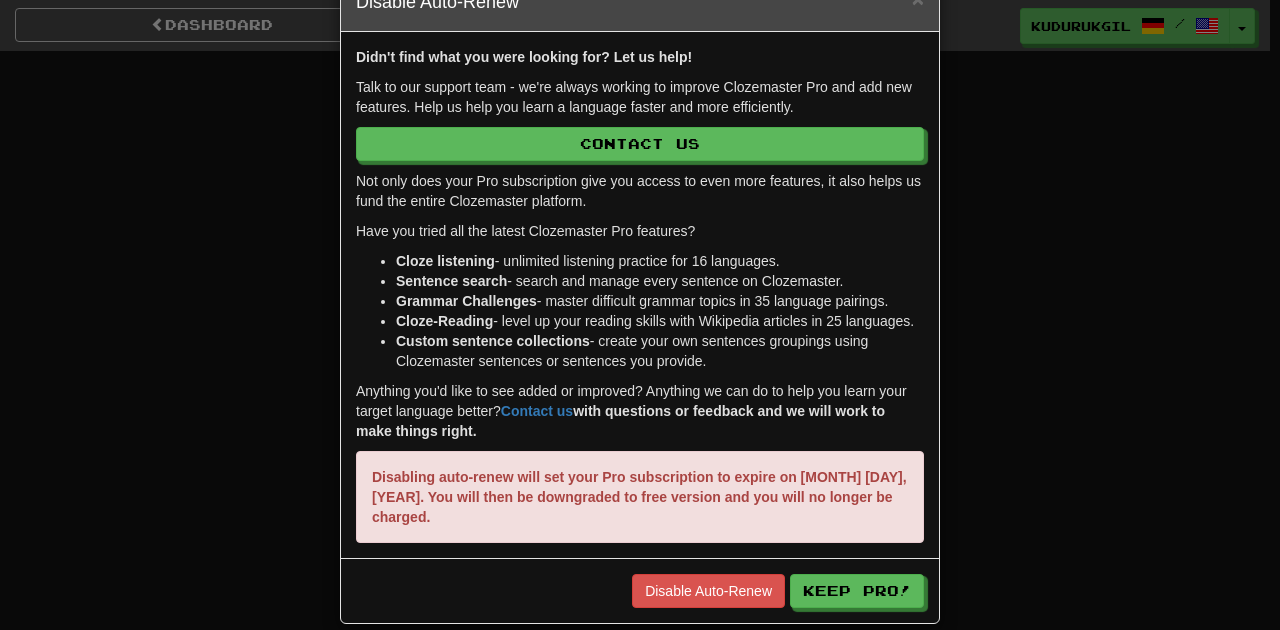 scroll, scrollTop: 0, scrollLeft: 0, axis: both 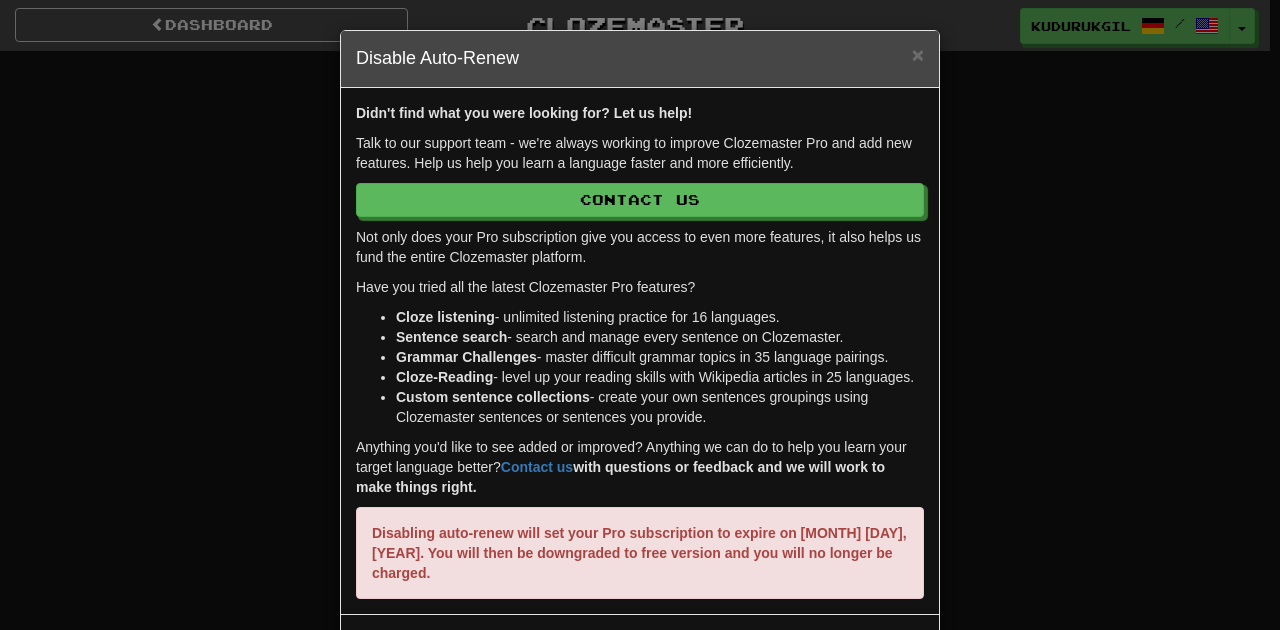 click on "Disable Auto-Renew" at bounding box center (708, 647) 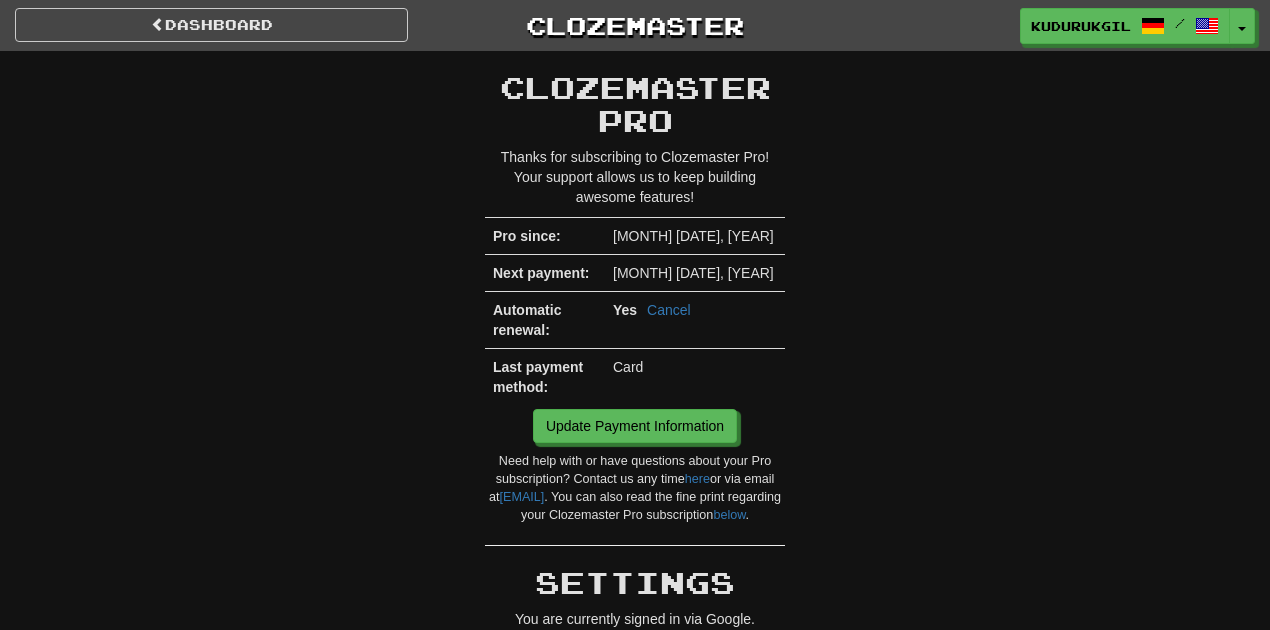 scroll, scrollTop: 0, scrollLeft: 0, axis: both 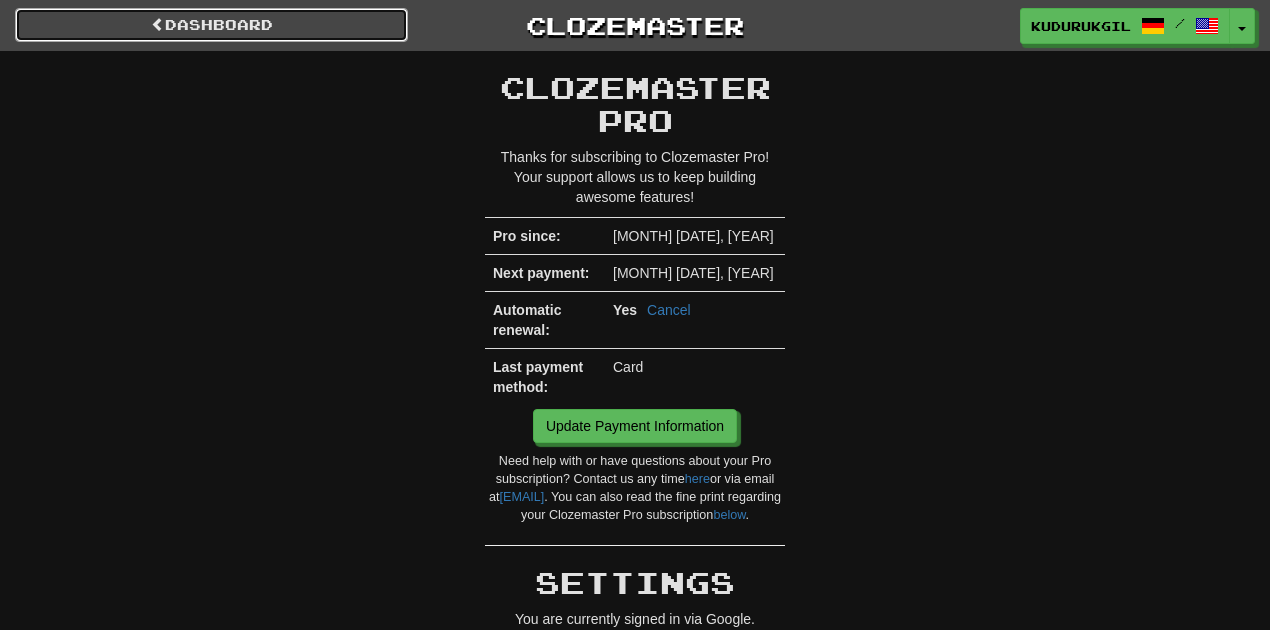 click on "Dashboard" at bounding box center (211, 25) 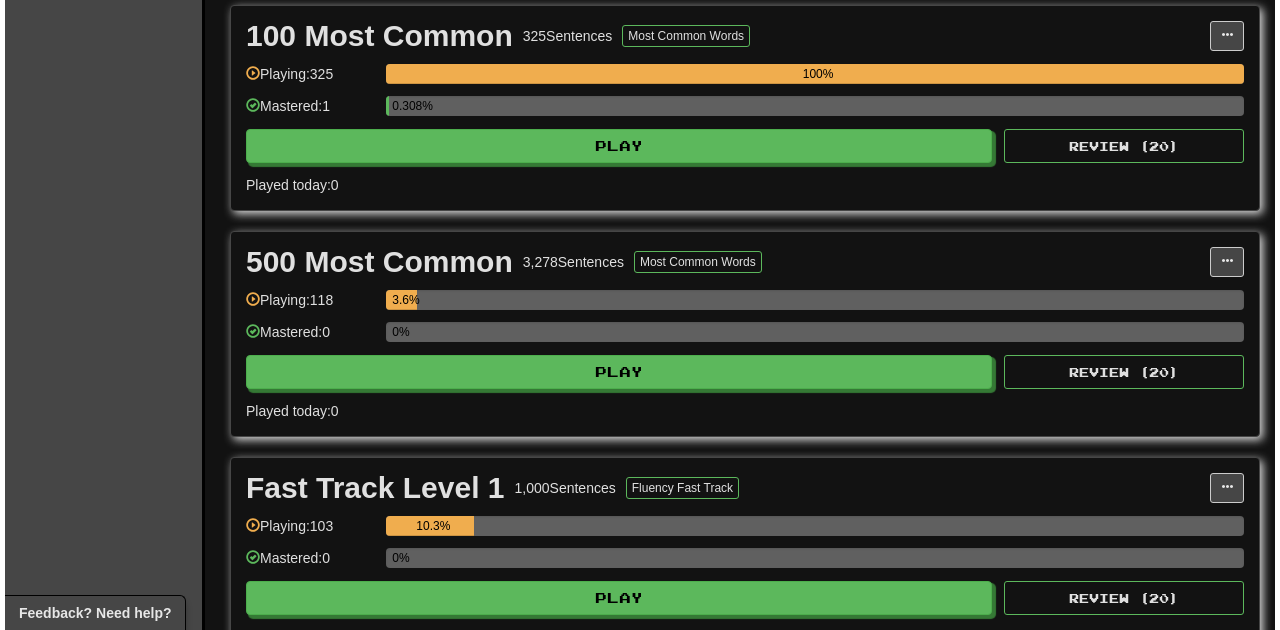 scroll, scrollTop: 440, scrollLeft: 0, axis: vertical 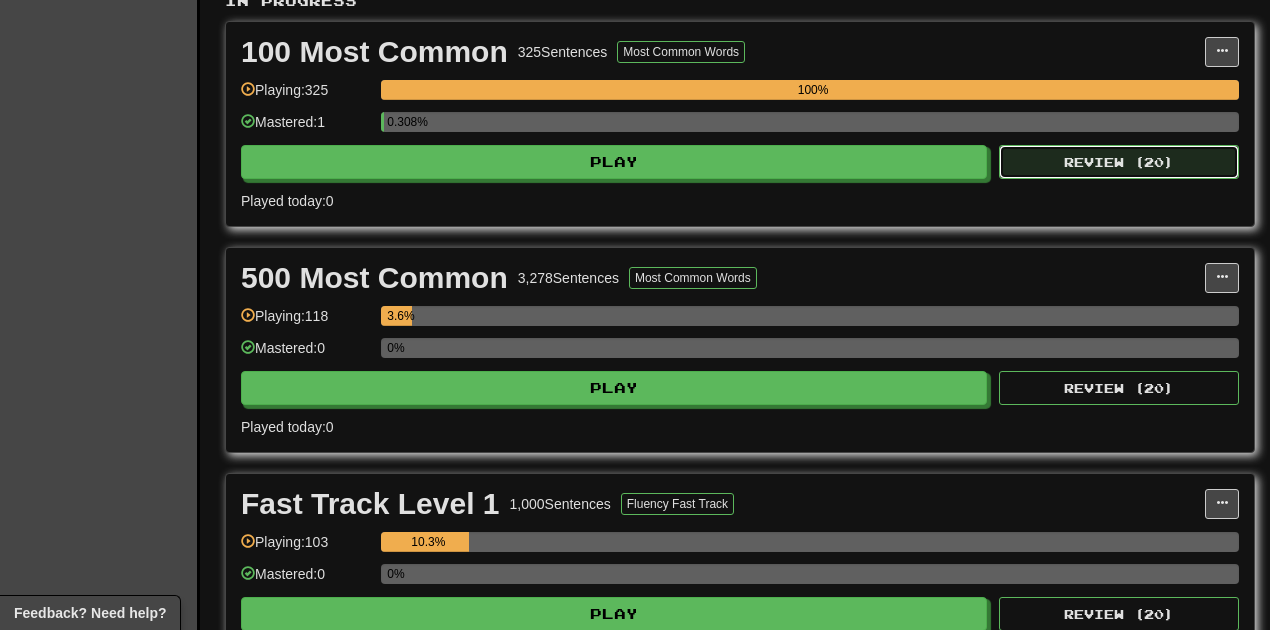 click on "Review ( 20 )" at bounding box center (1119, 162) 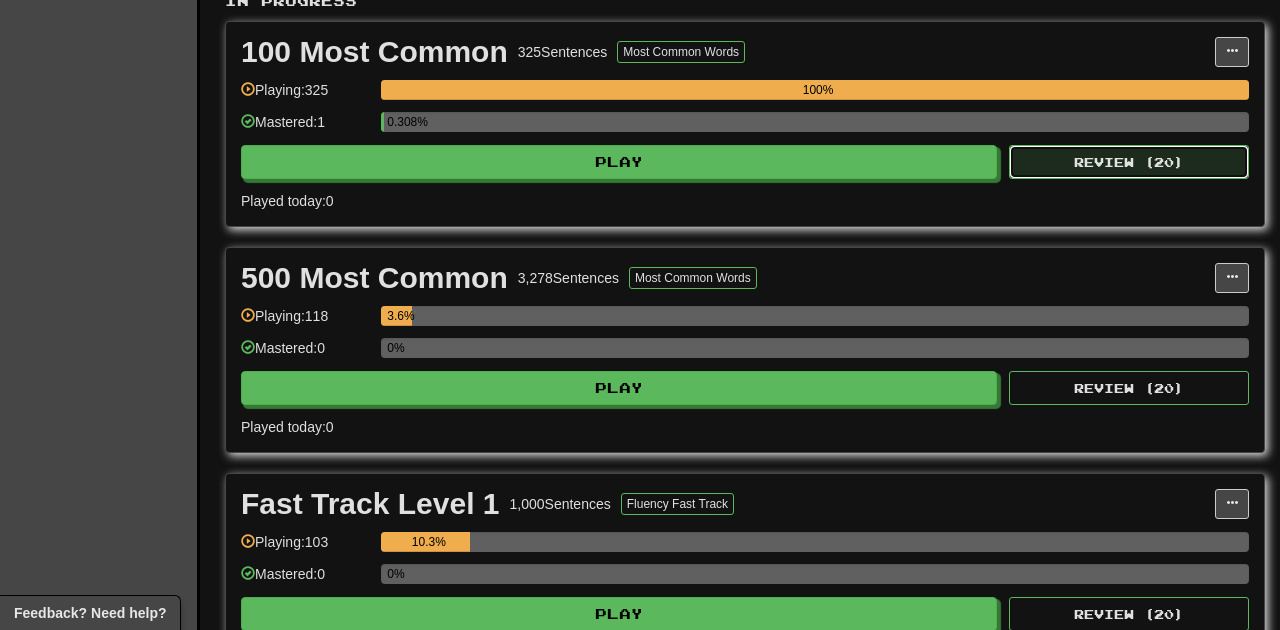 select on "**" 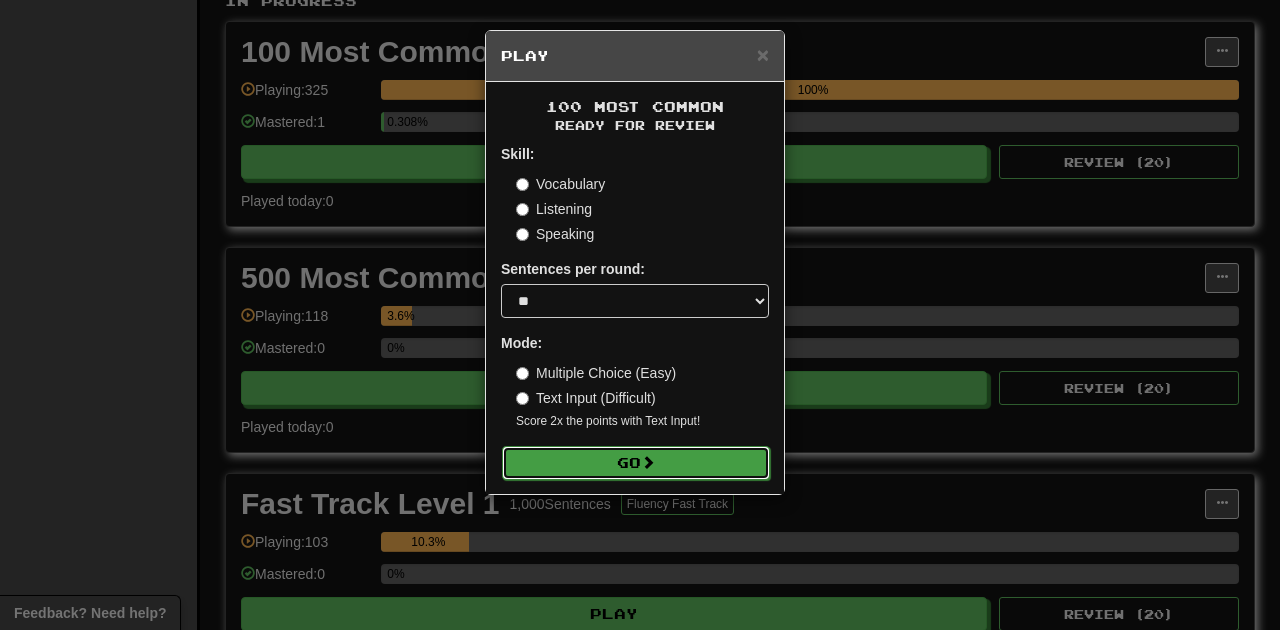 click at bounding box center [648, 462] 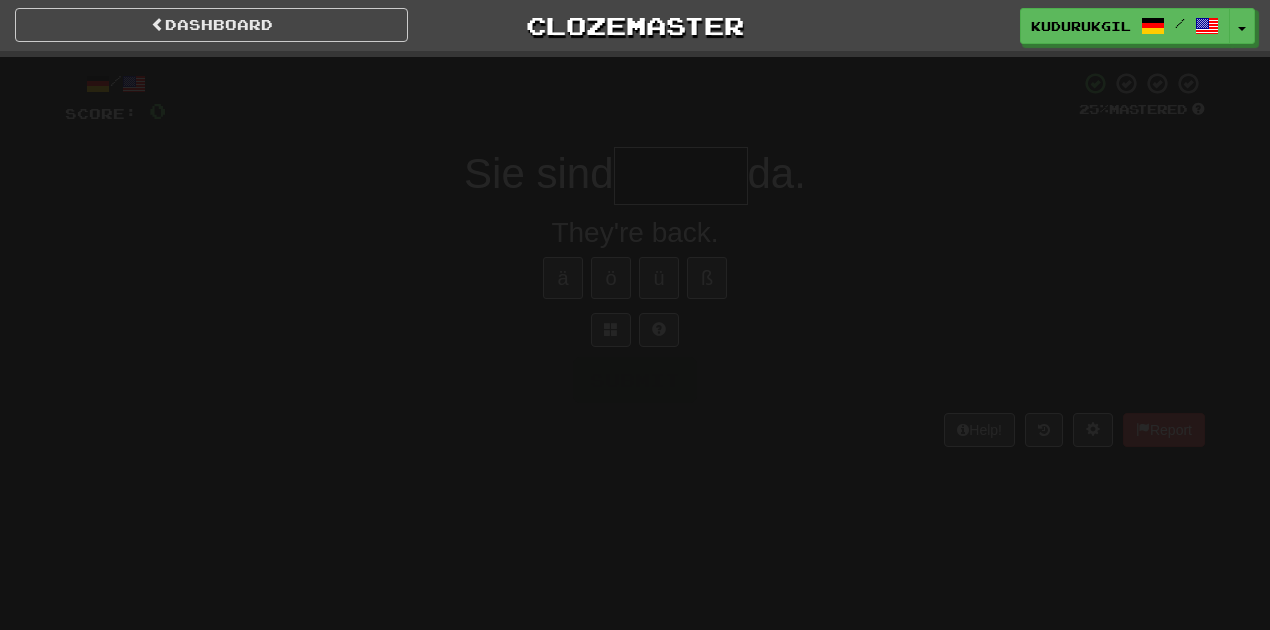 scroll, scrollTop: 0, scrollLeft: 0, axis: both 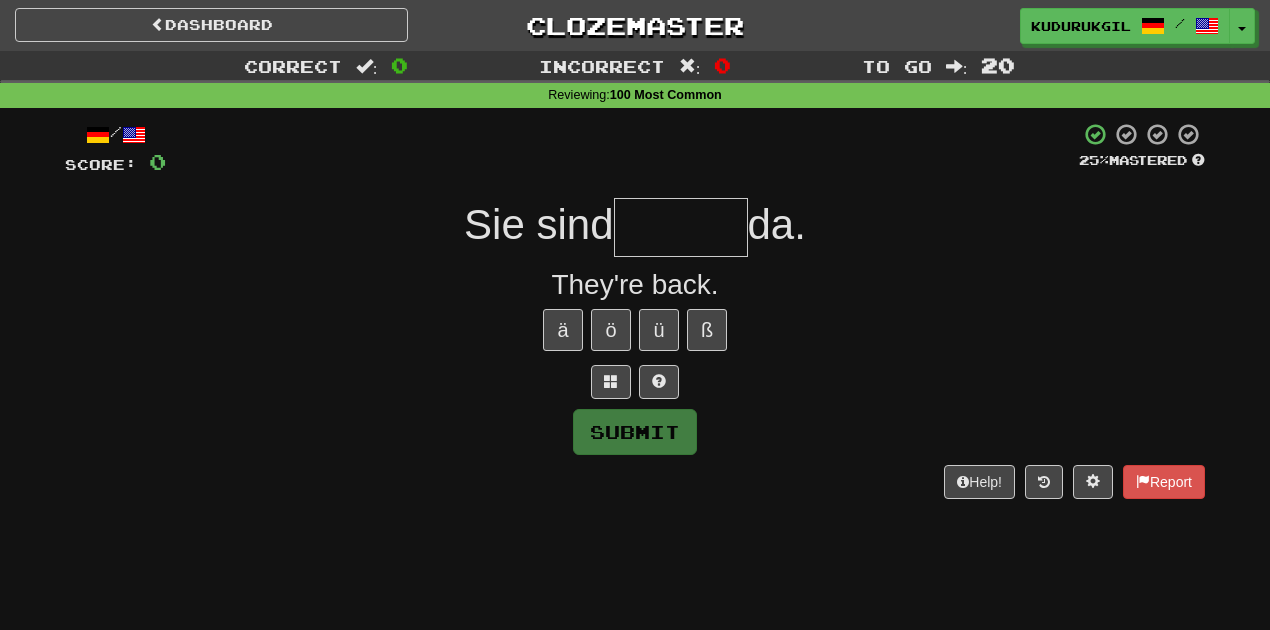 click on "Submit" at bounding box center [635, 432] 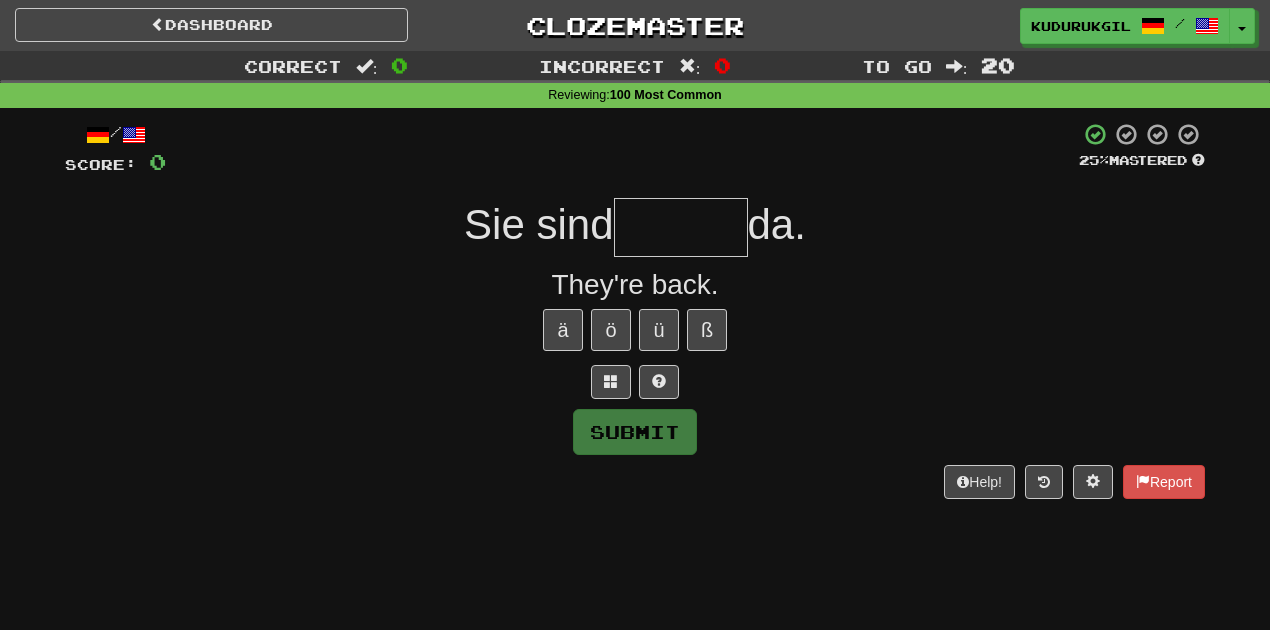 click at bounding box center [681, 227] 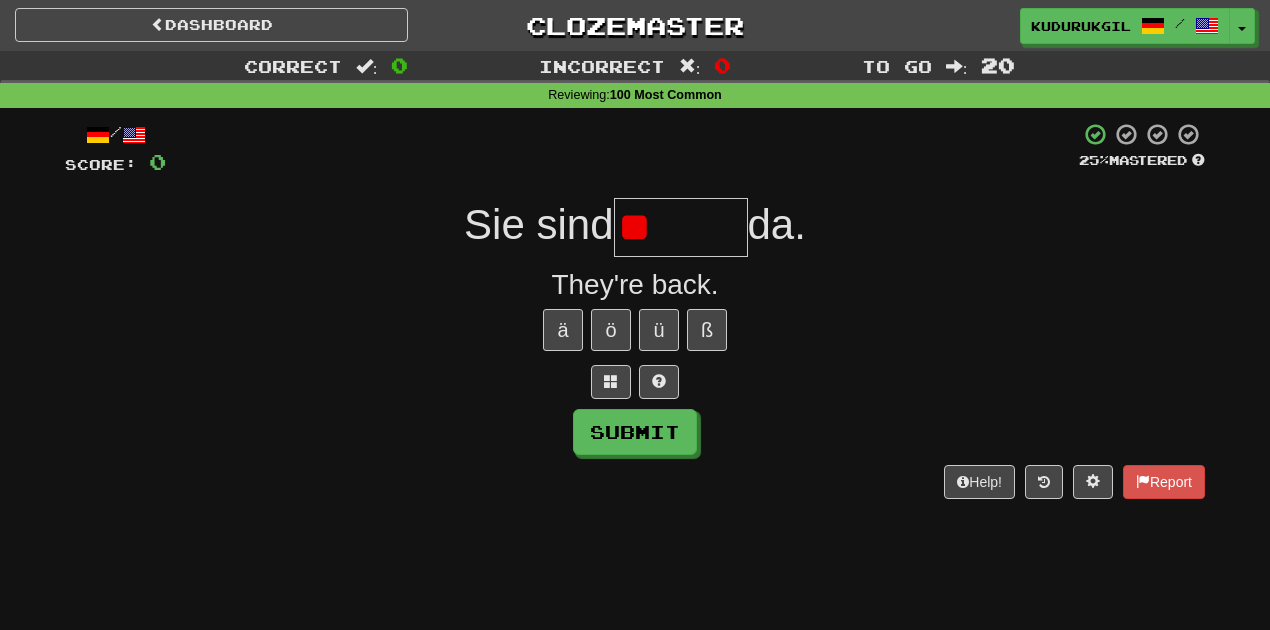 type on "*" 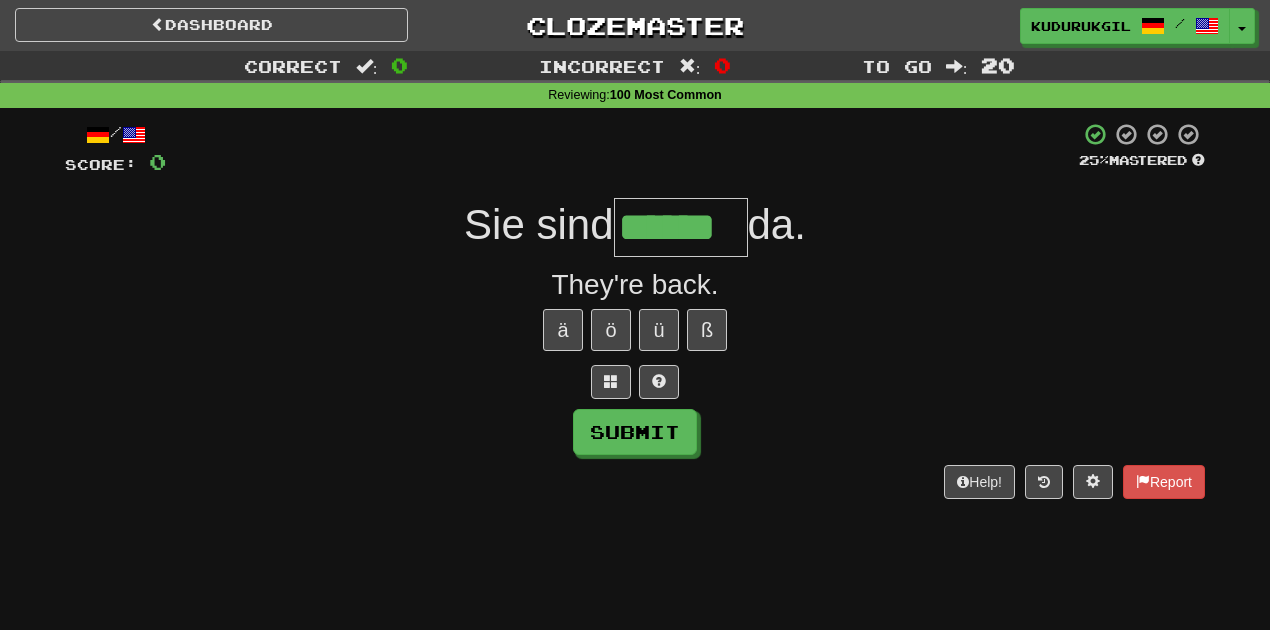 type on "******" 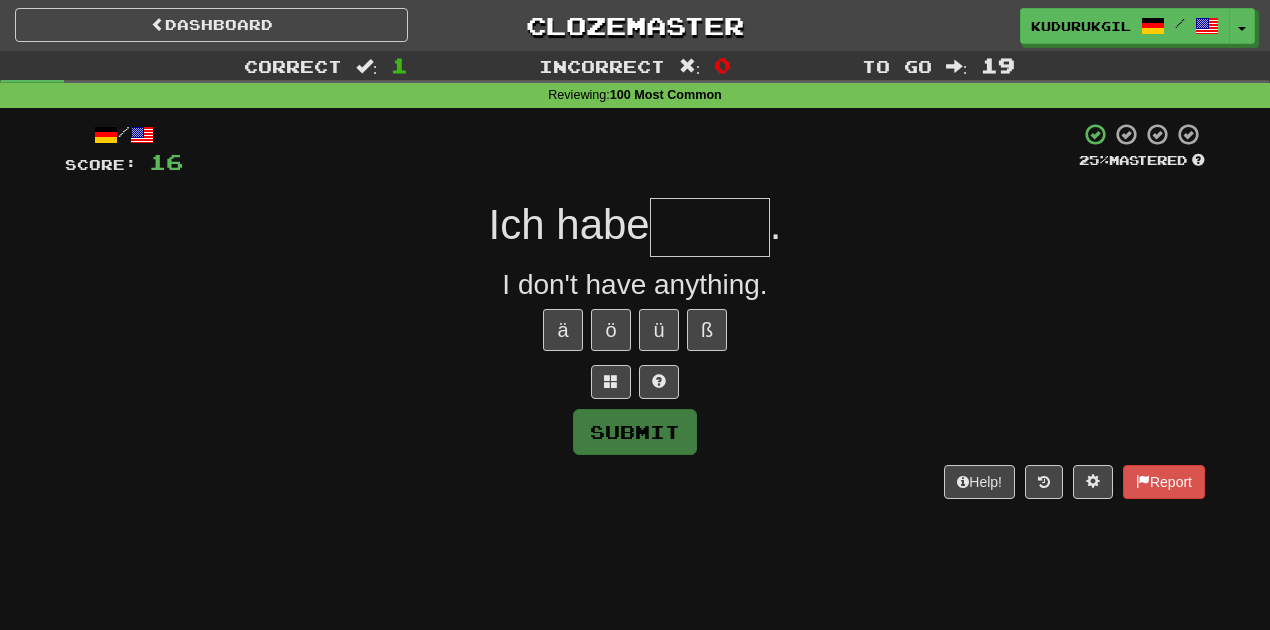 type on "*" 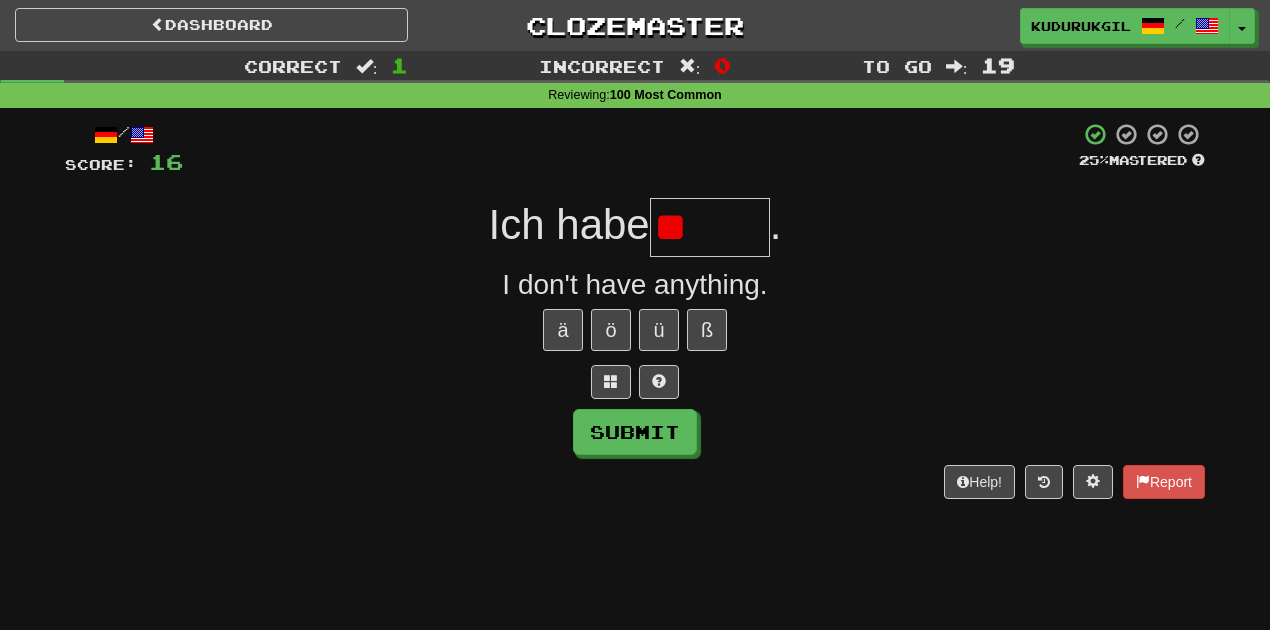 type on "*" 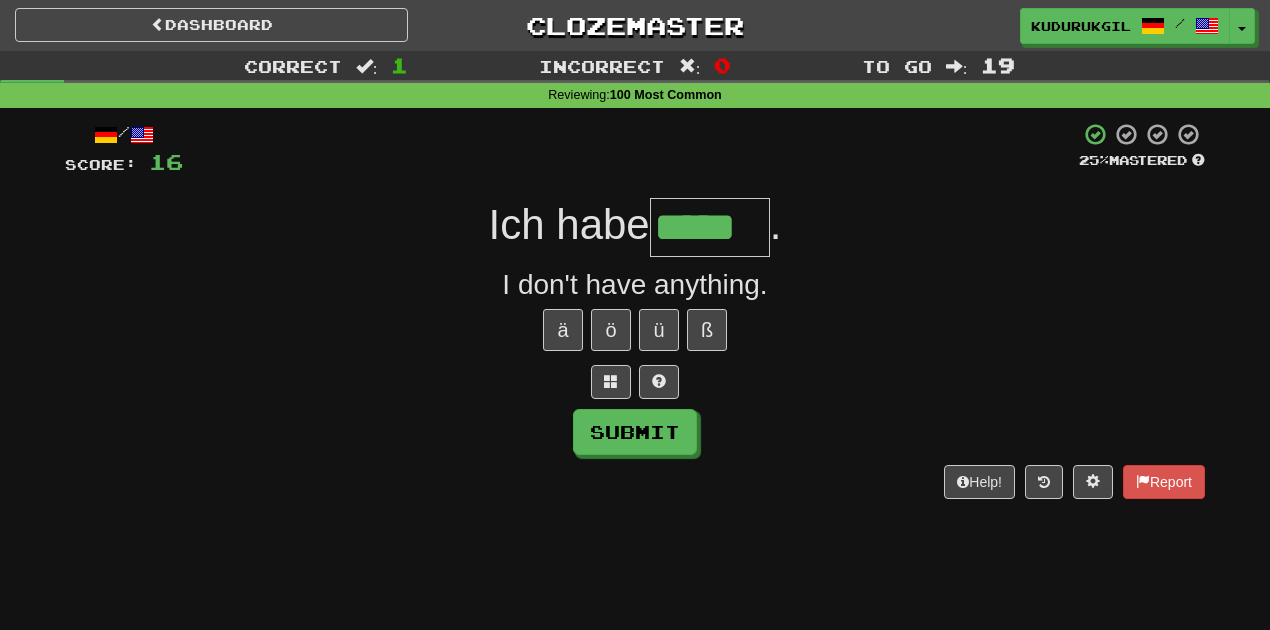 click on "I don't have anything." at bounding box center (635, 285) 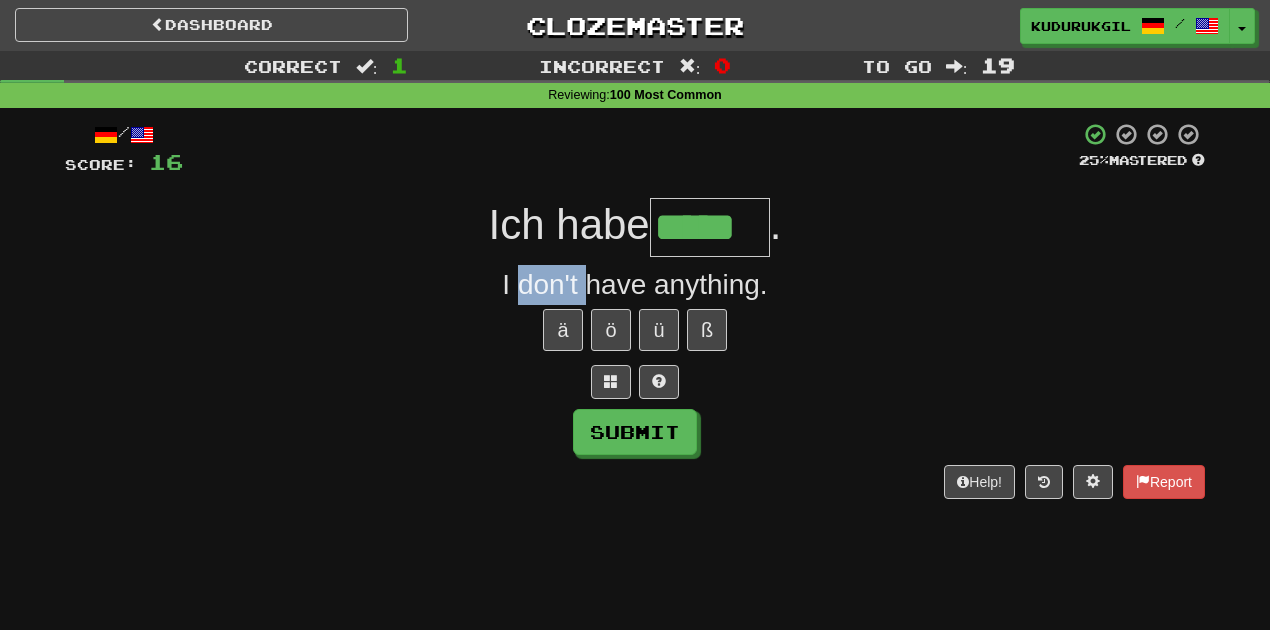 click on "I don't have anything." at bounding box center [635, 285] 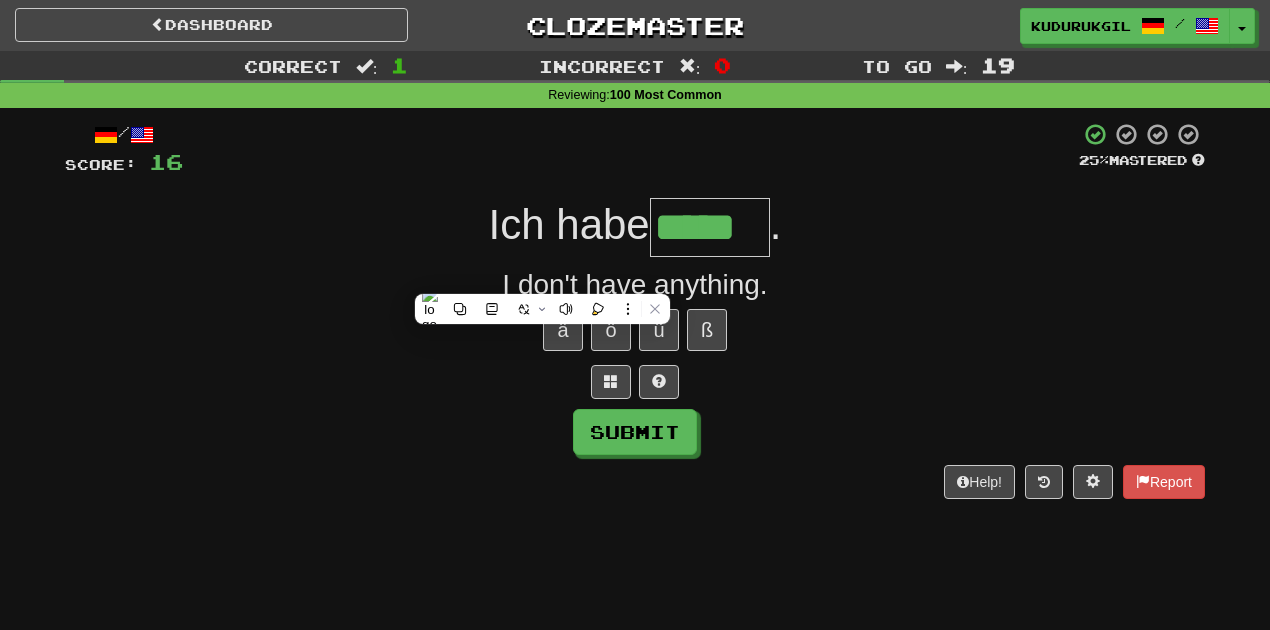 click on "I don't have anything." at bounding box center (635, 285) 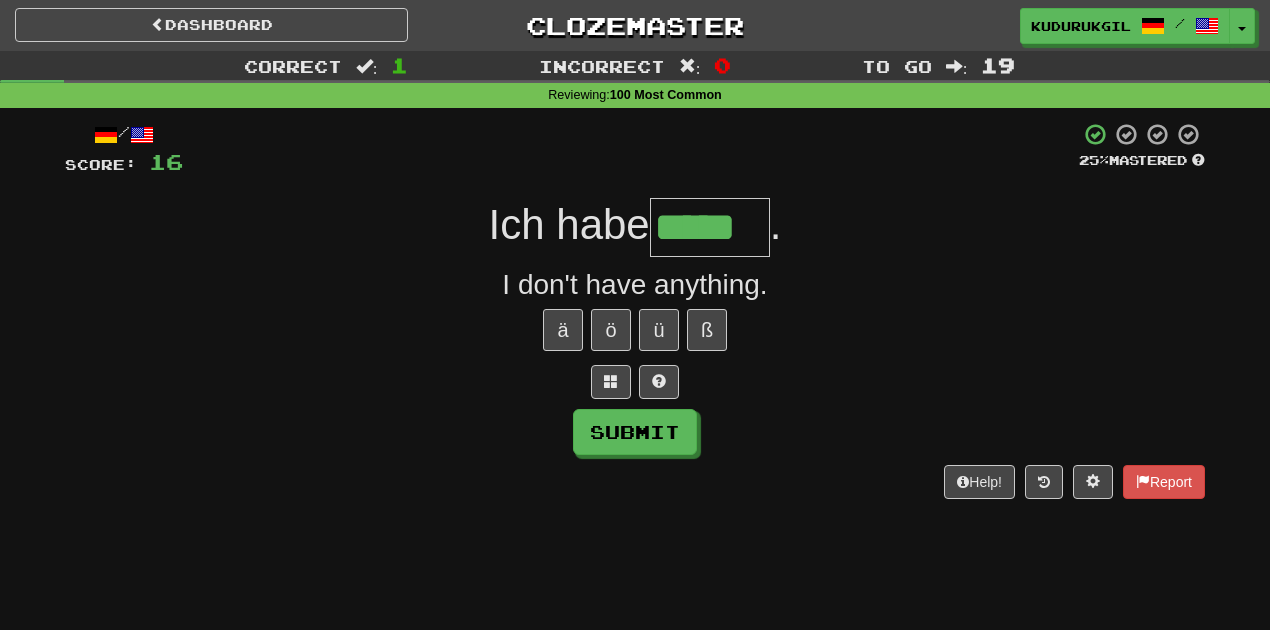 click on "*****" at bounding box center [710, 227] 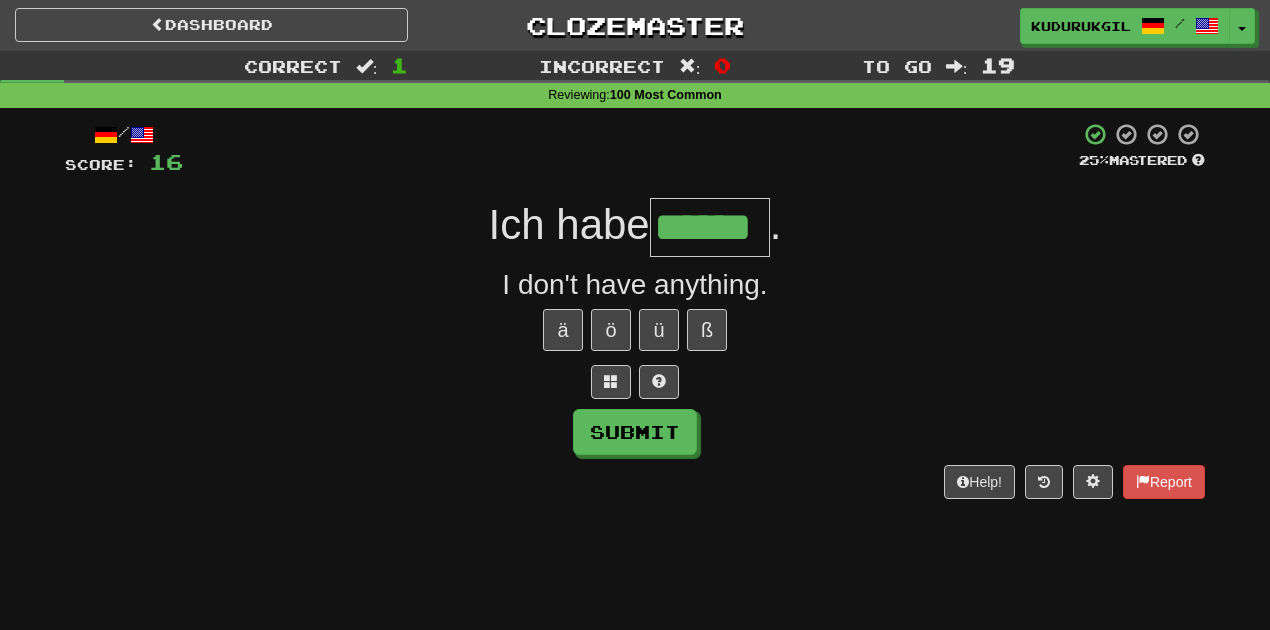 type on "******" 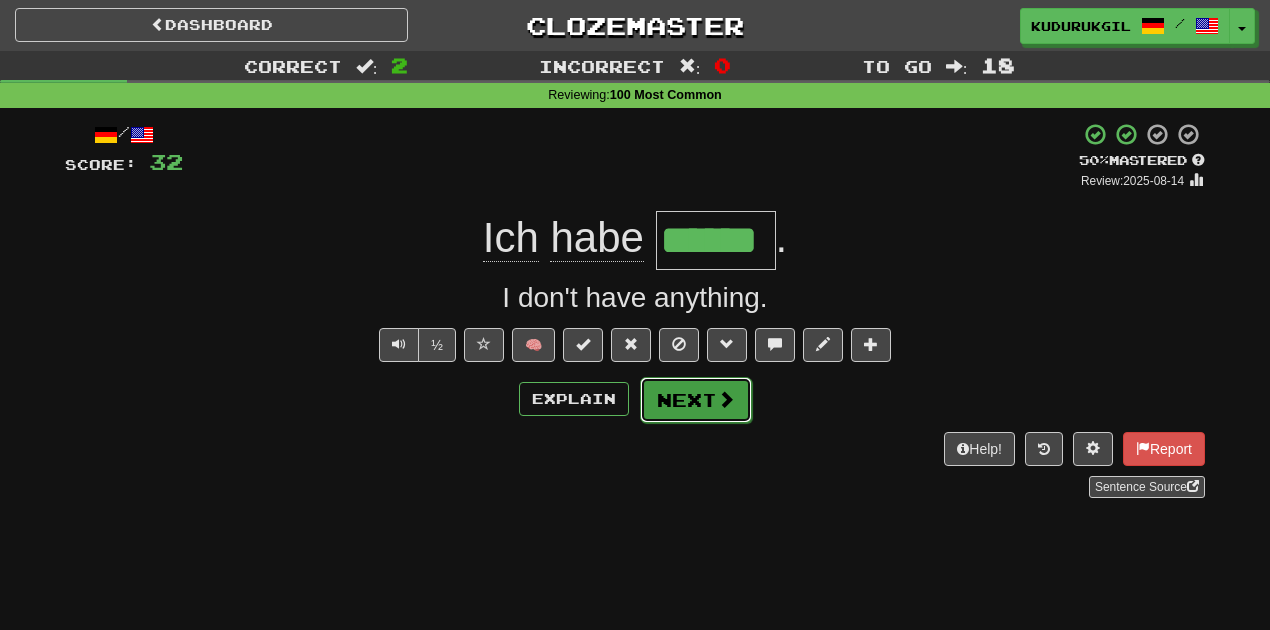 click on "Next" at bounding box center [696, 400] 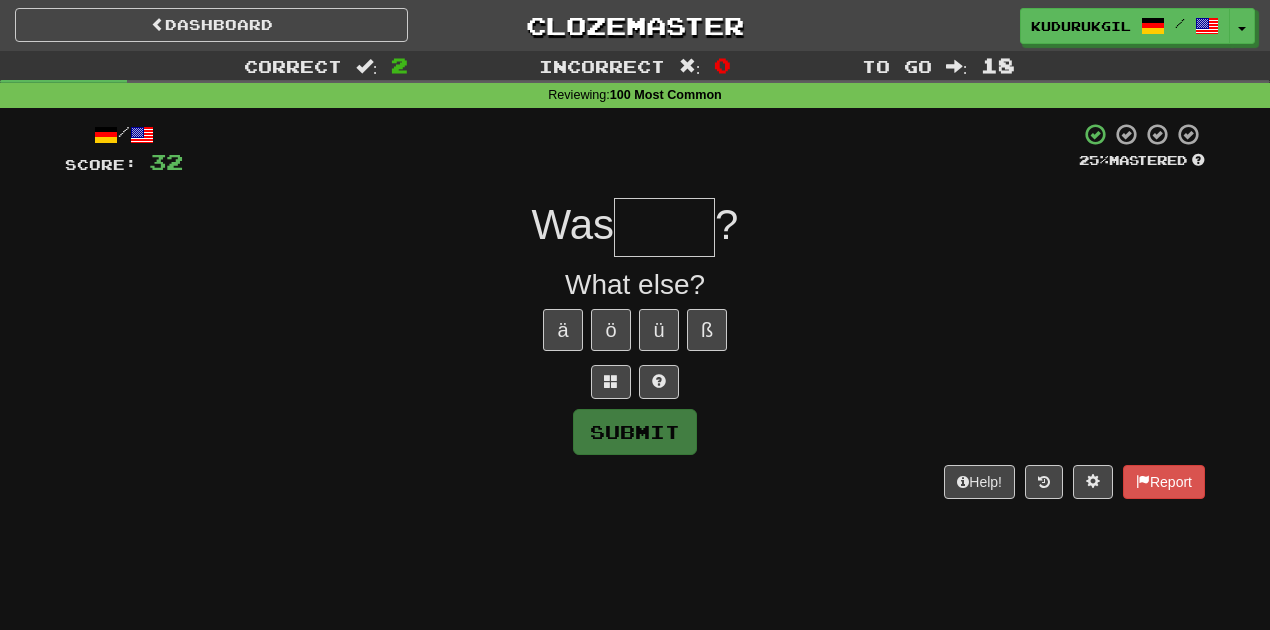 click on "Submit" at bounding box center [635, 432] 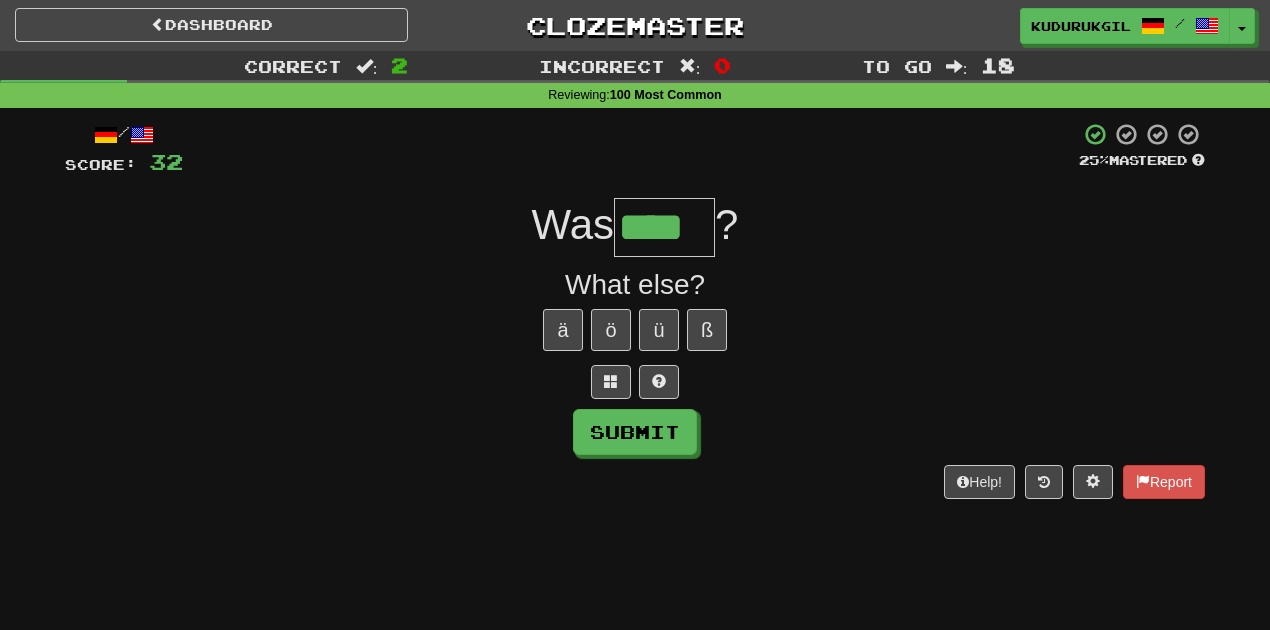 type on "****" 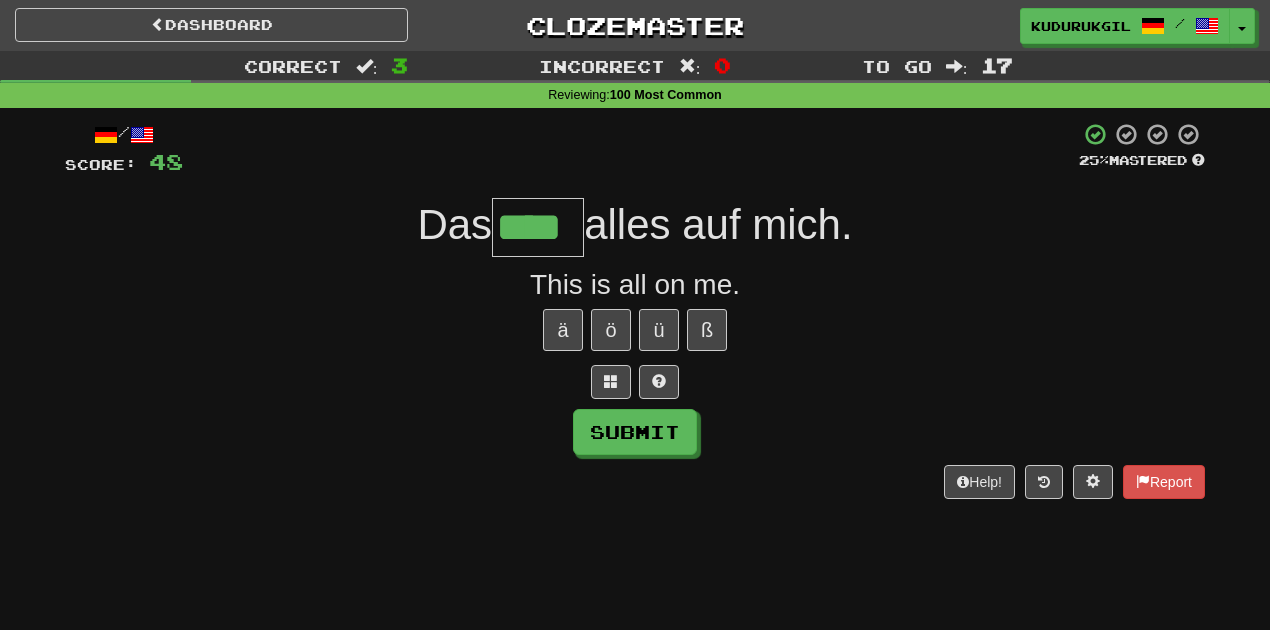 type on "****" 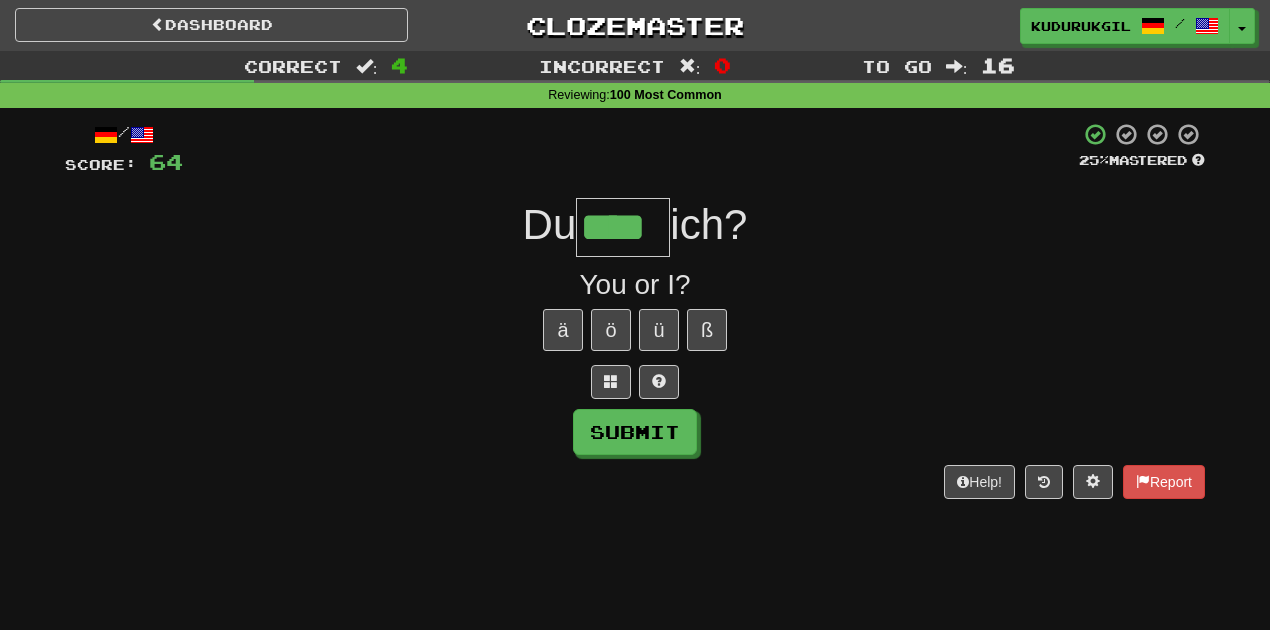 type on "****" 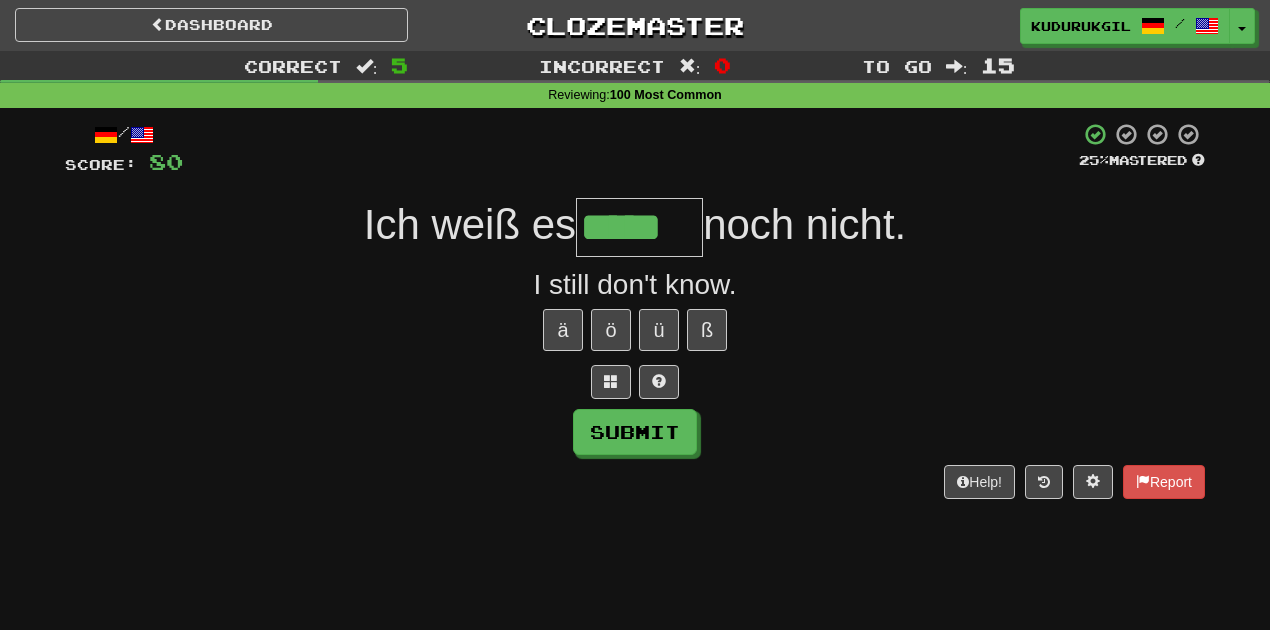 type on "*****" 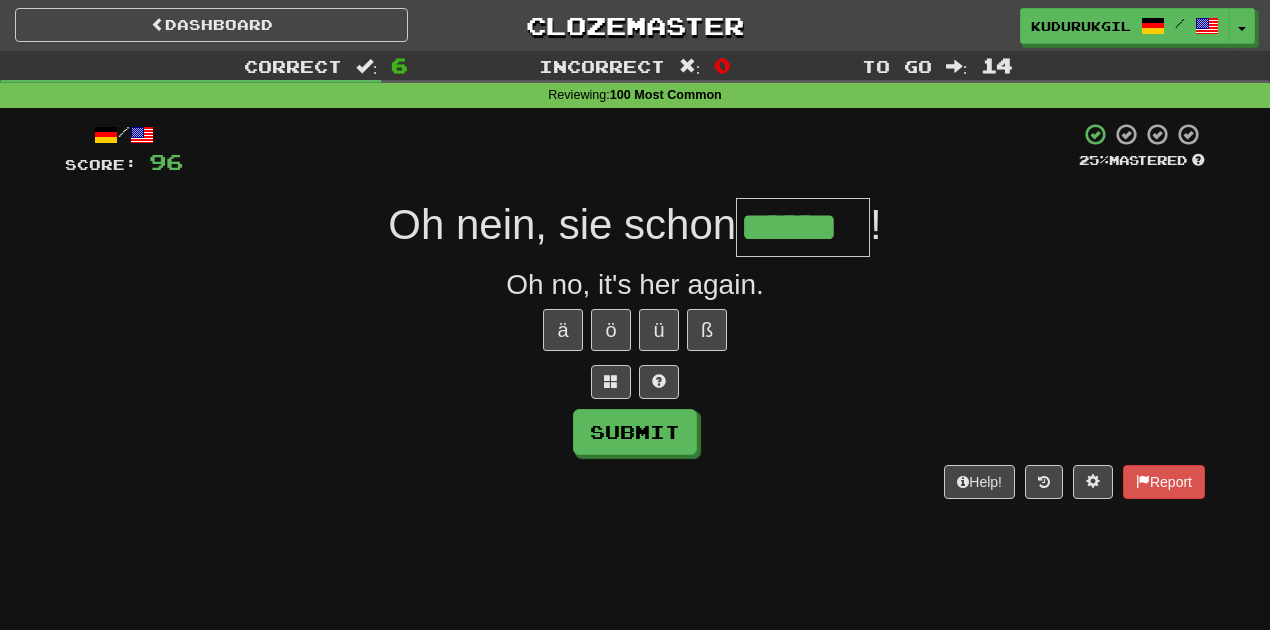type on "******" 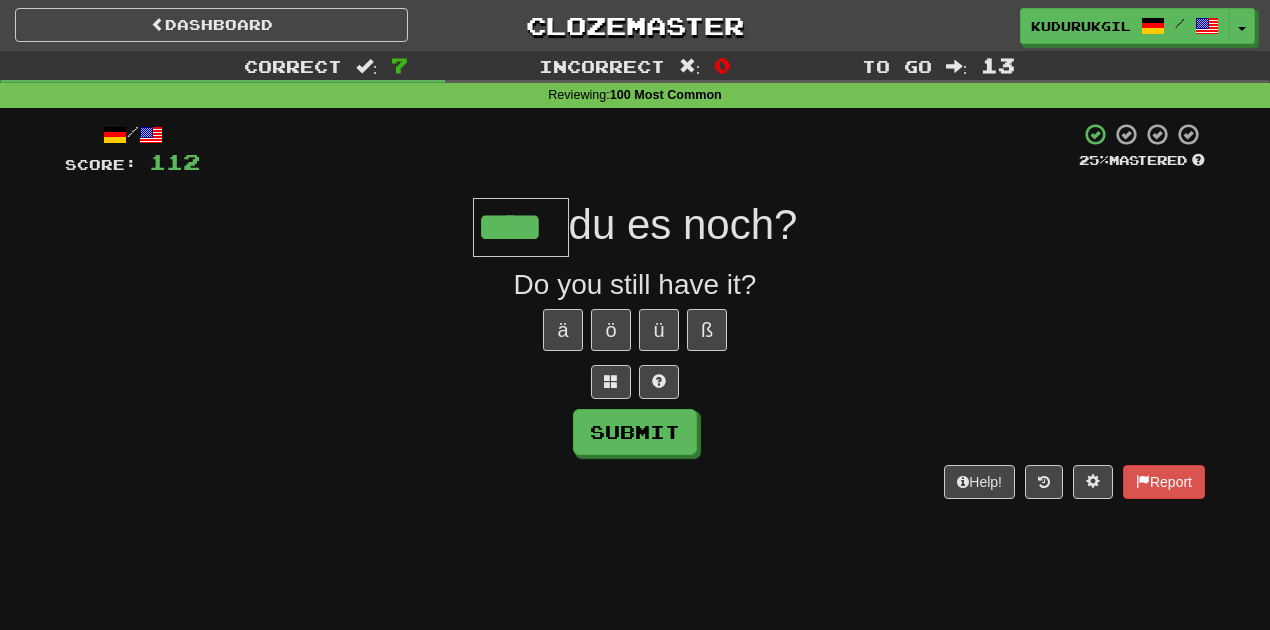 type on "****" 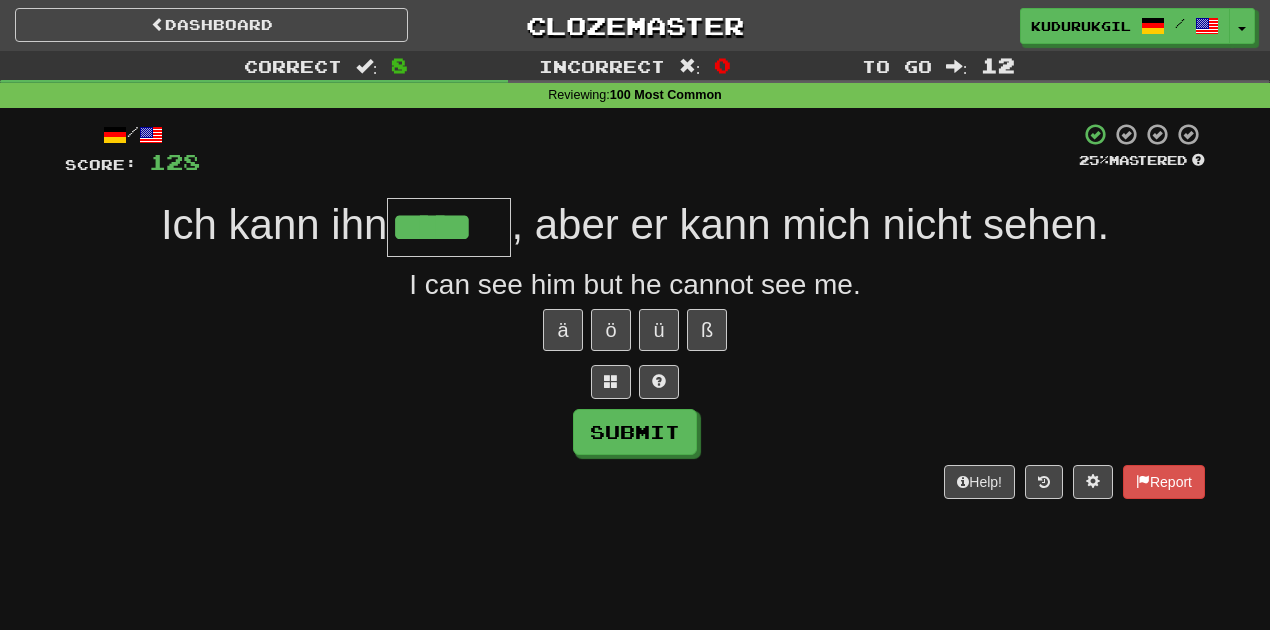 type on "*****" 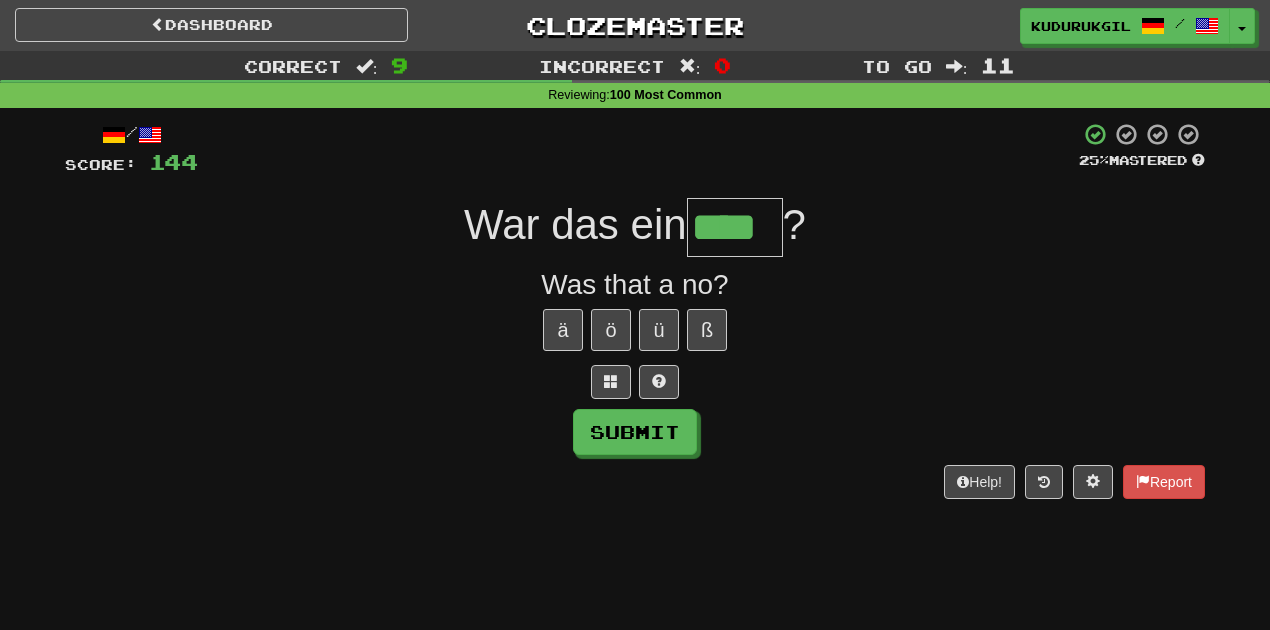 type on "****" 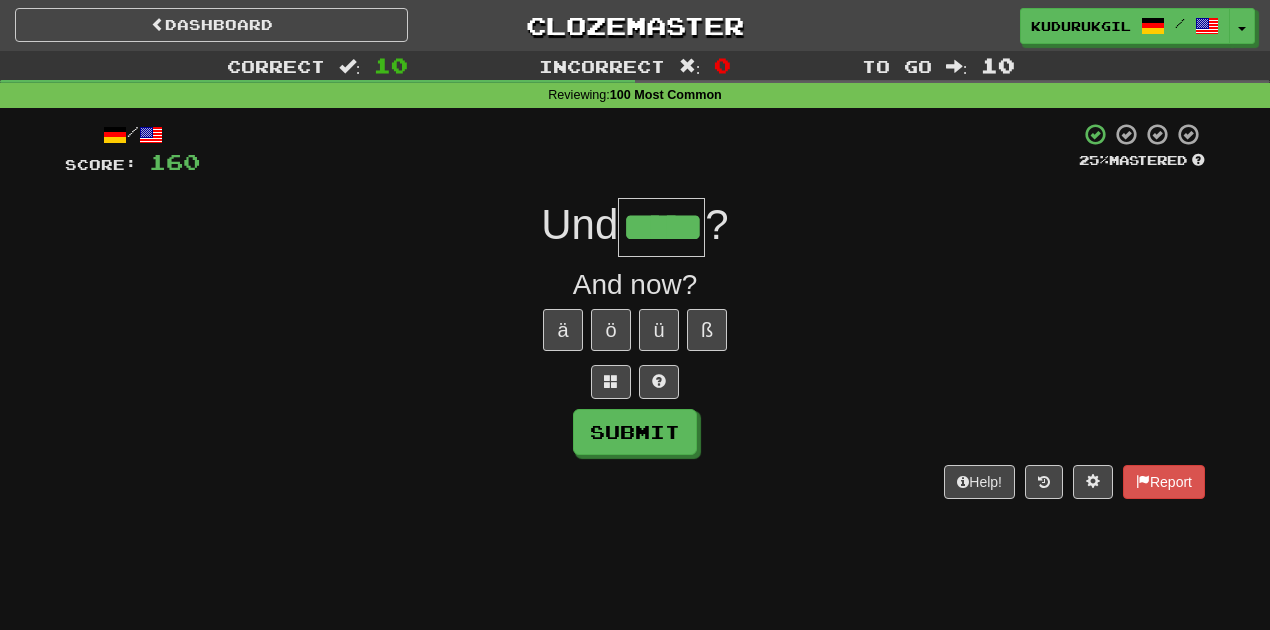 type on "*****" 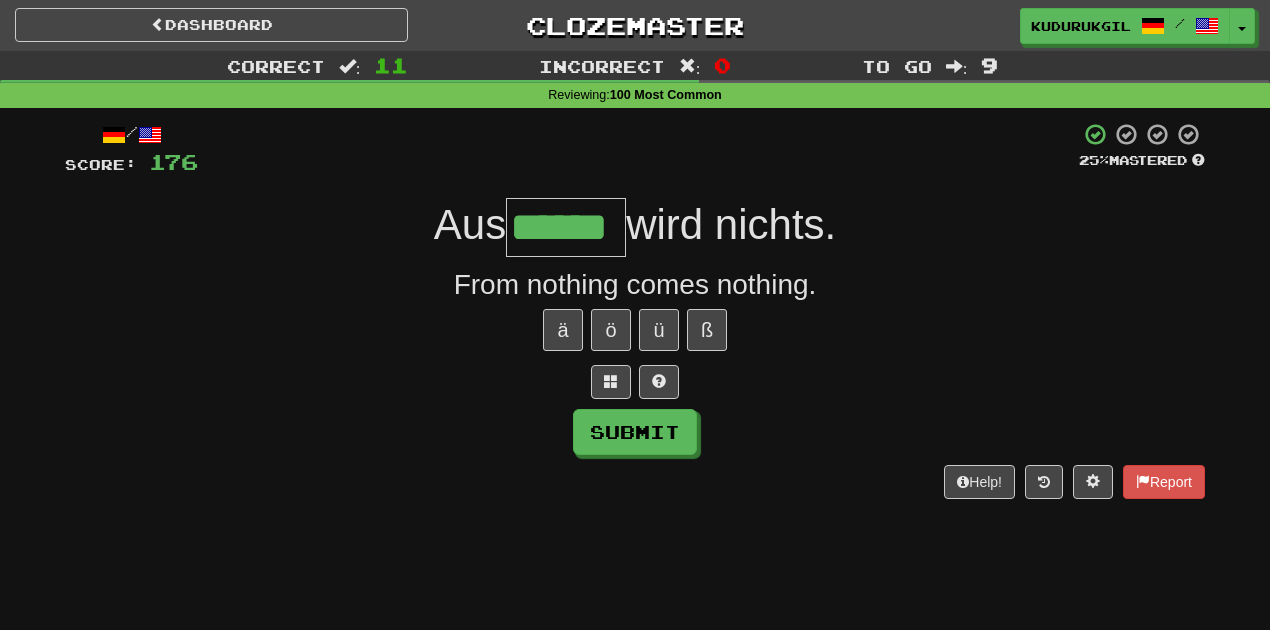 type on "******" 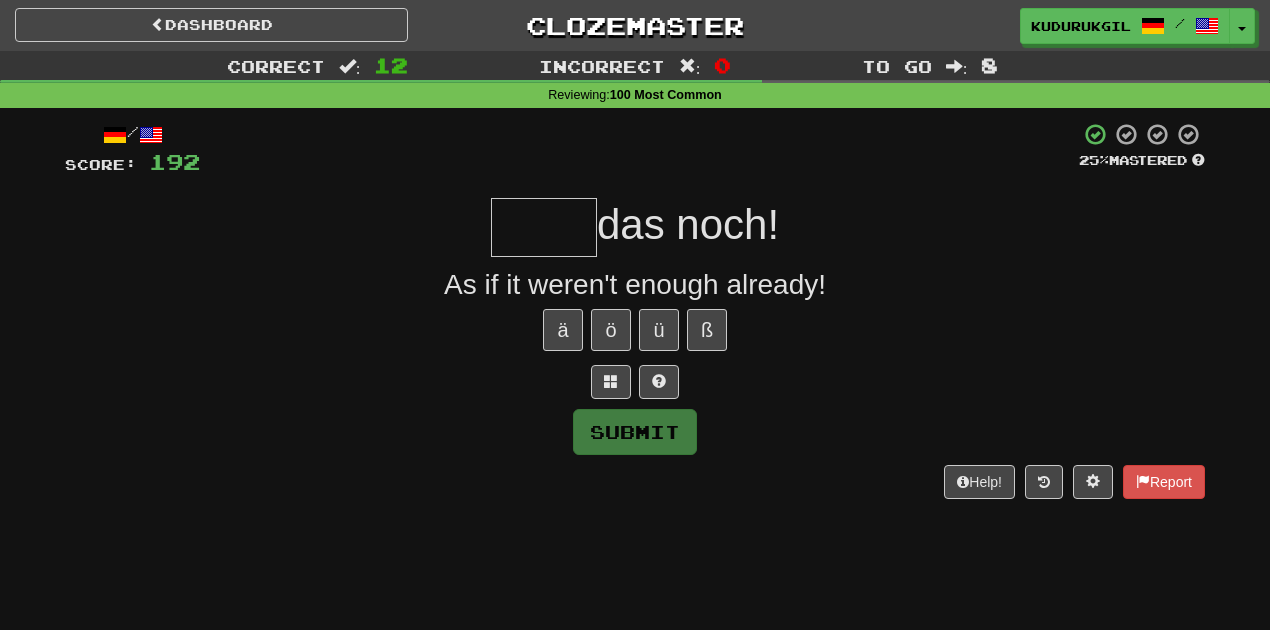 type on "*" 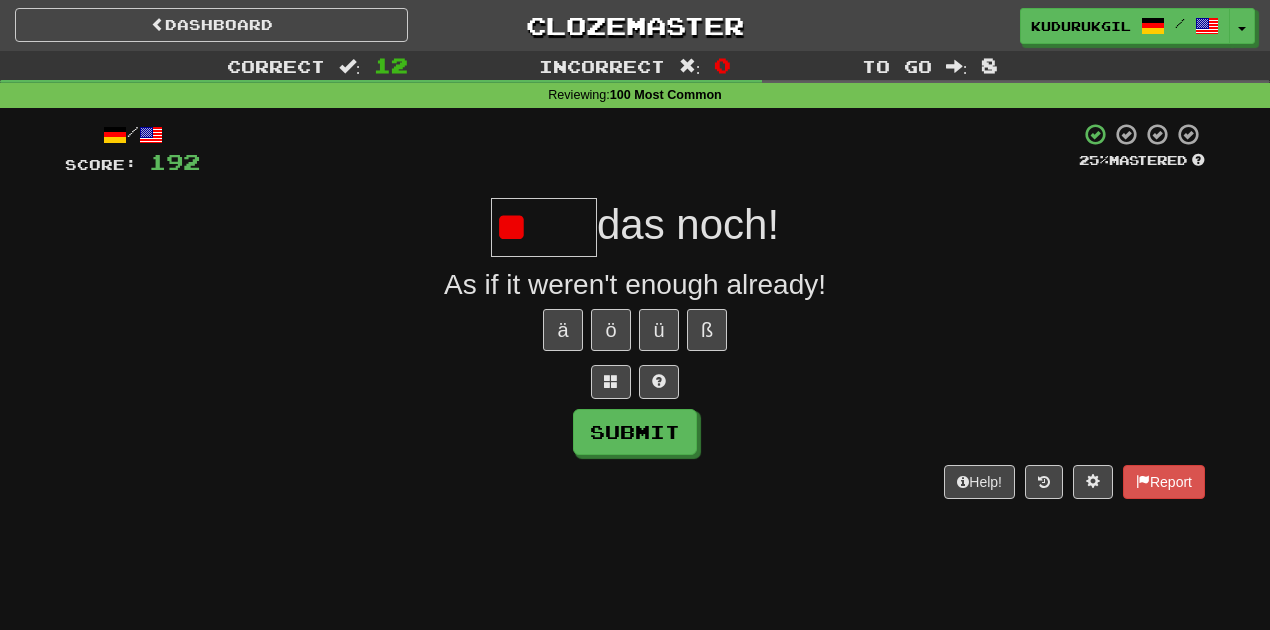 type on "*" 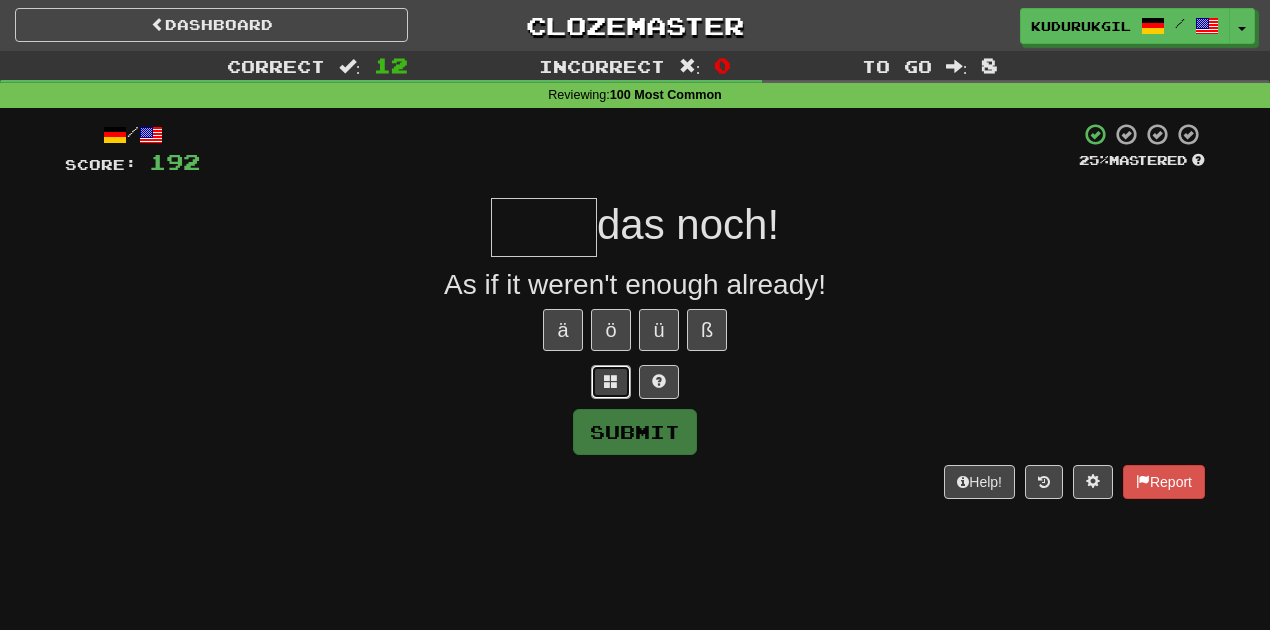 click at bounding box center [611, 382] 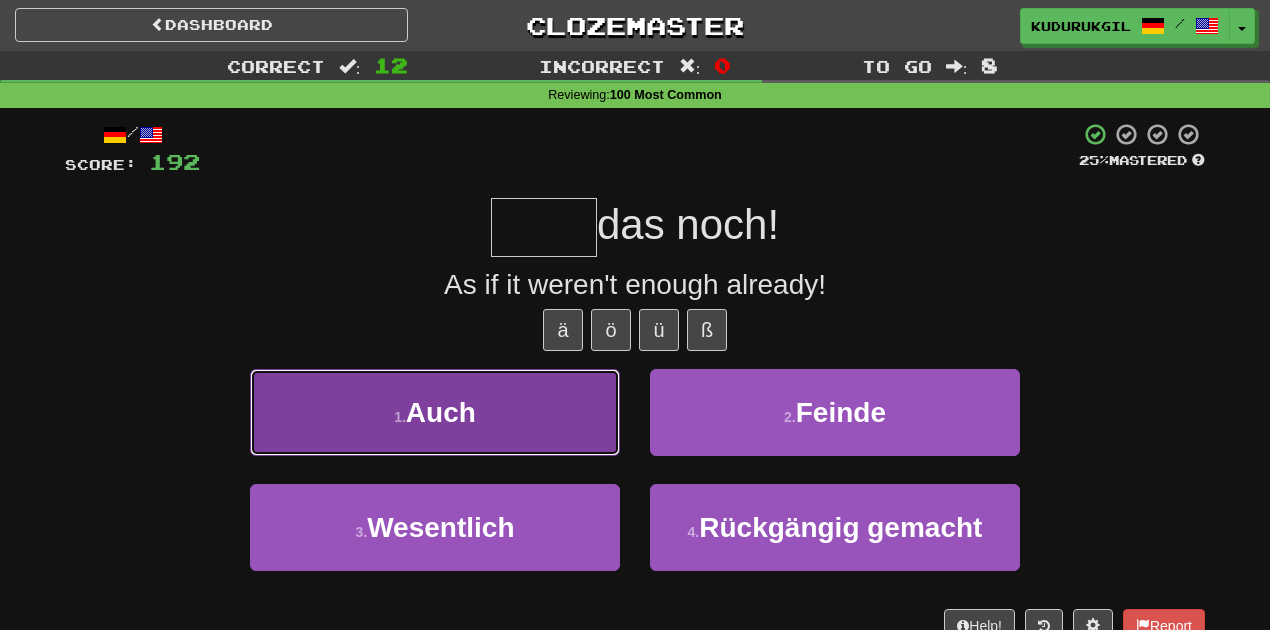 drag, startPoint x: 568, startPoint y: 415, endPoint x: 562, endPoint y: 376, distance: 39.45884 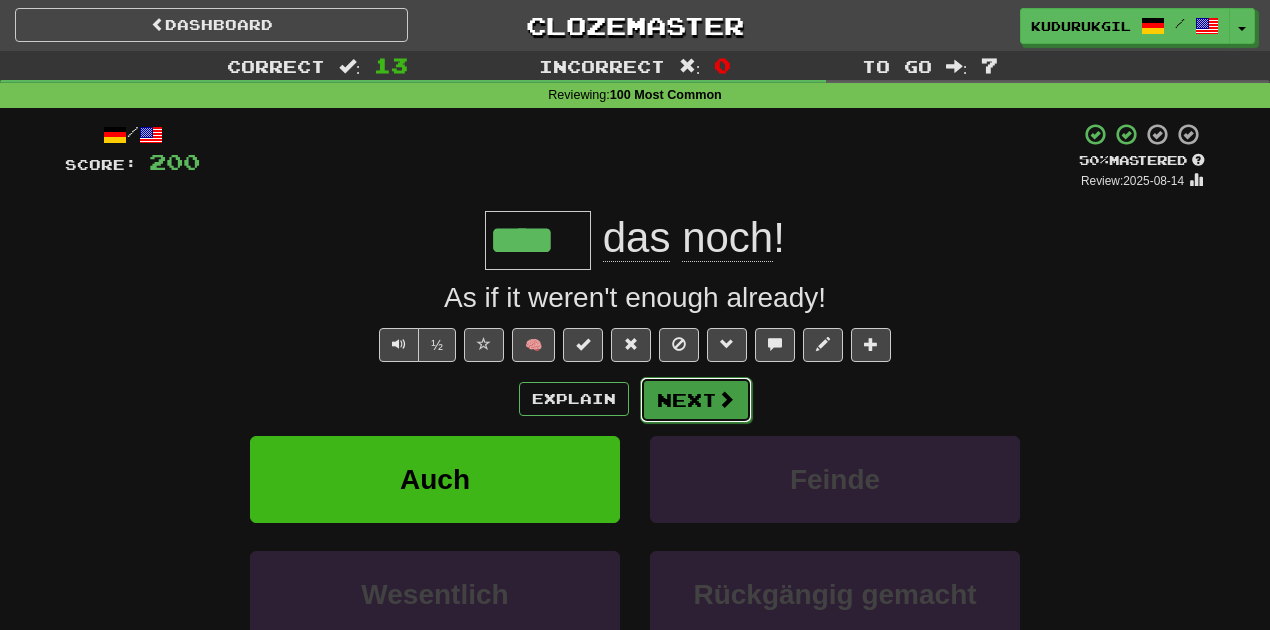 click on "Next" at bounding box center (696, 400) 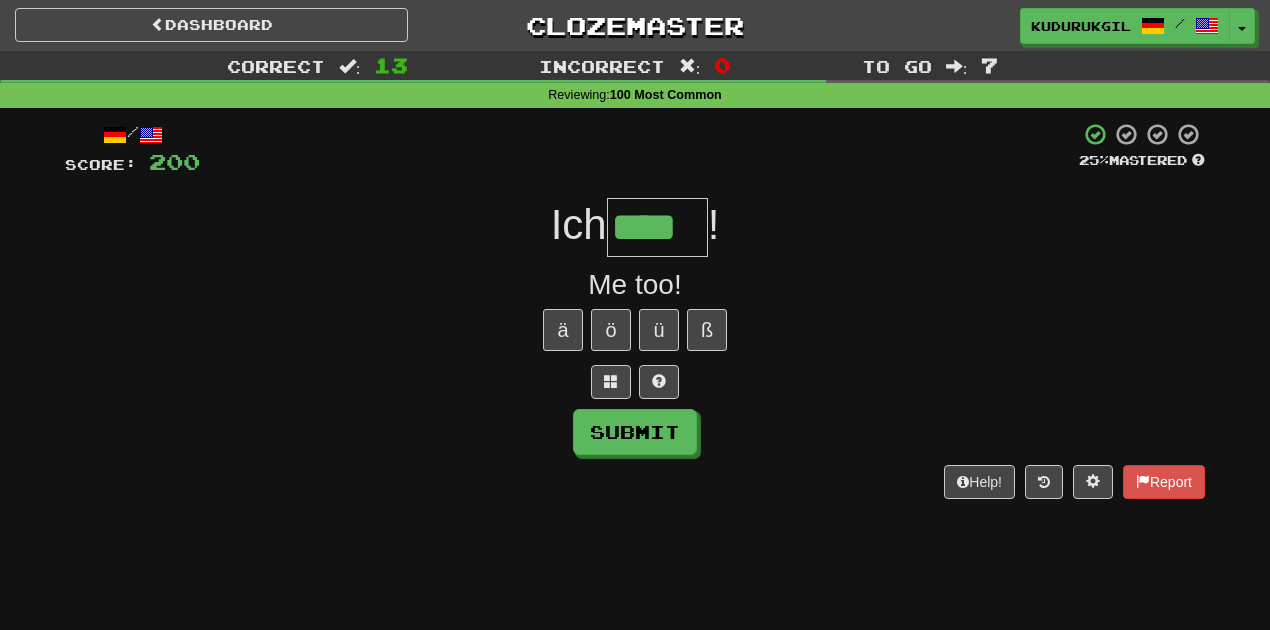 type on "****" 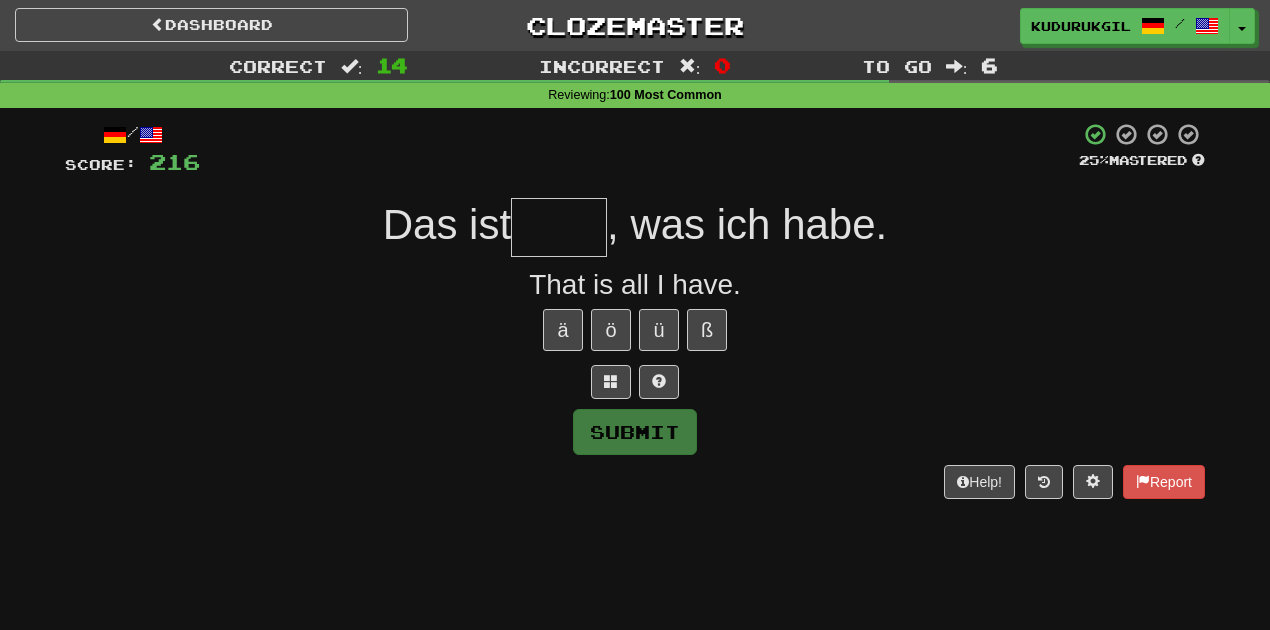 click at bounding box center [635, 382] 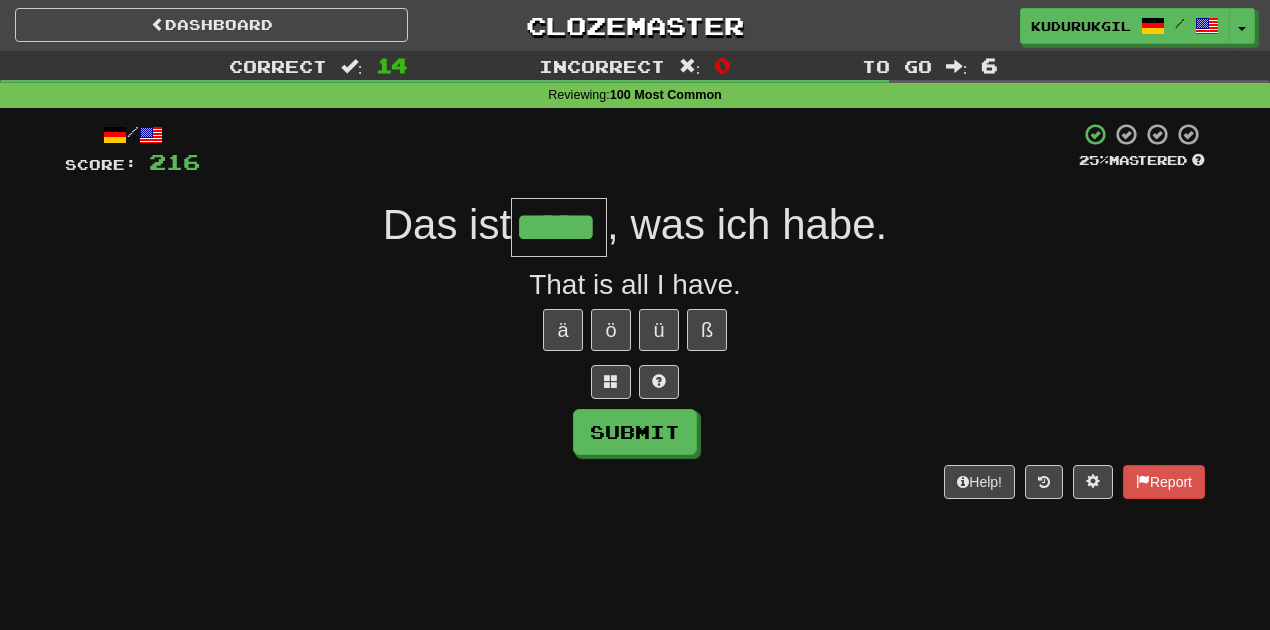 type on "*****" 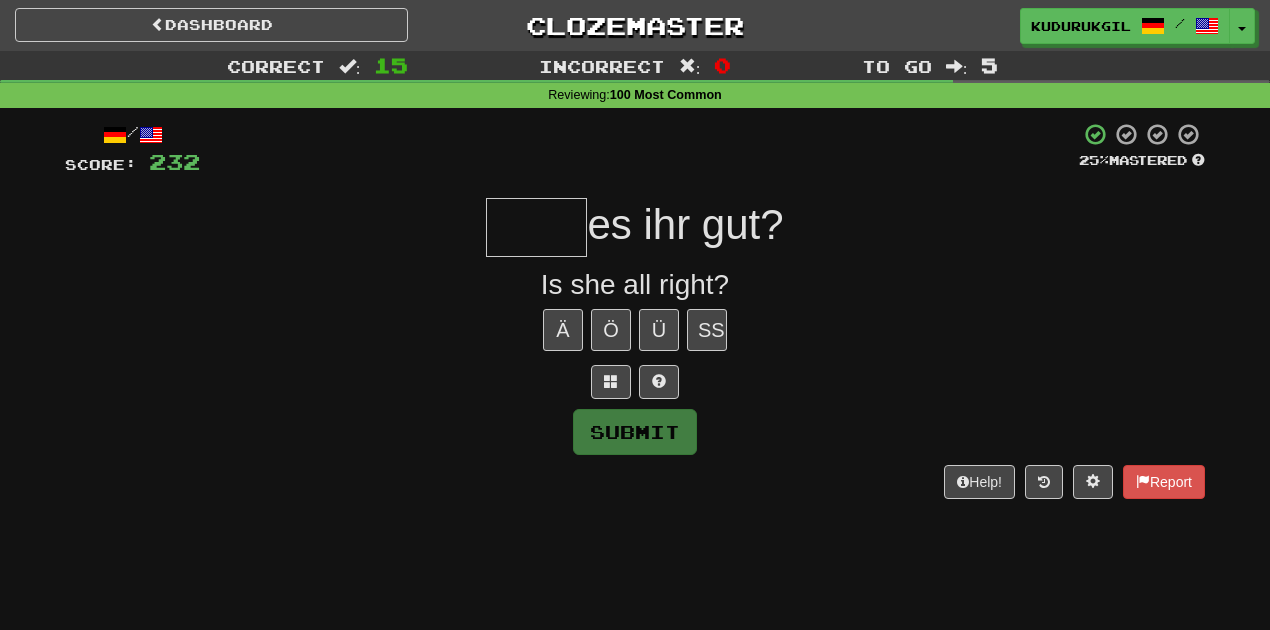 type on "*" 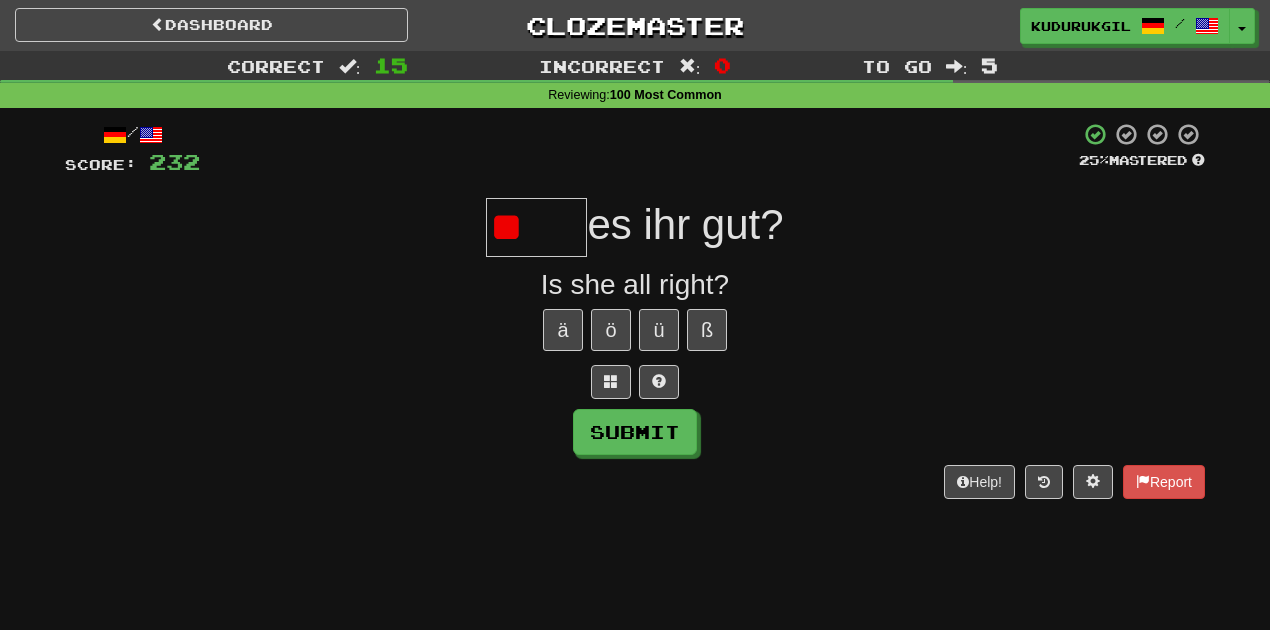 type on "*" 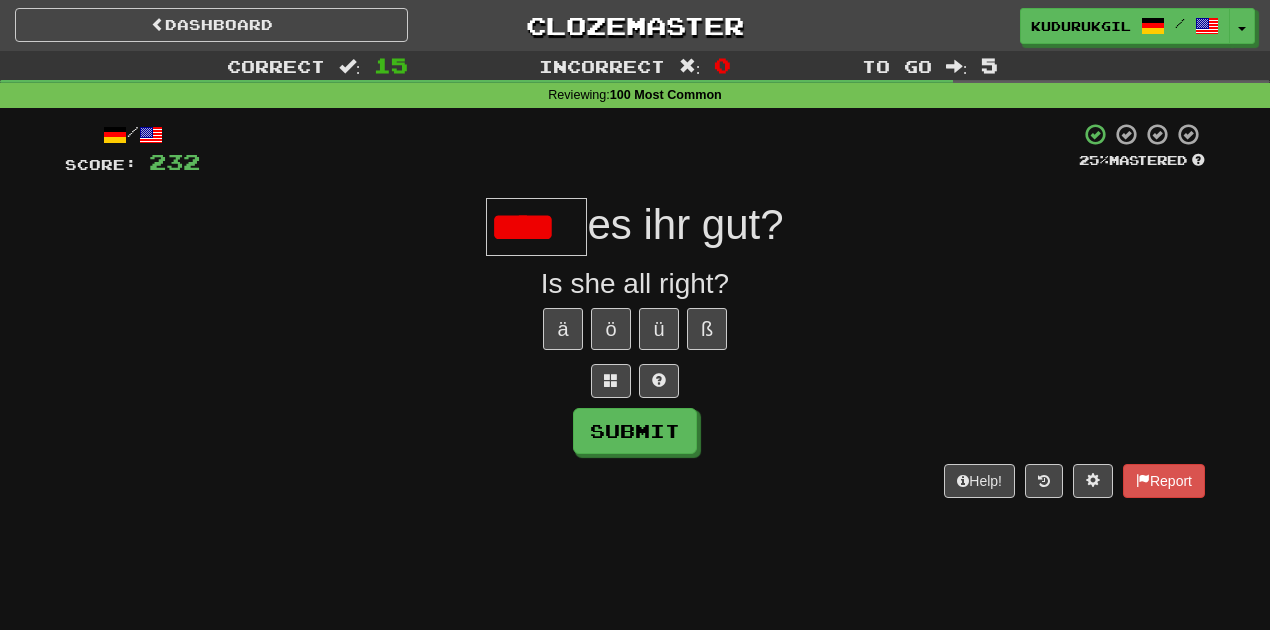 scroll, scrollTop: 0, scrollLeft: 0, axis: both 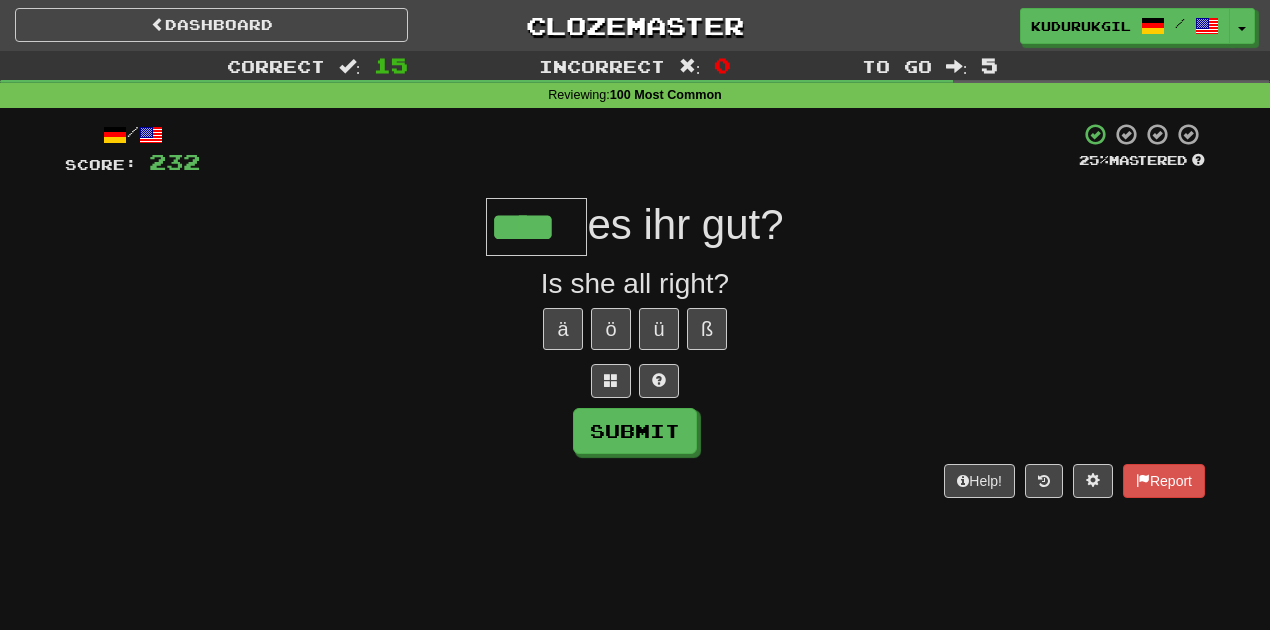 type on "****" 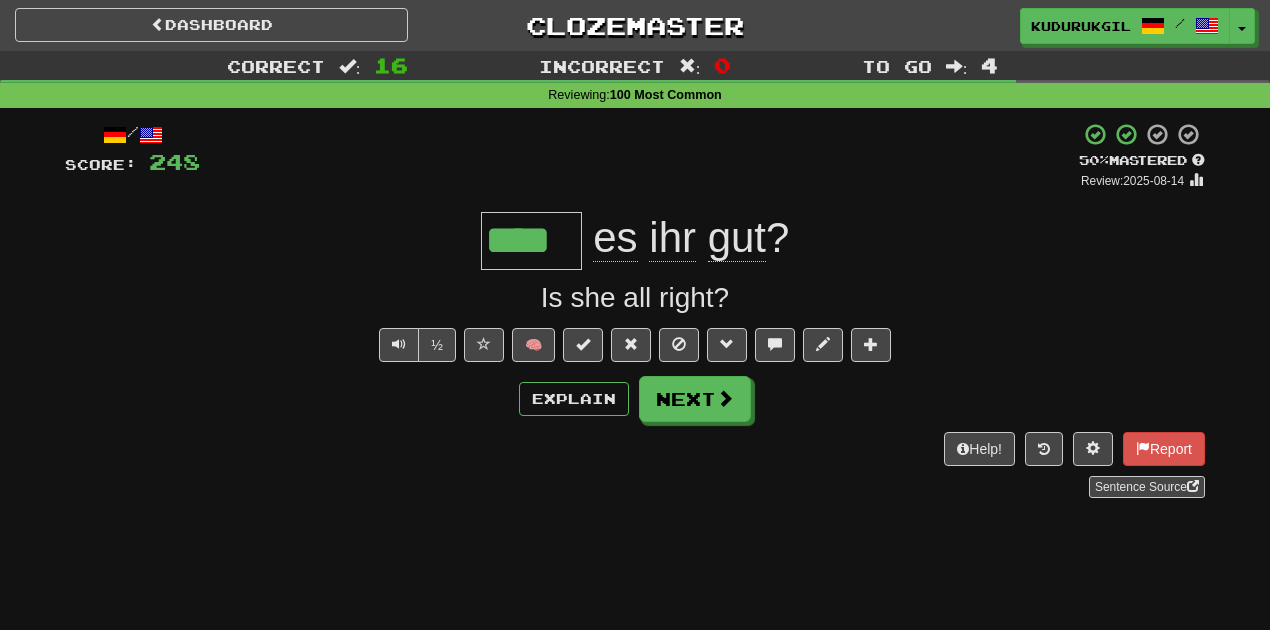 click on "es" at bounding box center [615, 238] 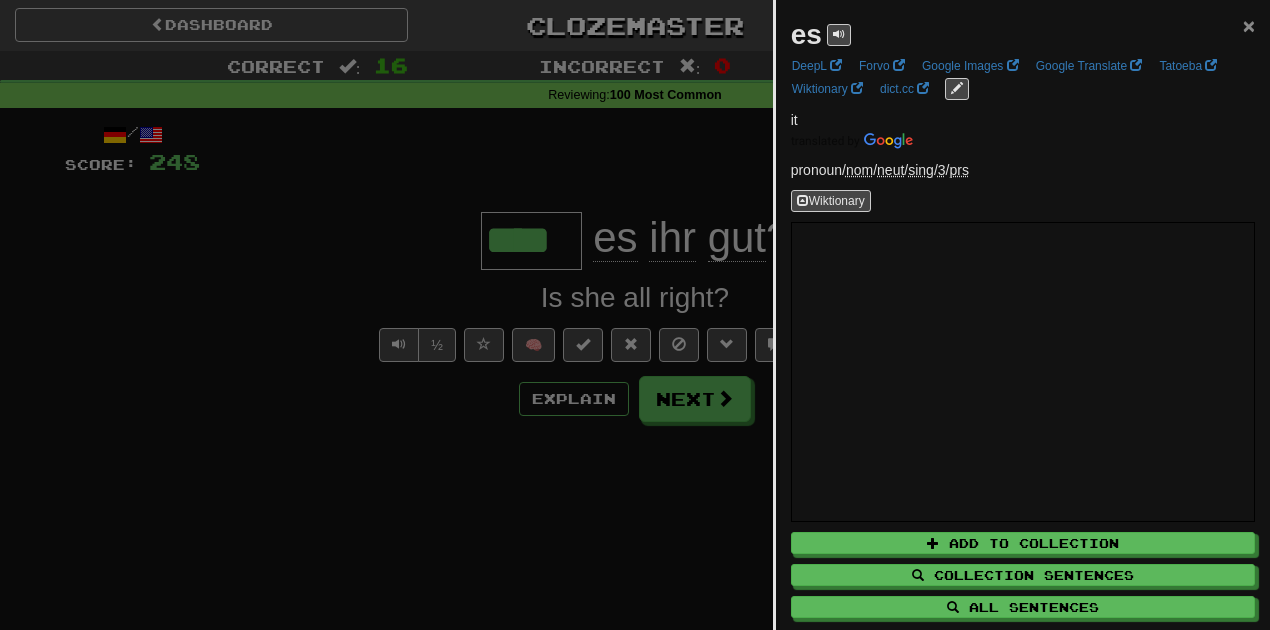 click on "×" at bounding box center [1249, 25] 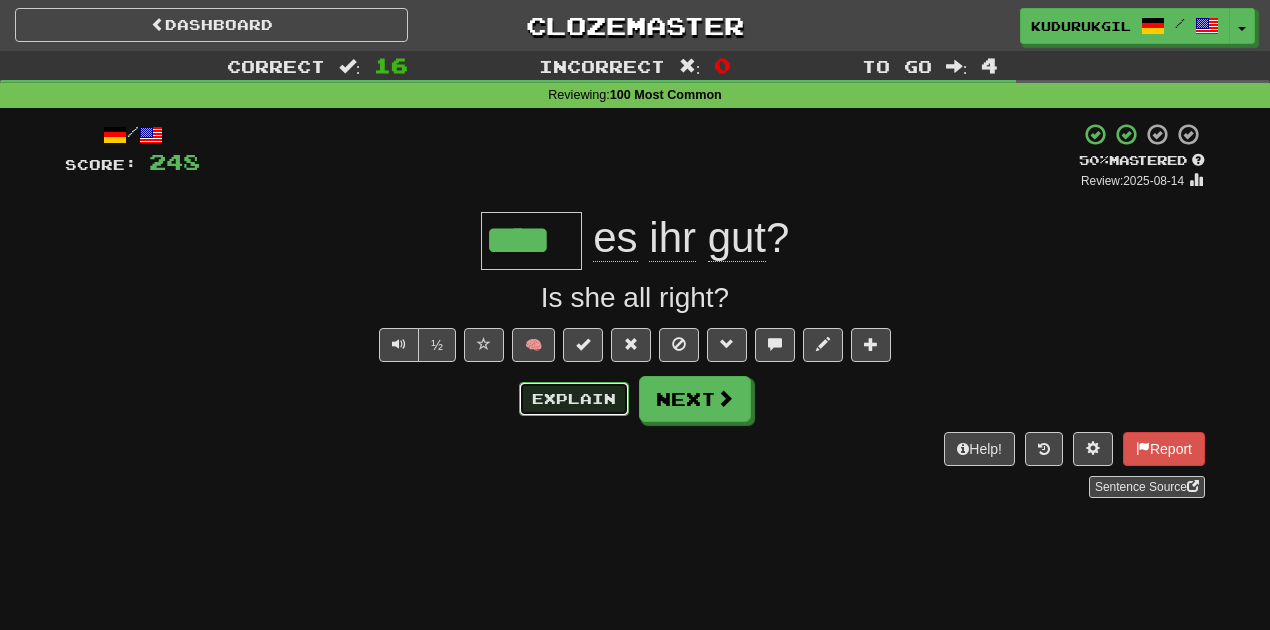 click on "Explain" at bounding box center (574, 399) 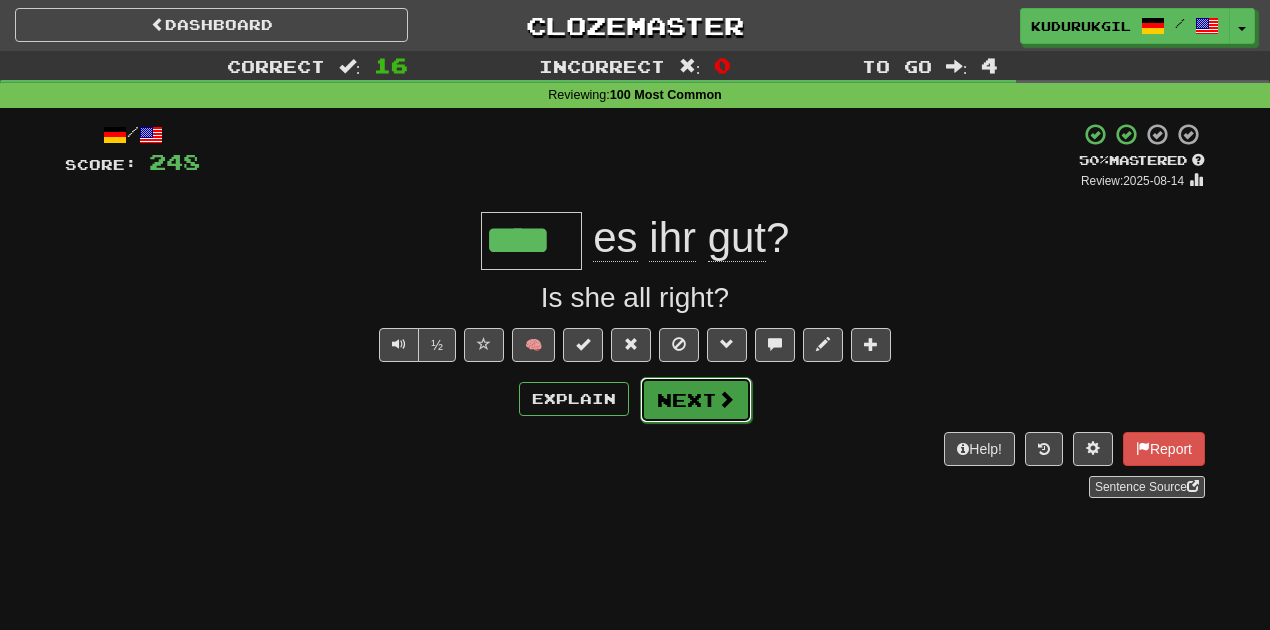 click on "Next" at bounding box center (696, 400) 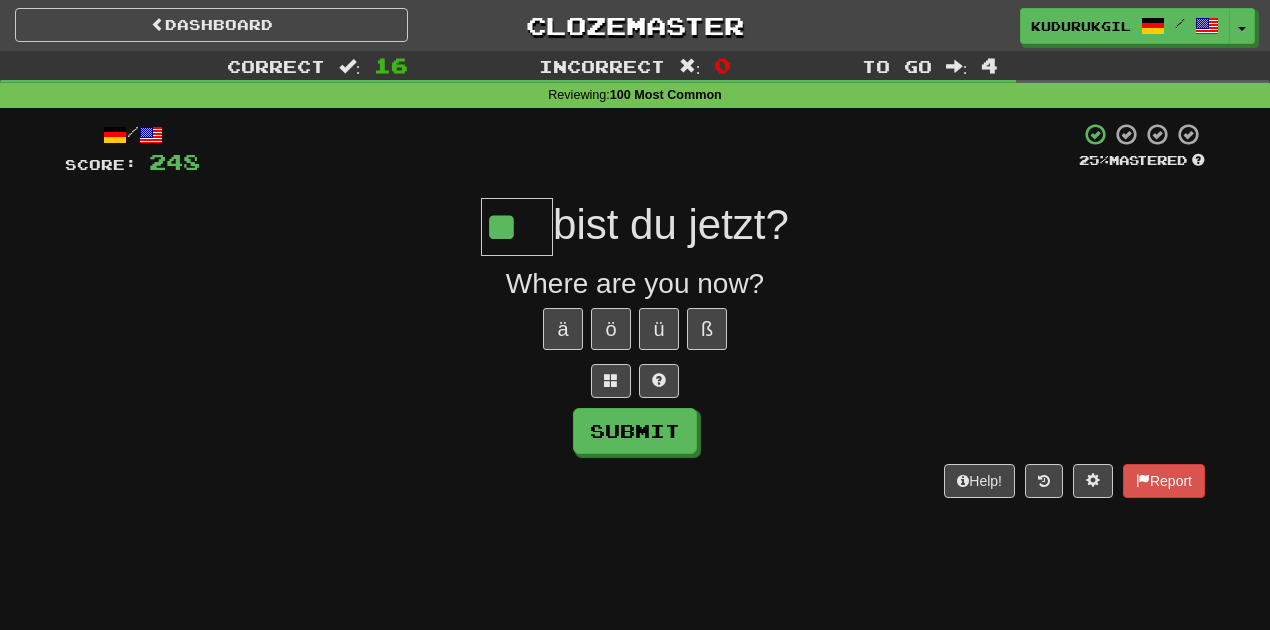 type on "**" 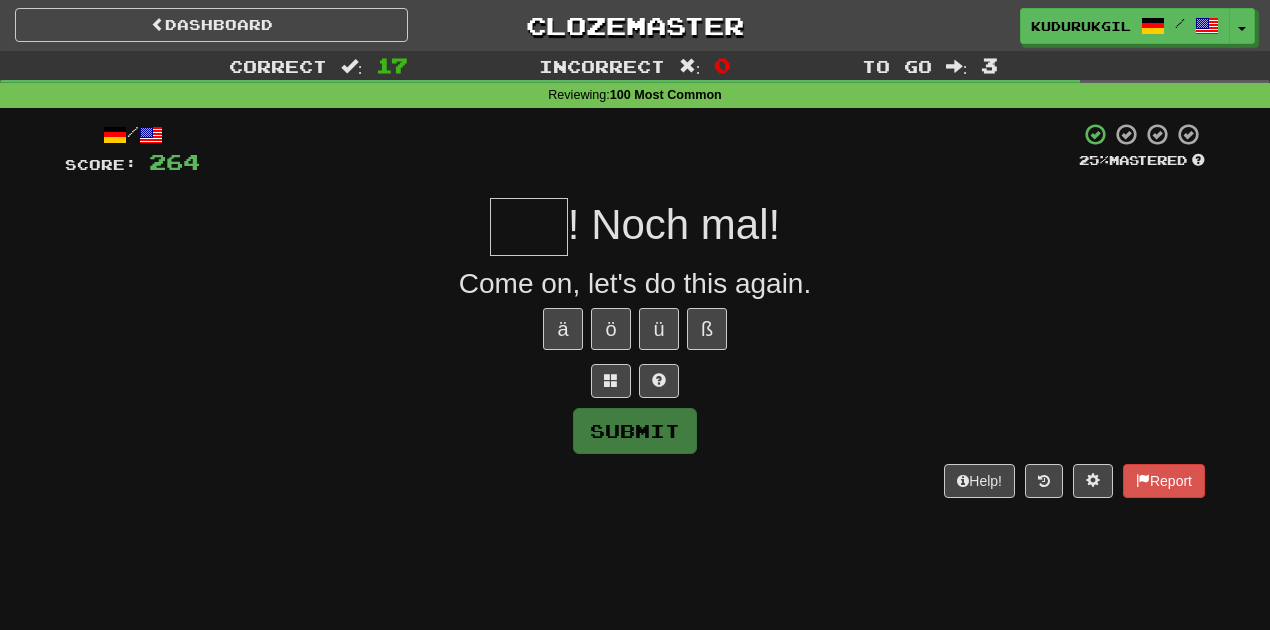 click on "/  Score:   264 25 %  Mastered ! Noch mal! Come on, let's do this again. ä ö ü ß Submit  Help!  Report" at bounding box center [635, 310] 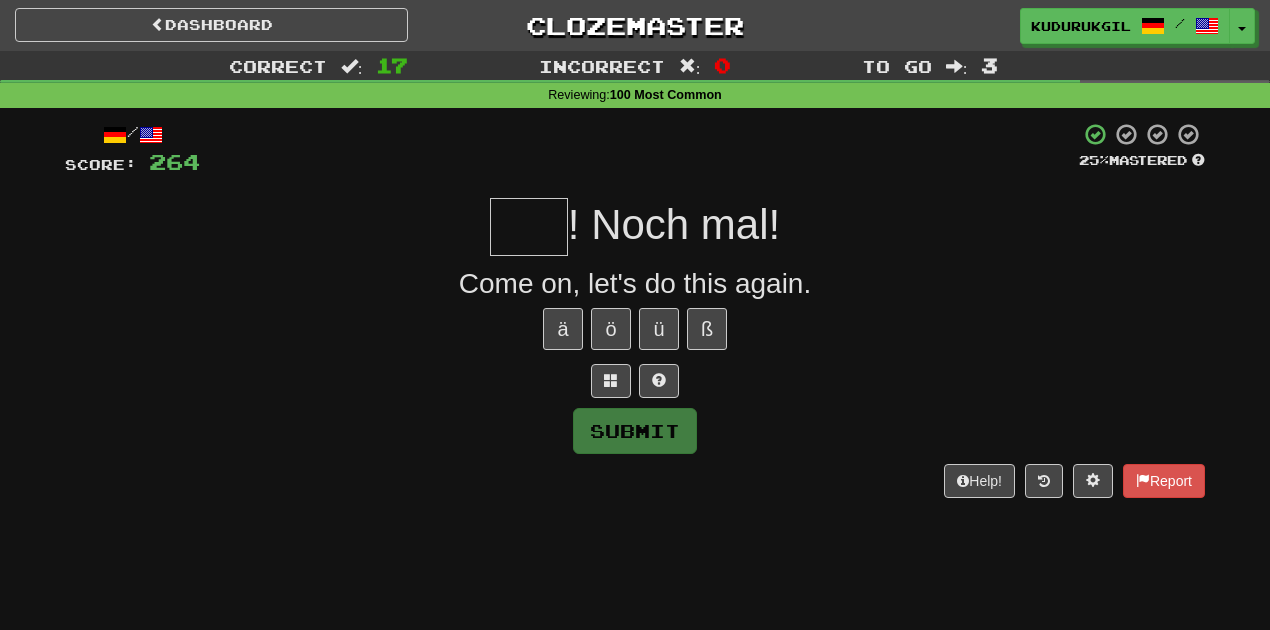 click at bounding box center (529, 227) 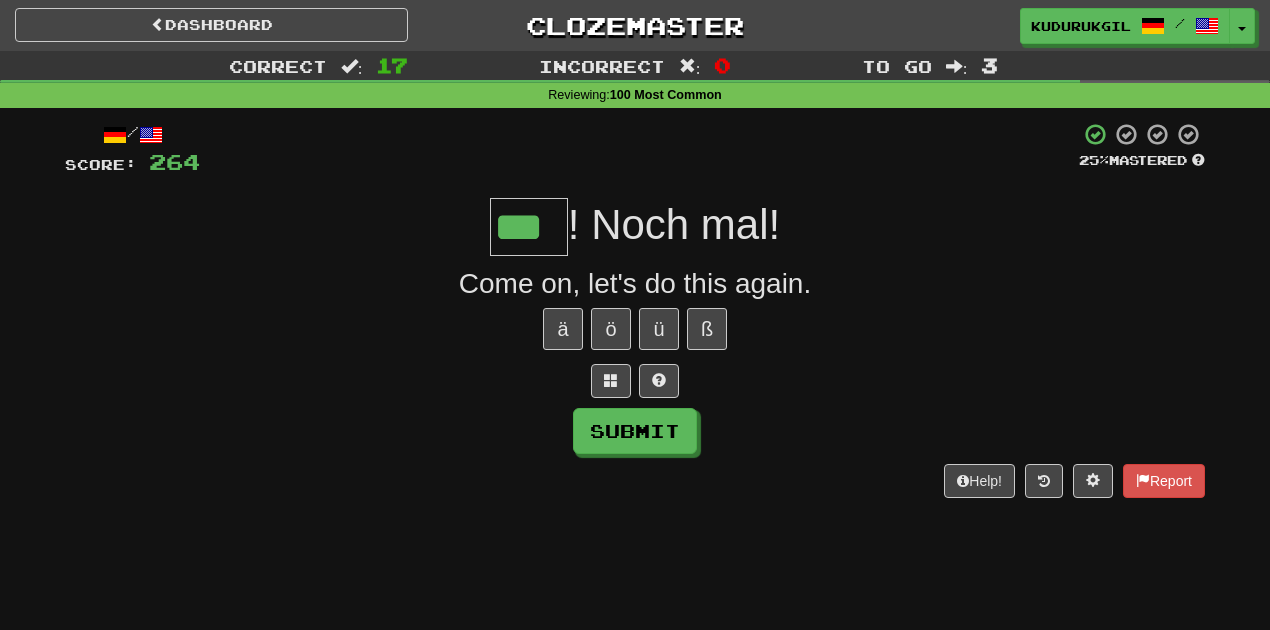type on "***" 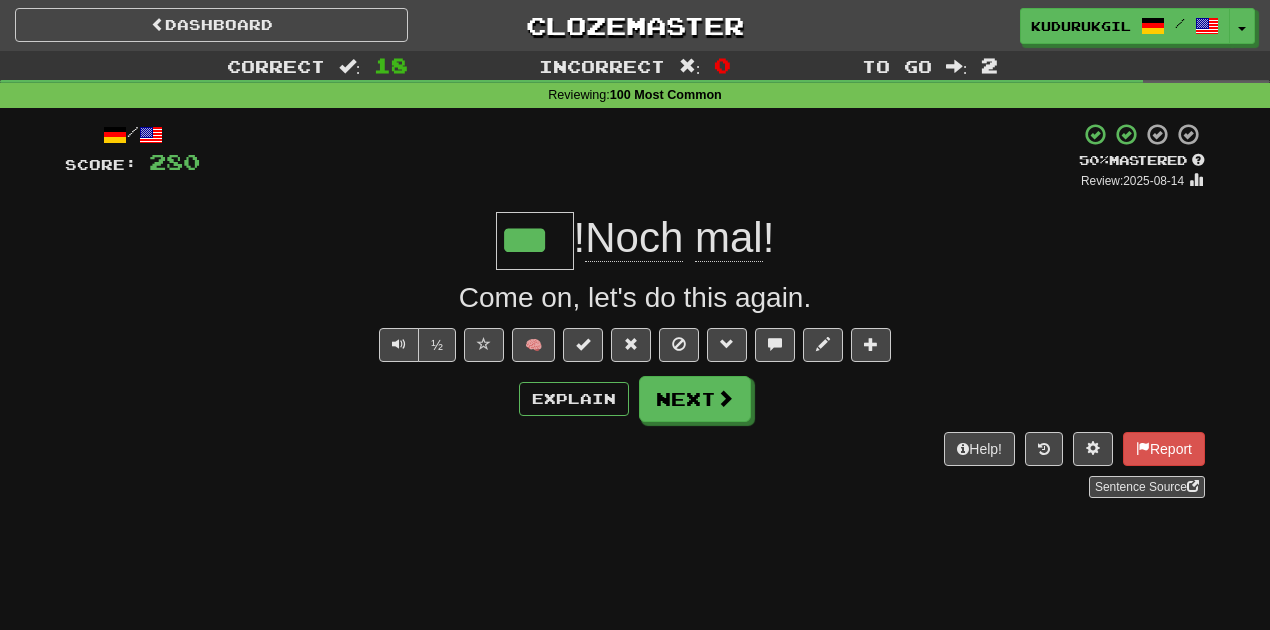 click on "mal" at bounding box center (729, 238) 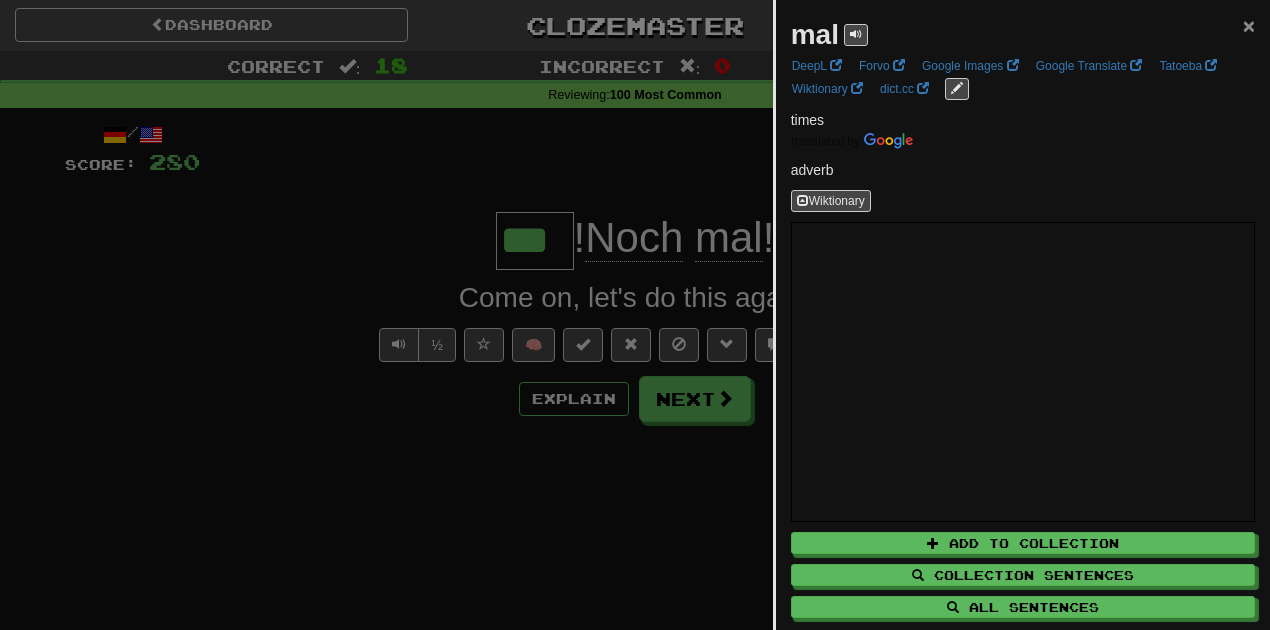 click on "×" at bounding box center [1249, 25] 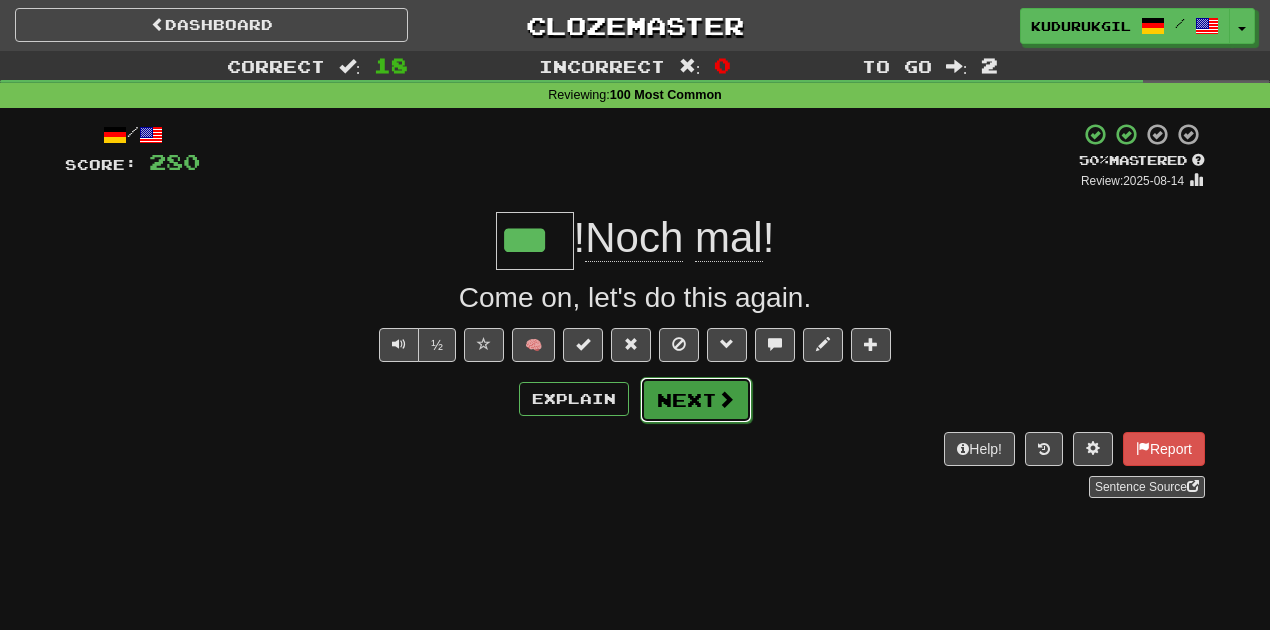 click on "Next" at bounding box center (696, 400) 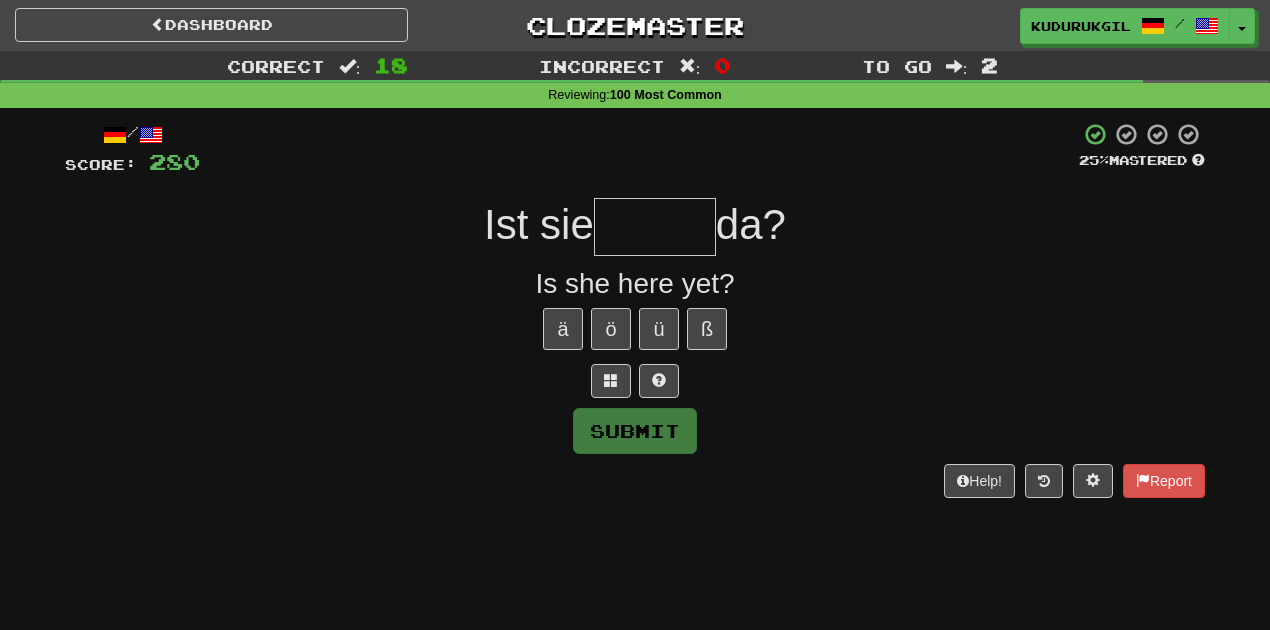 type on "*" 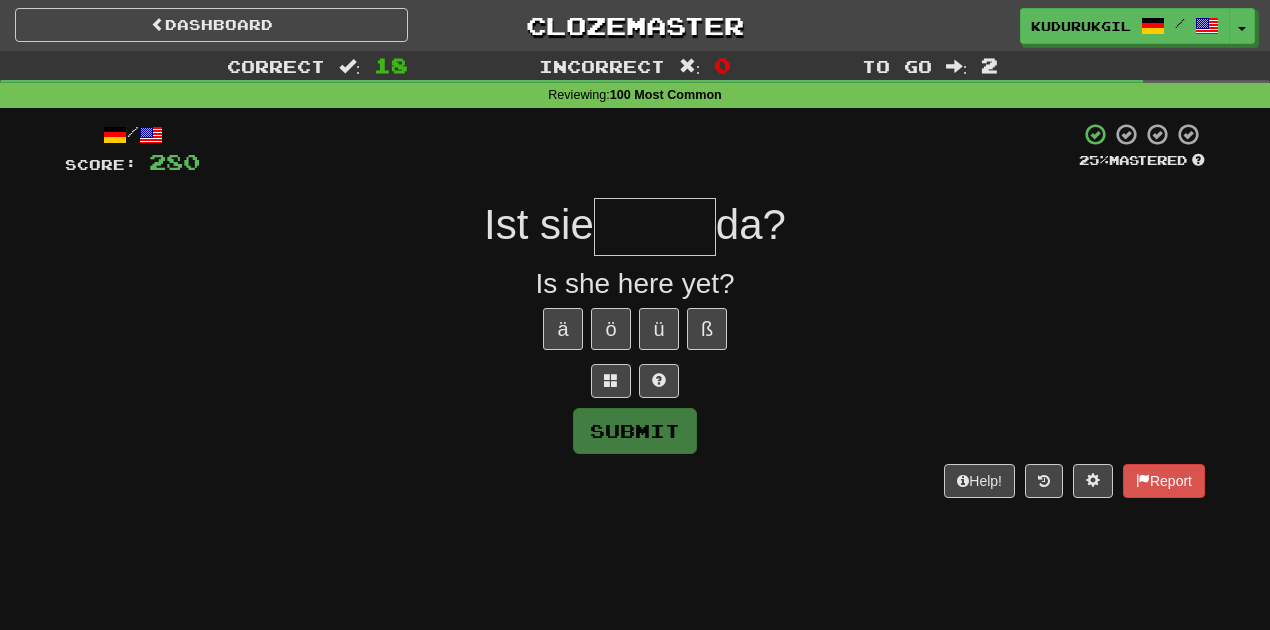 type on "*" 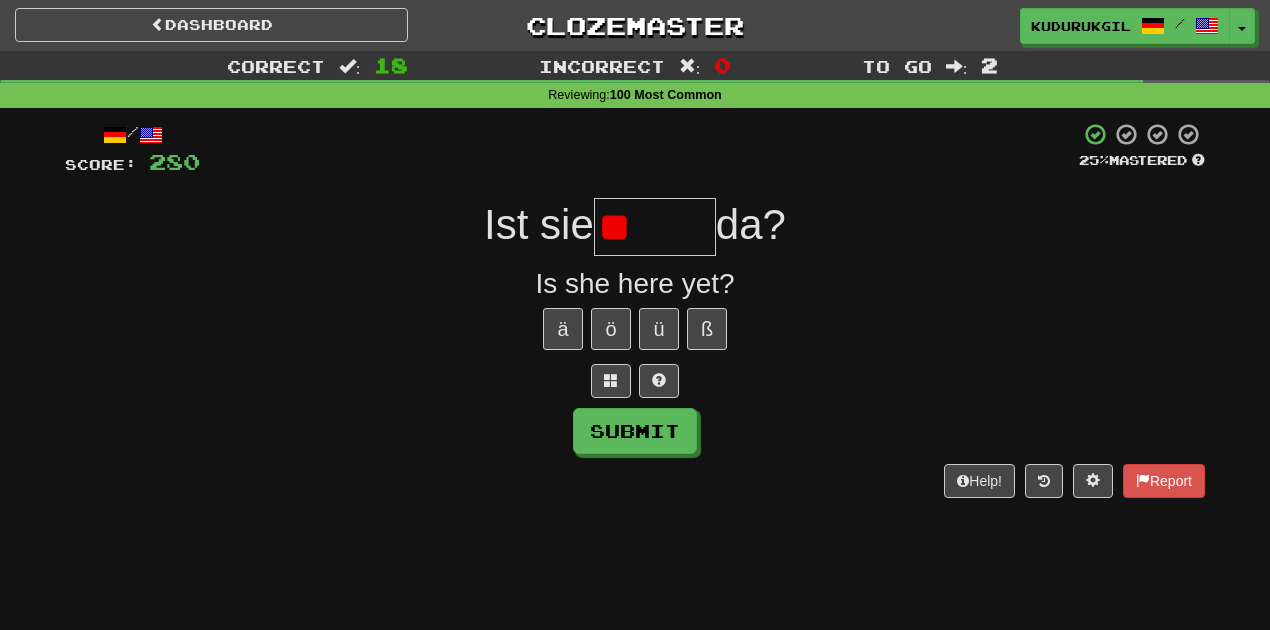 type on "*" 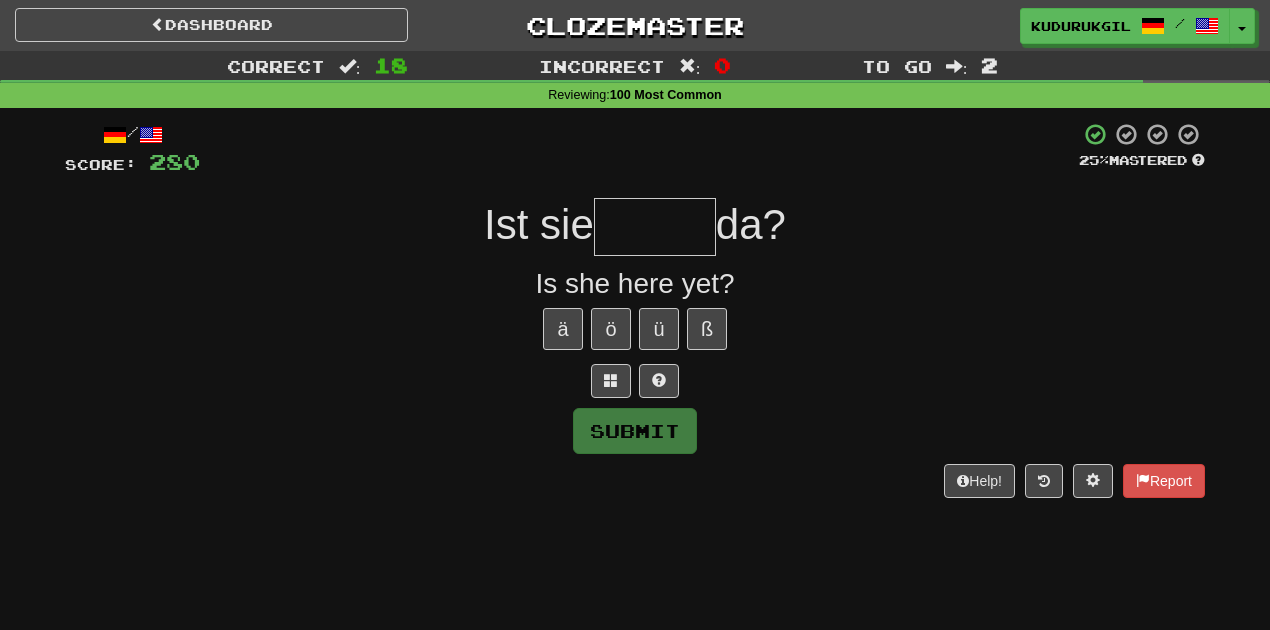 type on "*" 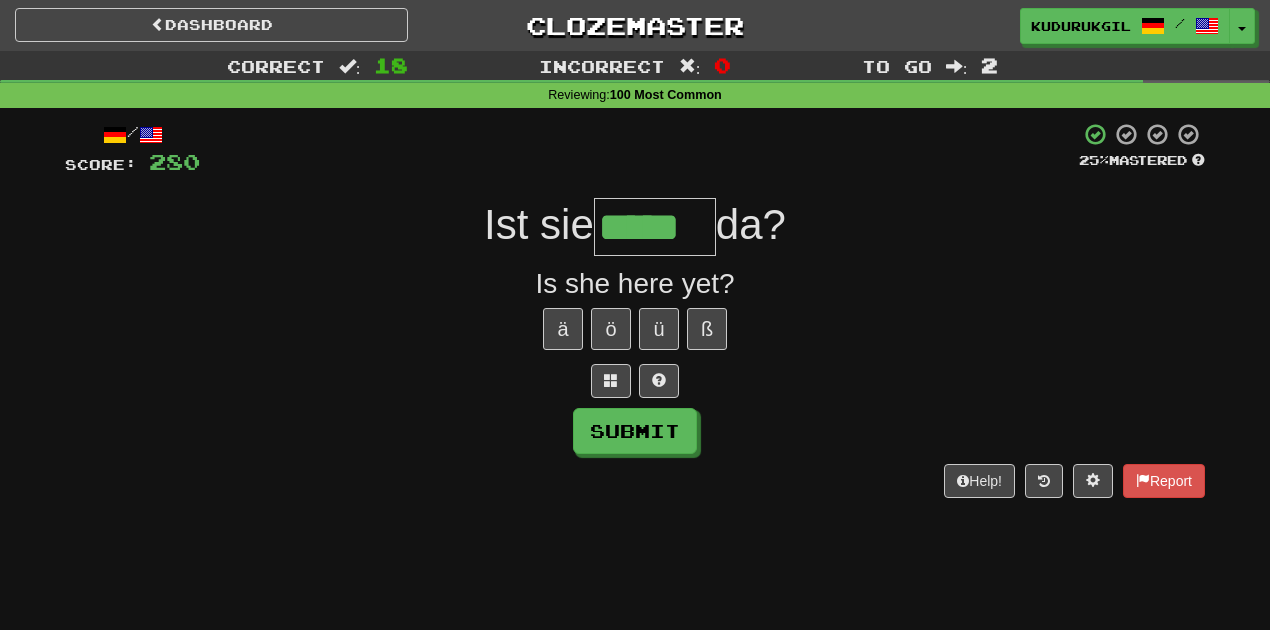 type on "*****" 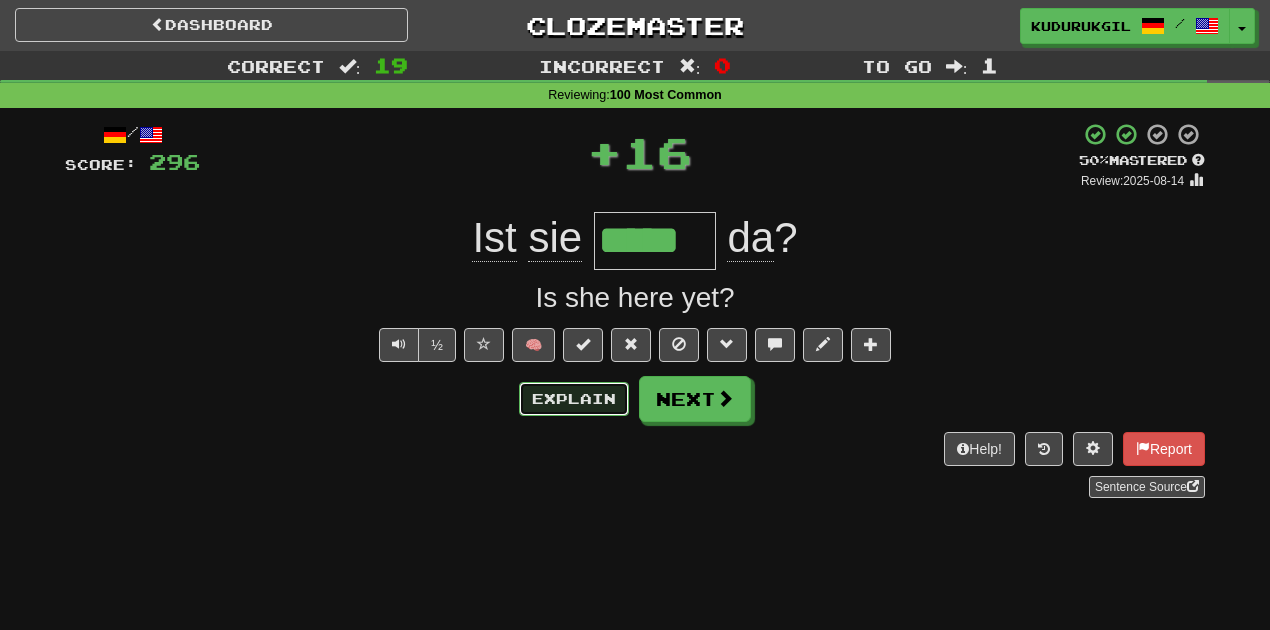 click on "Explain" at bounding box center (574, 399) 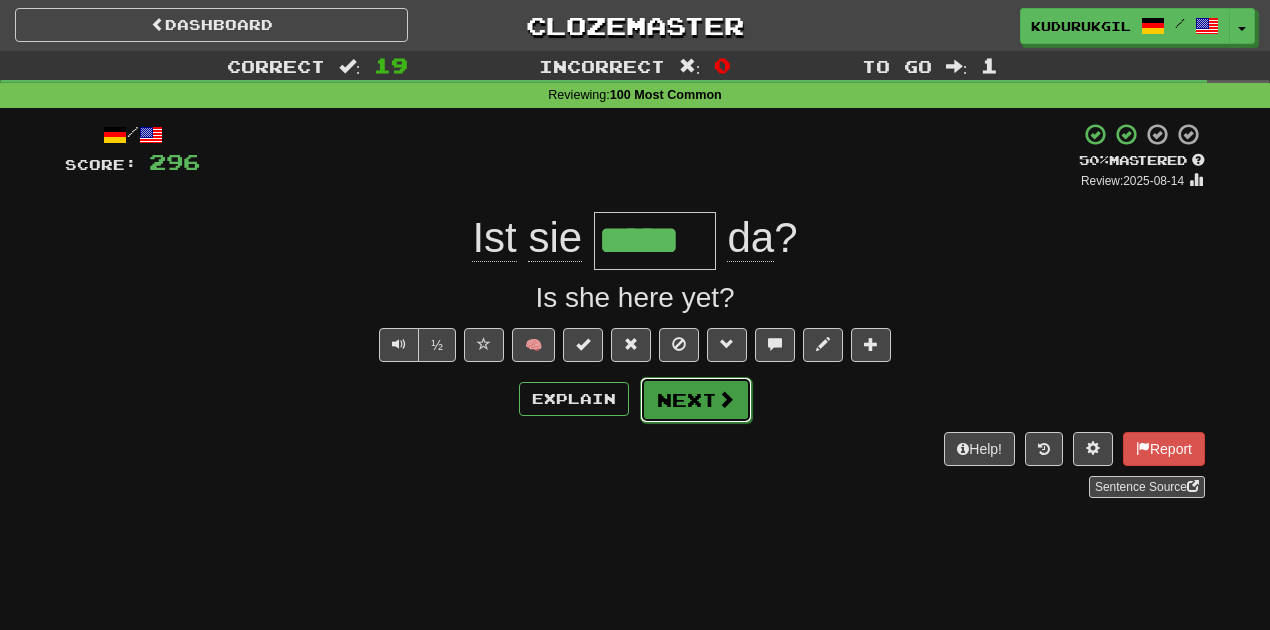 click on "Next" at bounding box center [696, 400] 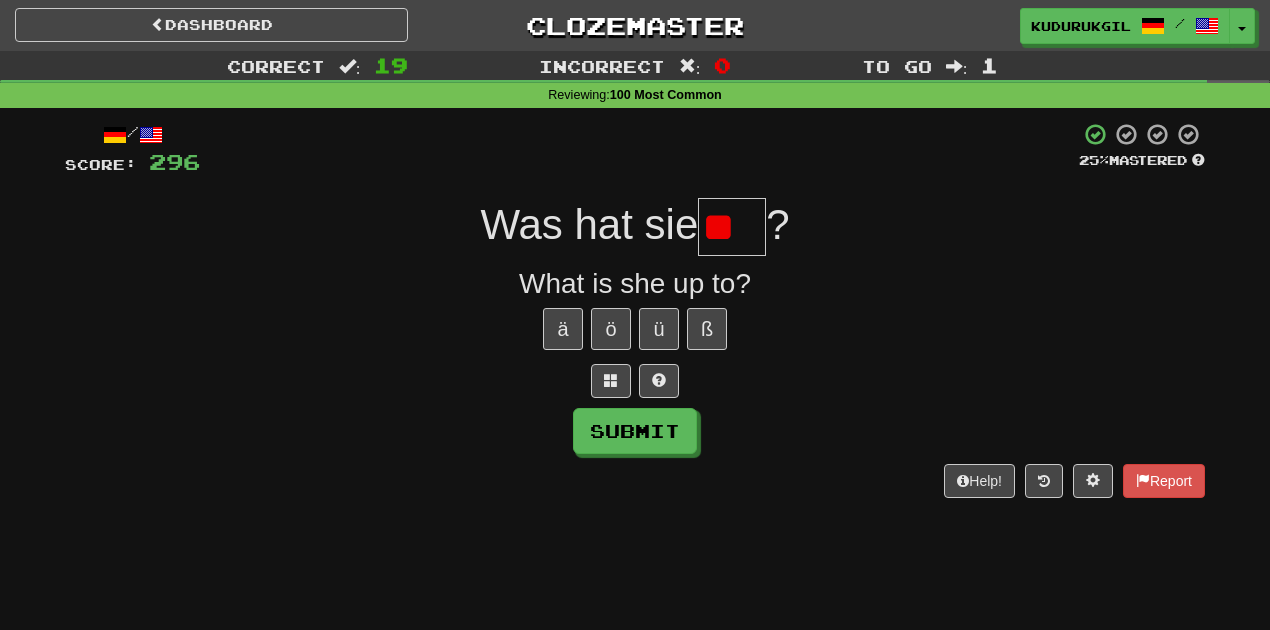 type on "*" 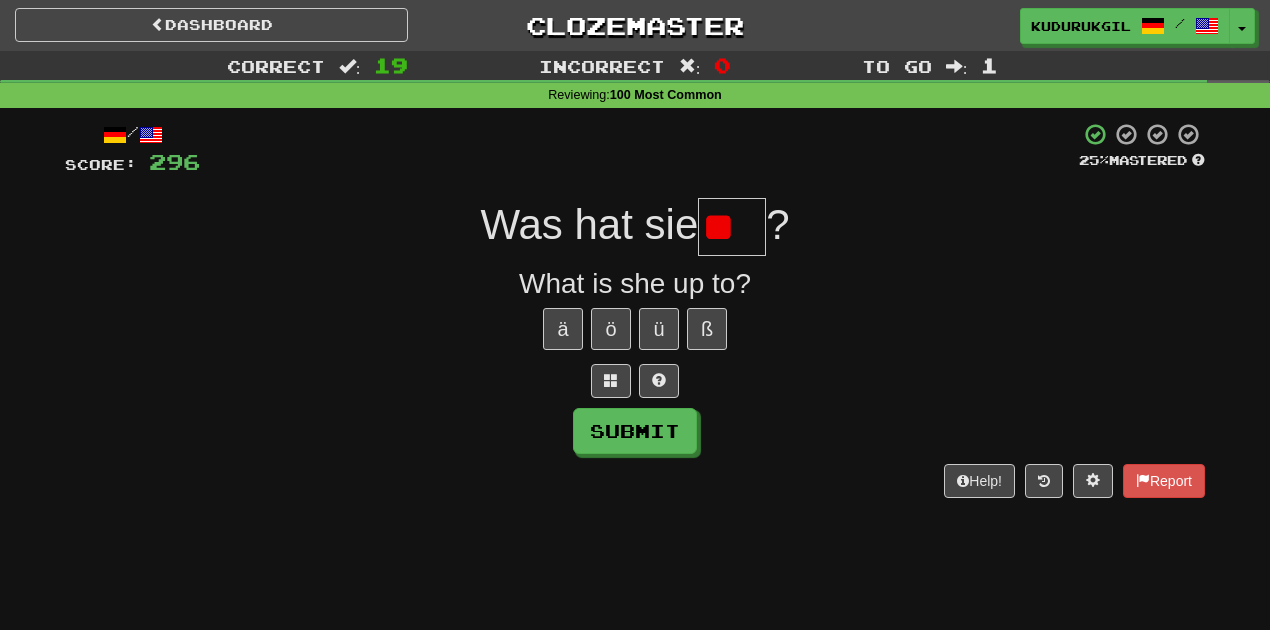 type on "*" 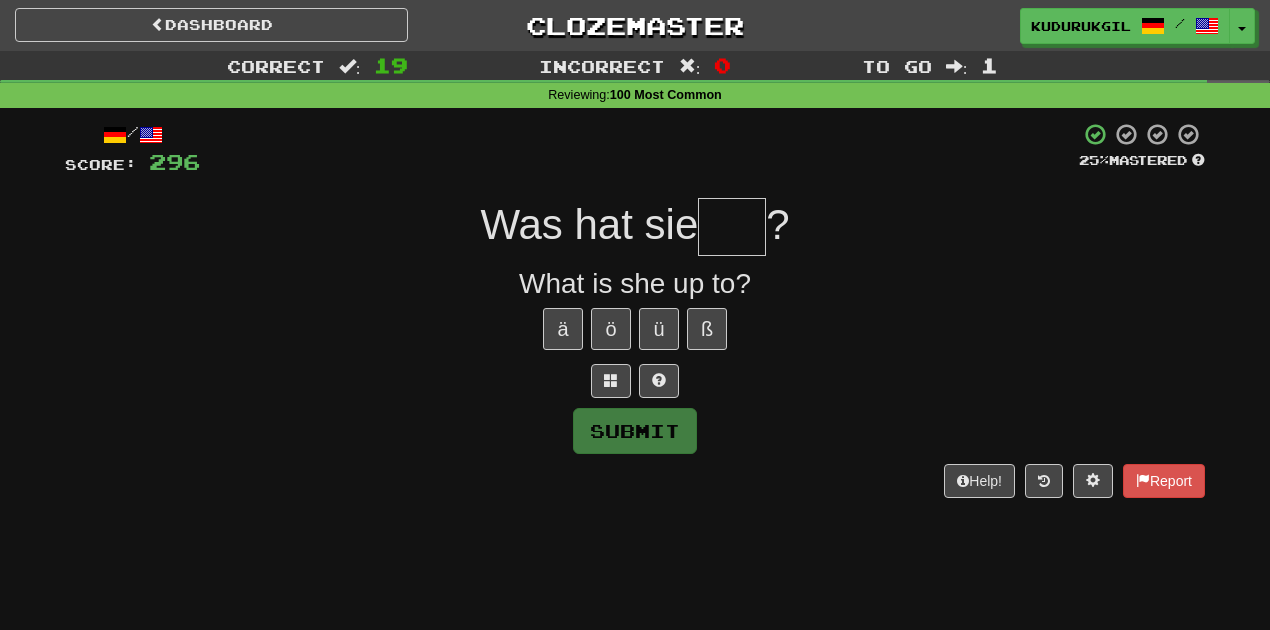 click at bounding box center (635, 381) 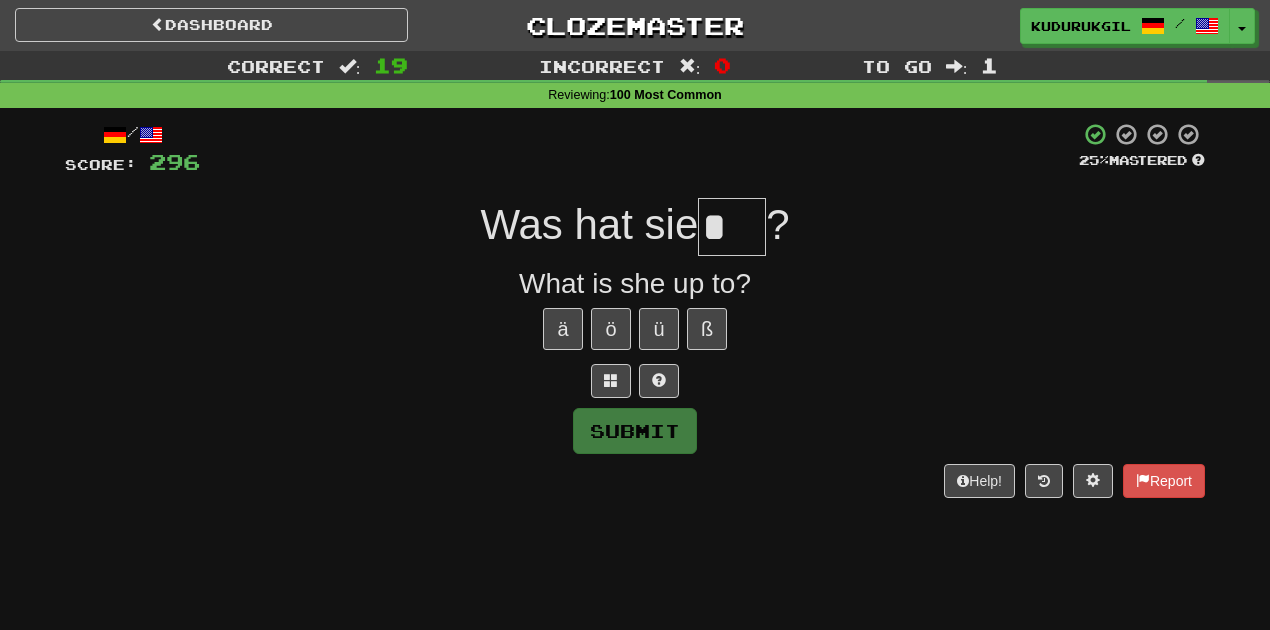 click on "*" at bounding box center (732, 227) 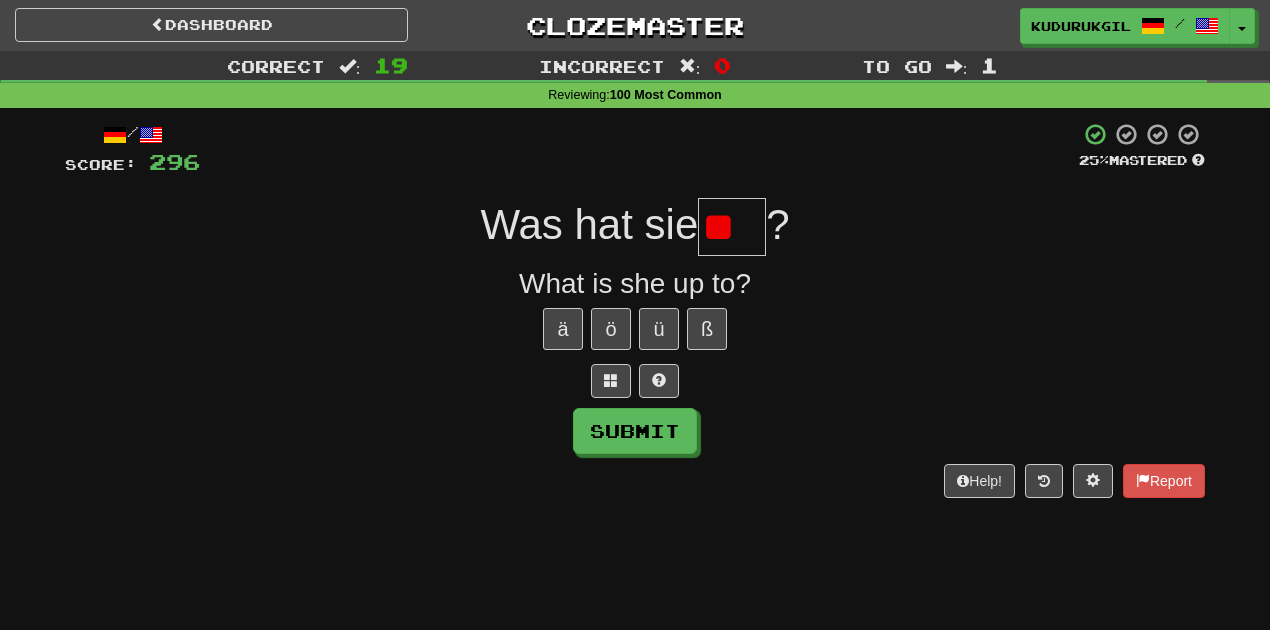 type on "*" 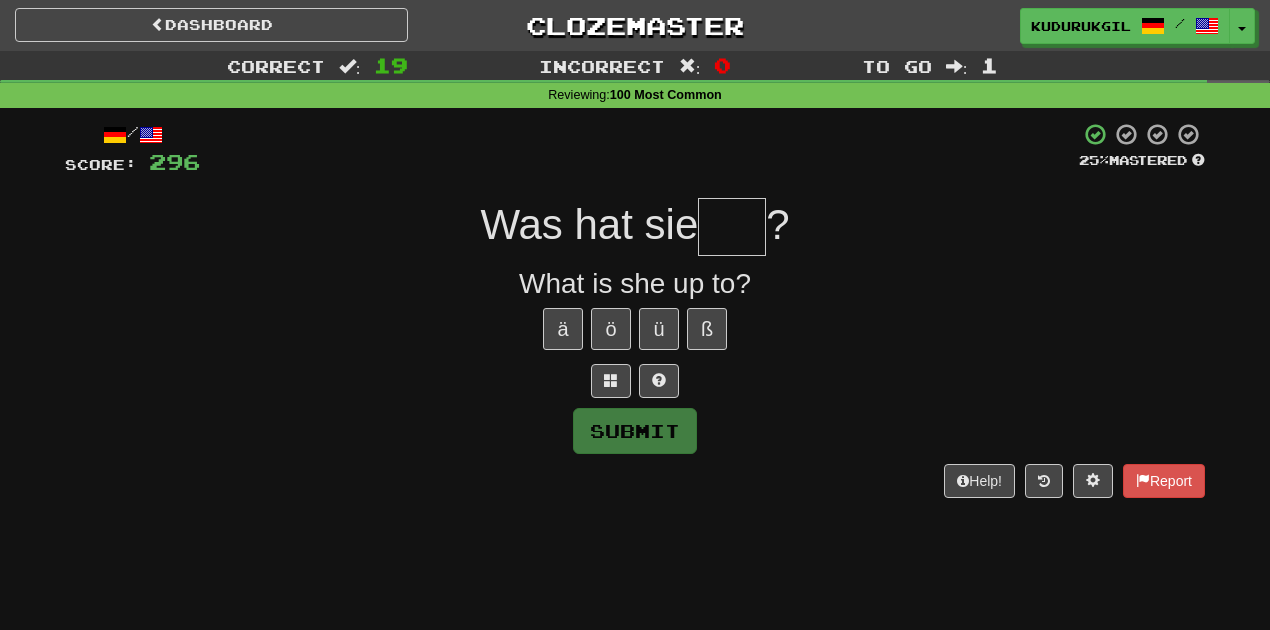 type on "*" 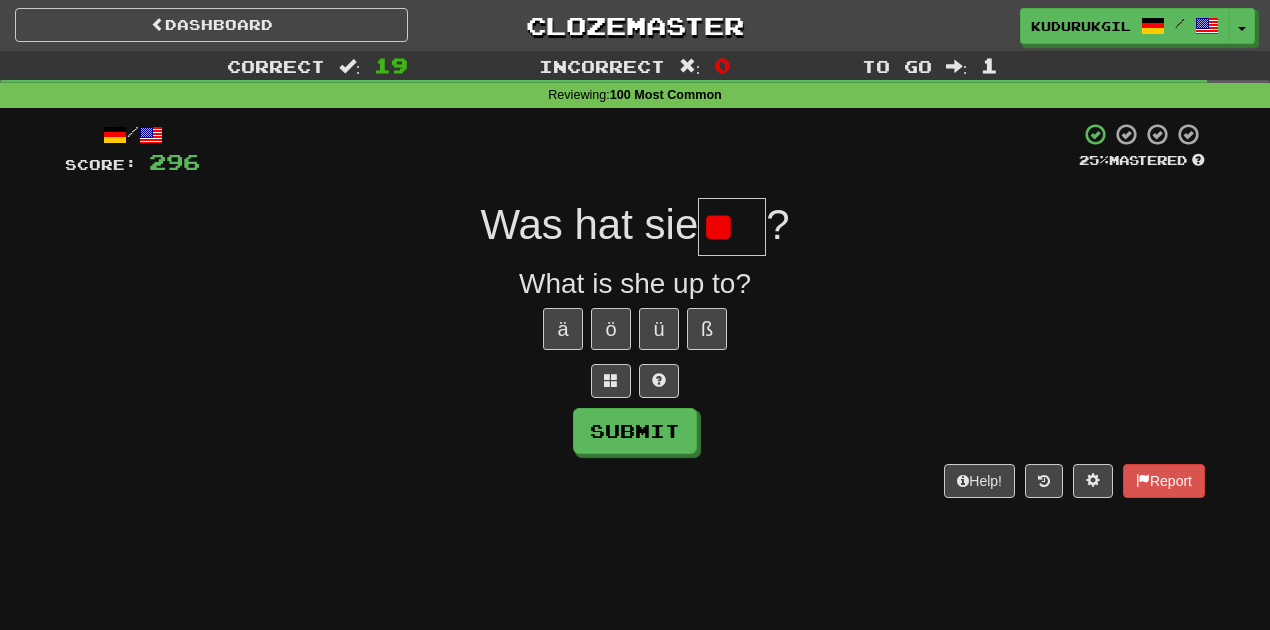 scroll, scrollTop: 0, scrollLeft: 0, axis: both 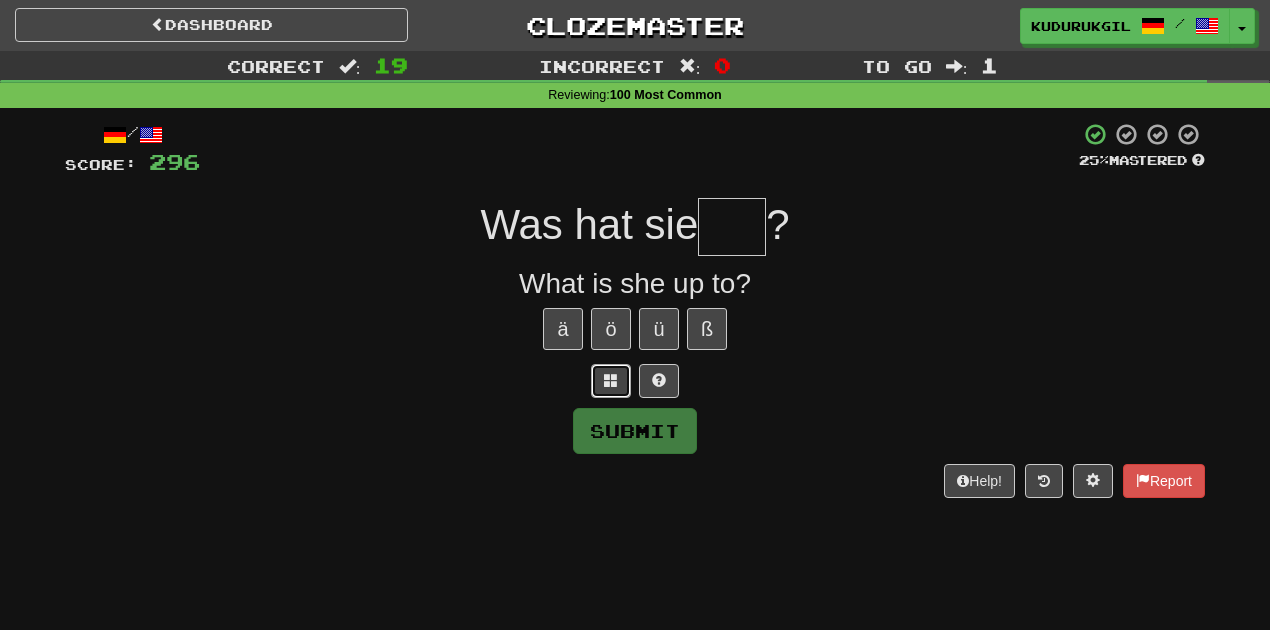 click at bounding box center (611, 380) 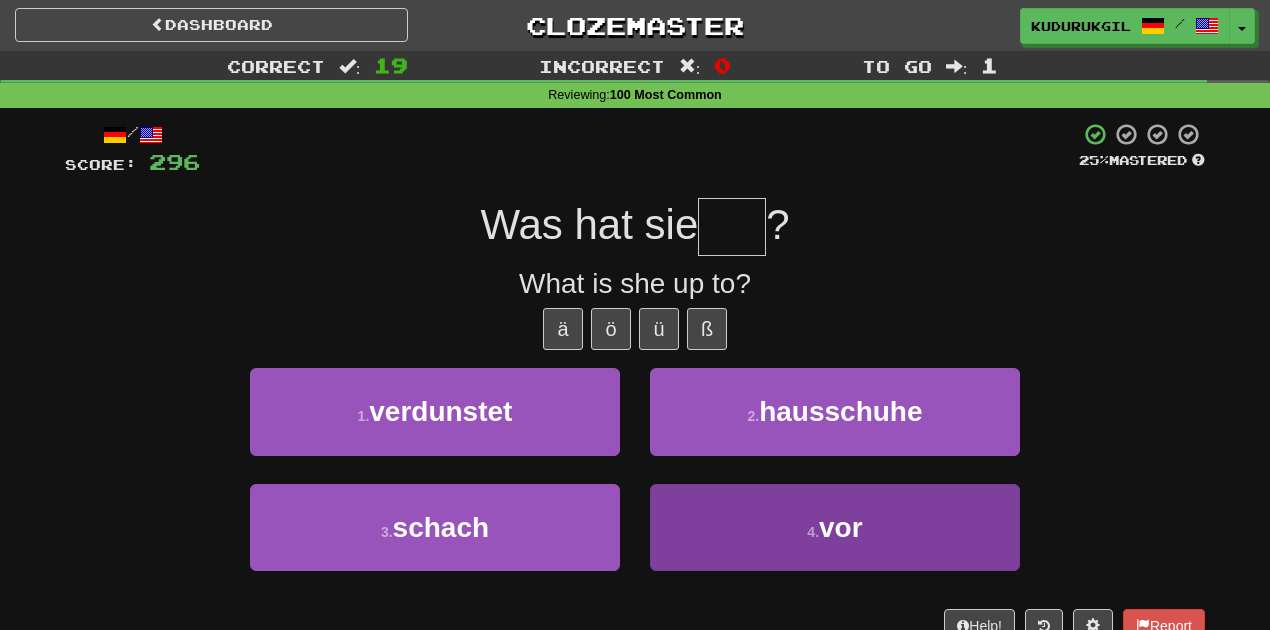 type on "*" 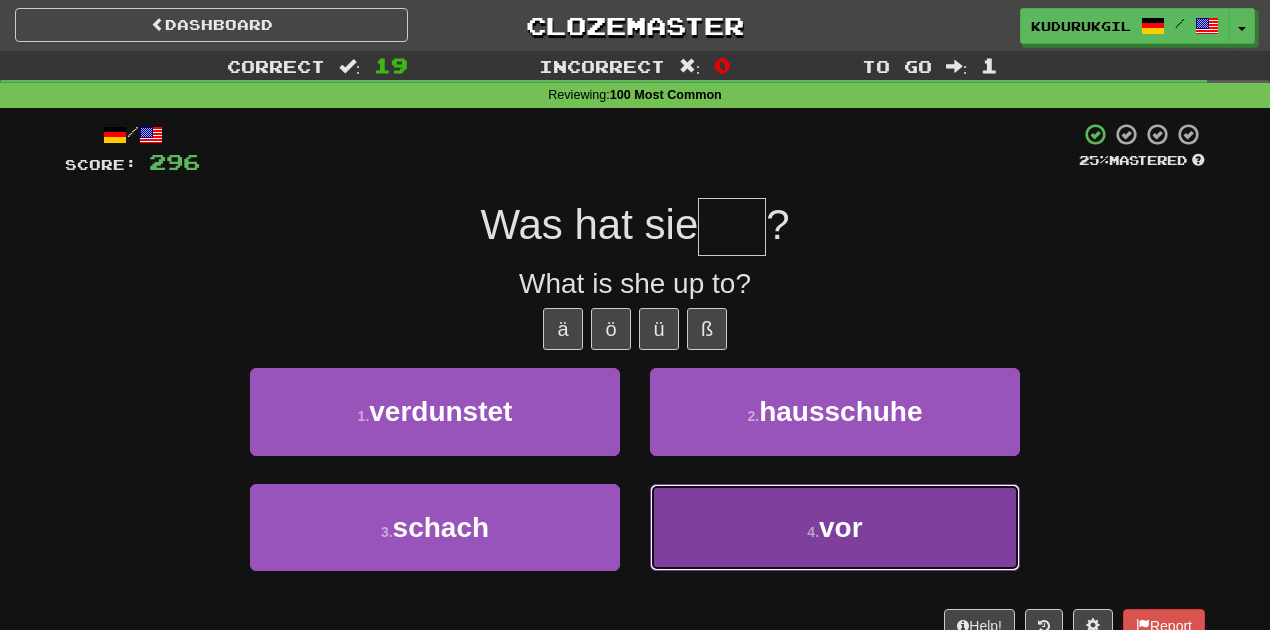 click on "4 .  vor" at bounding box center [835, 527] 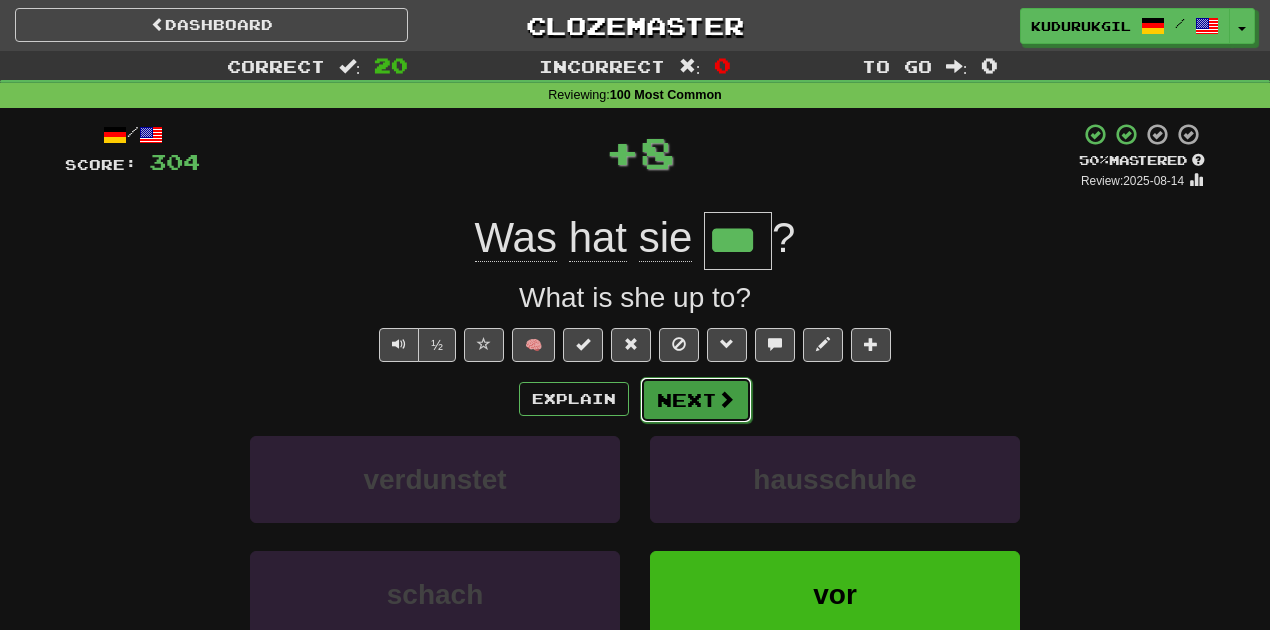 click on "Next" at bounding box center (696, 400) 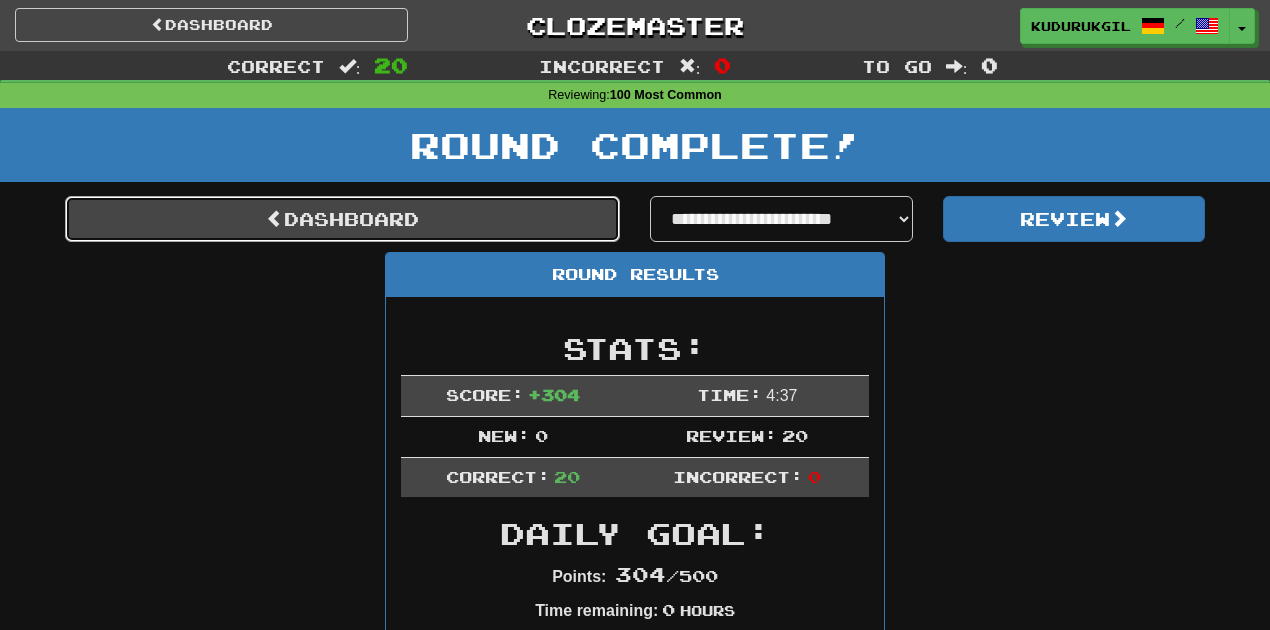 click on "Dashboard" at bounding box center (342, 219) 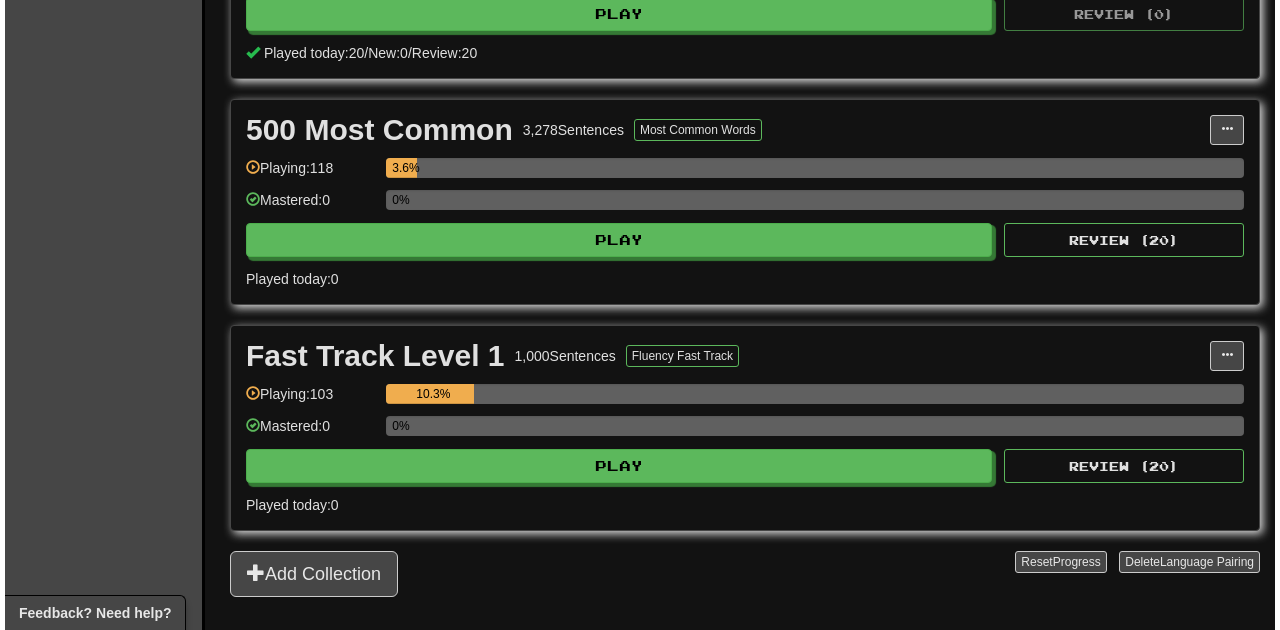 scroll, scrollTop: 597, scrollLeft: 0, axis: vertical 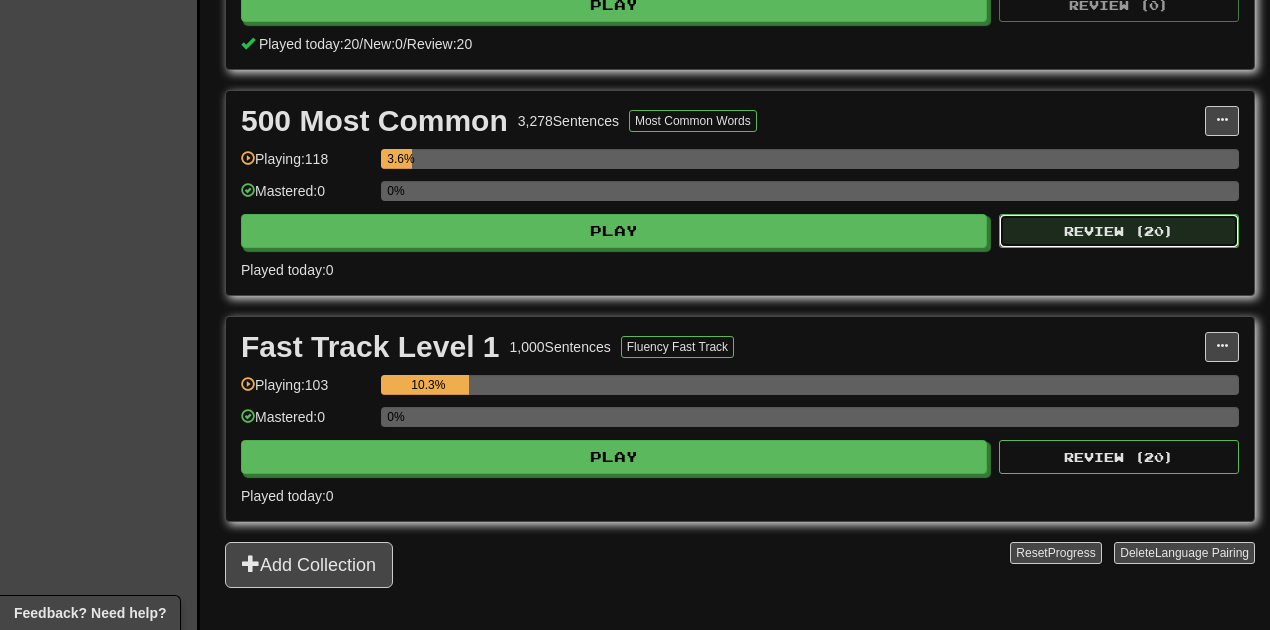 click on "Review ( 20 )" at bounding box center (1119, 231) 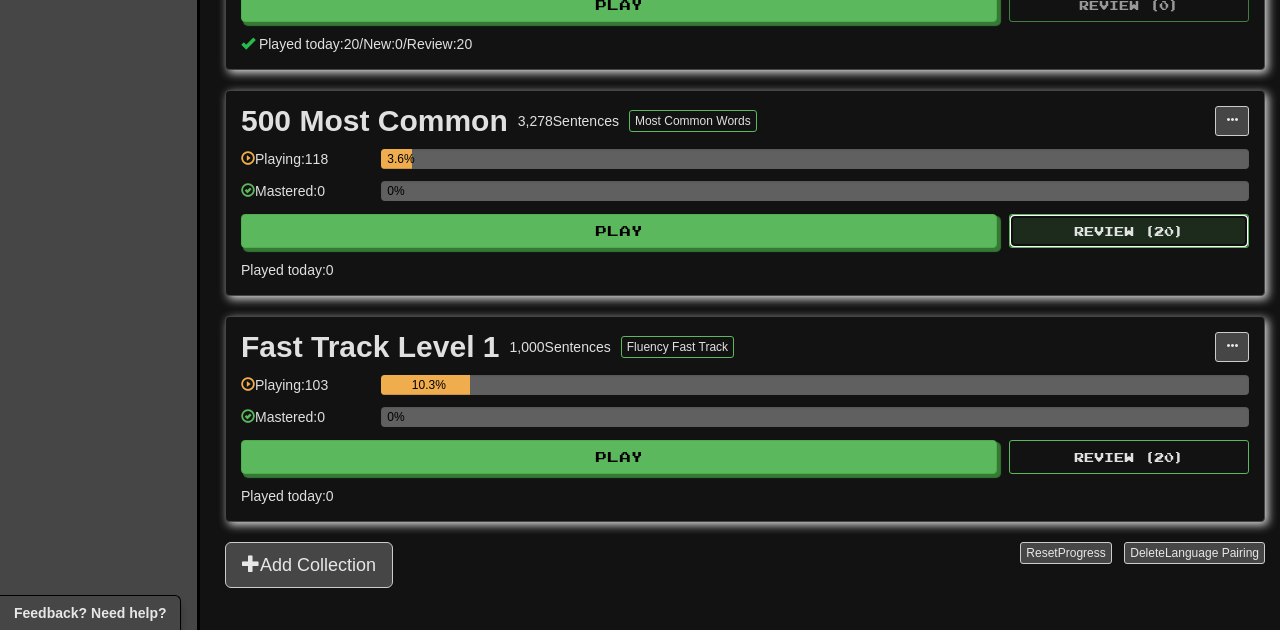 select on "**" 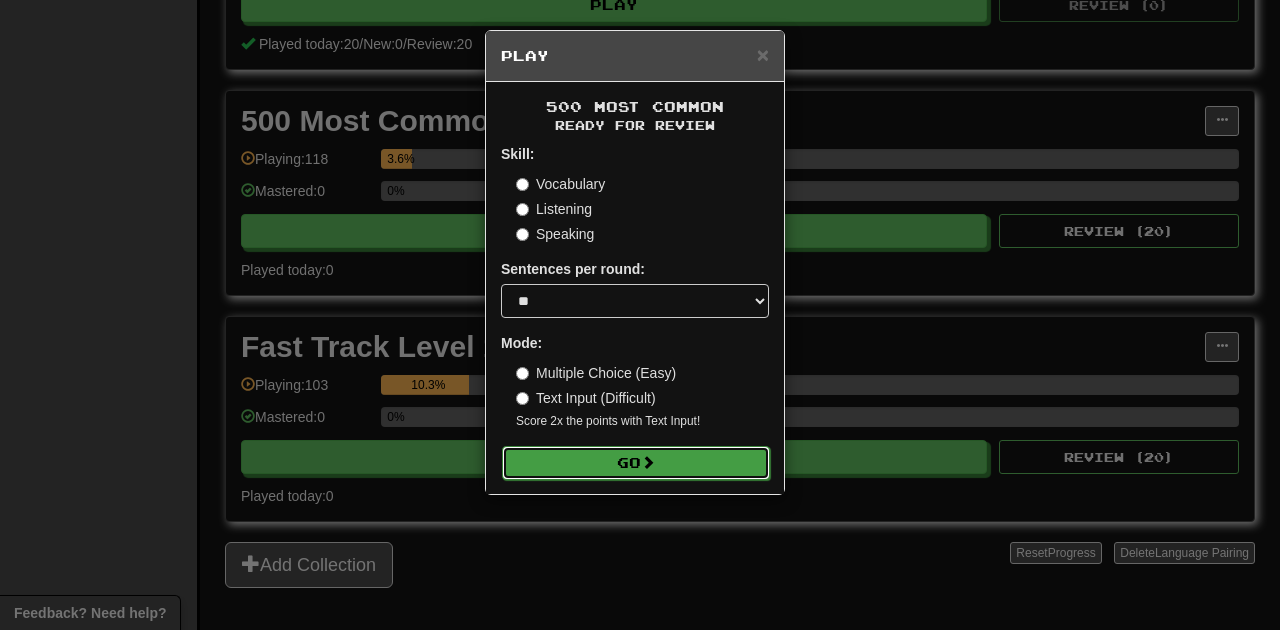 click on "Go" at bounding box center [636, 463] 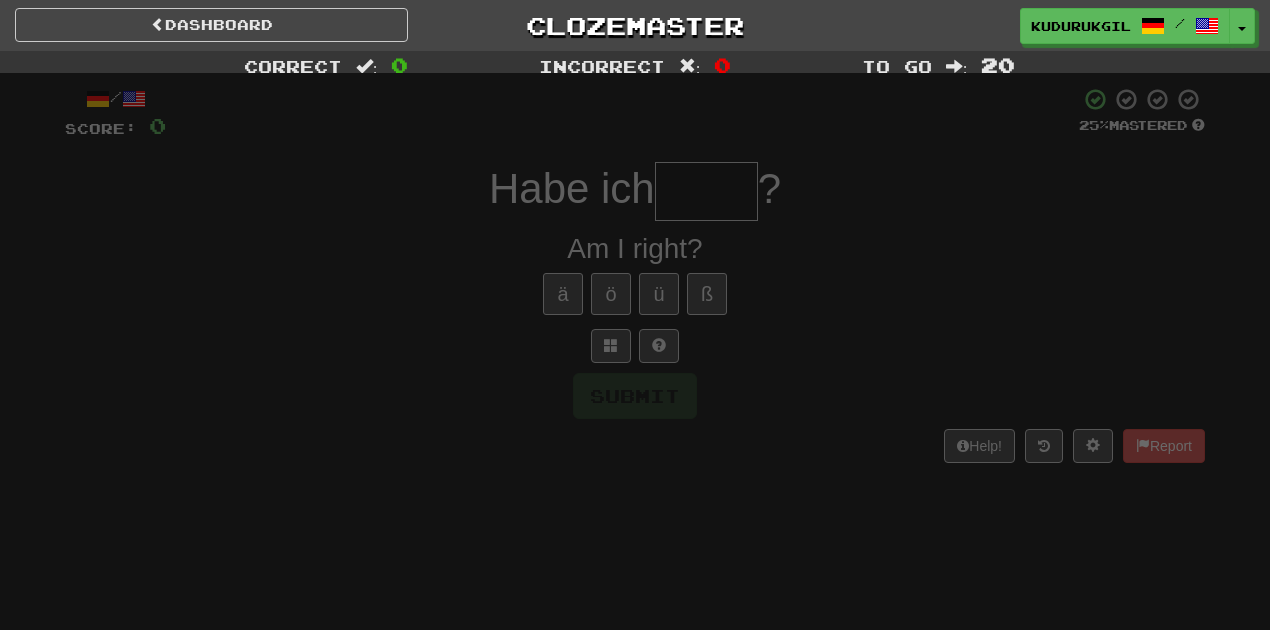 scroll, scrollTop: 0, scrollLeft: 0, axis: both 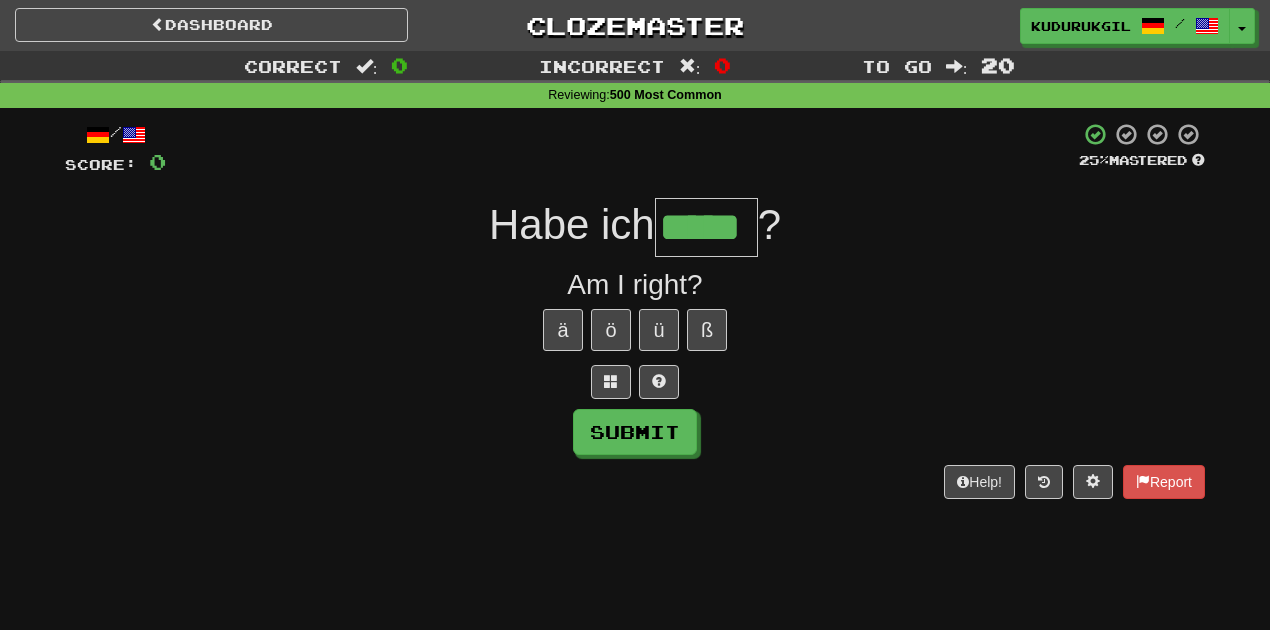type on "*****" 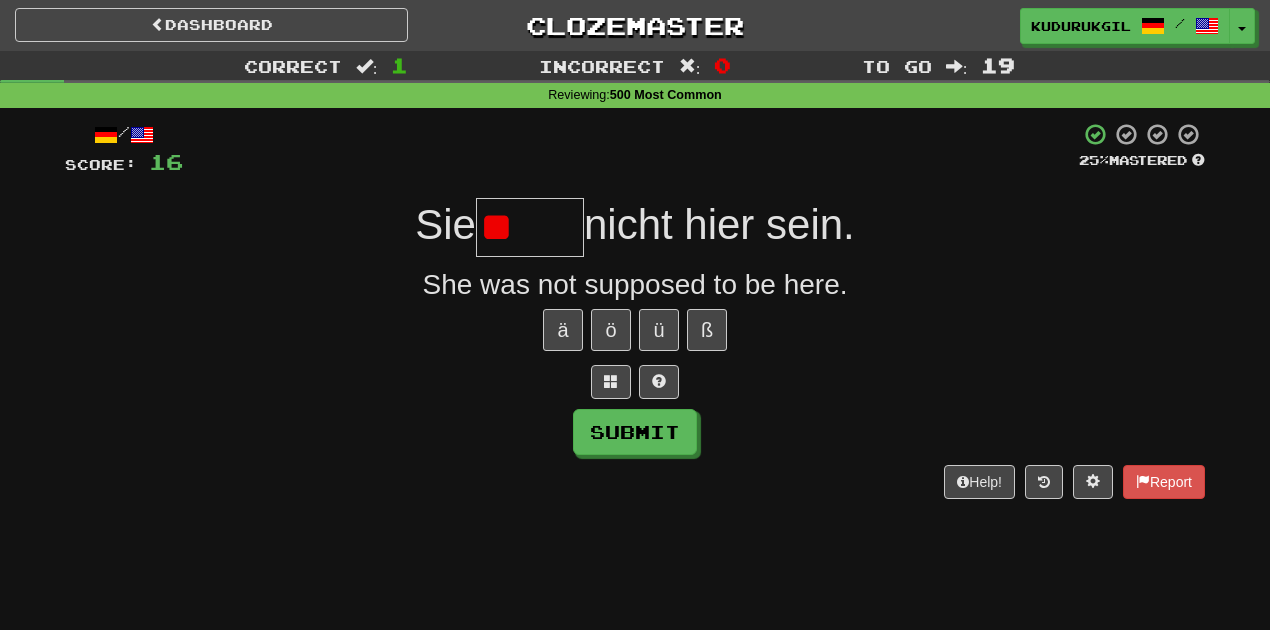 type on "*" 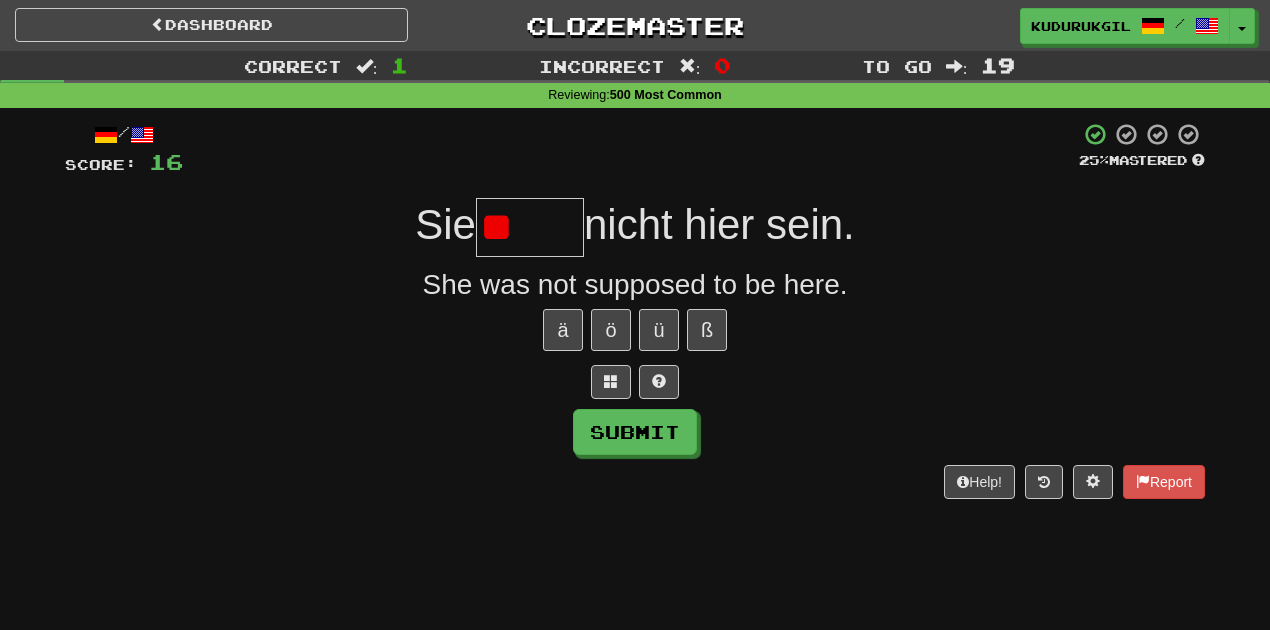 type on "*" 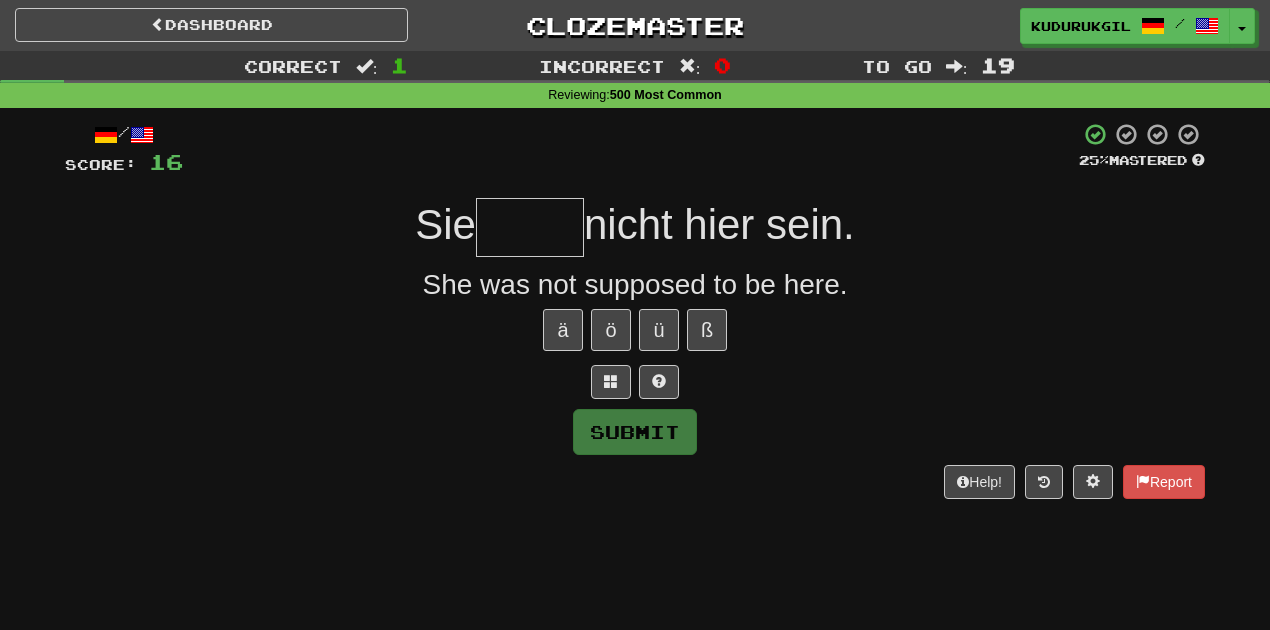 type on "*" 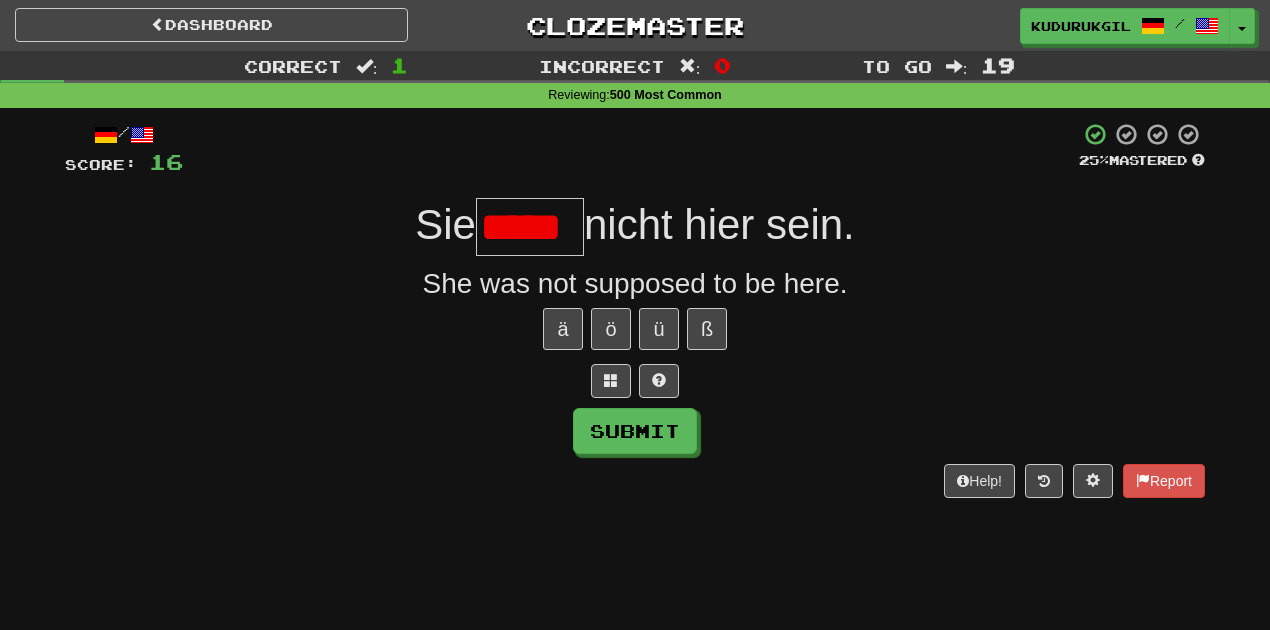 scroll, scrollTop: 0, scrollLeft: 0, axis: both 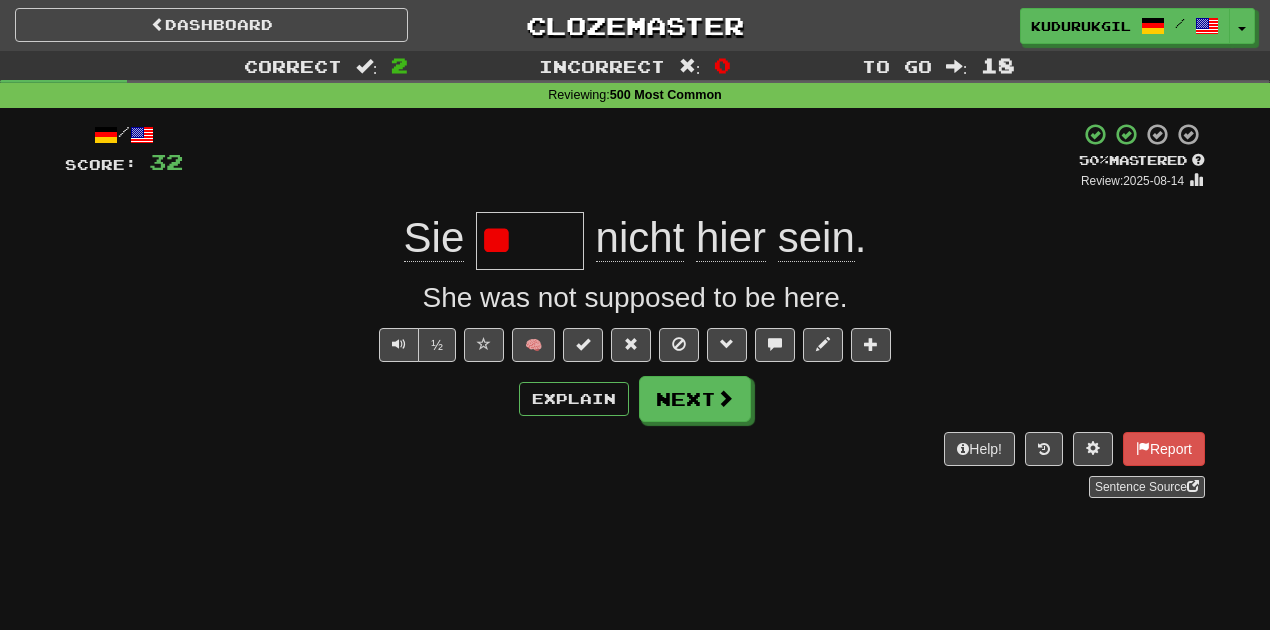 type on "*" 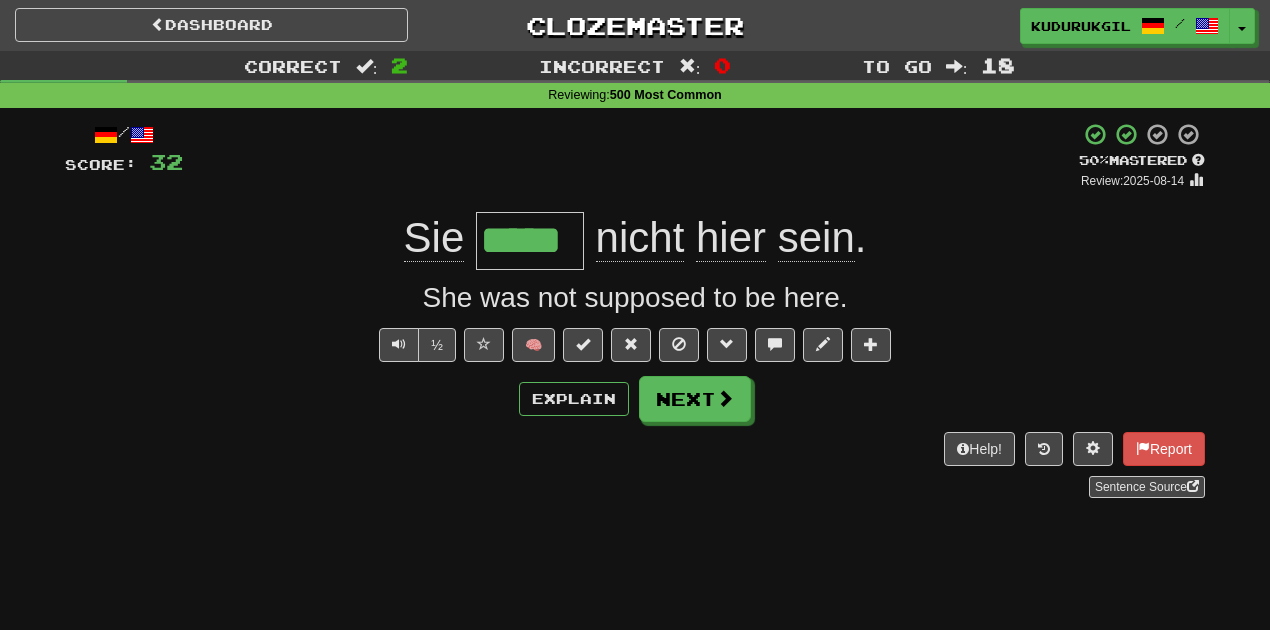 type on "******" 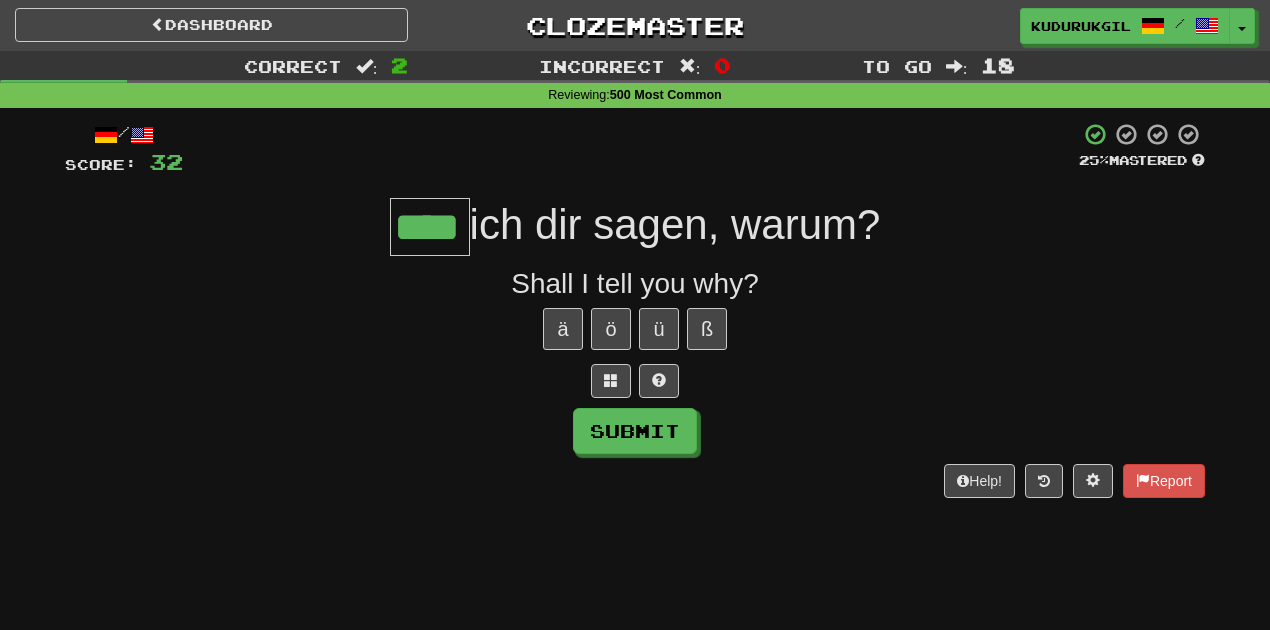 type on "****" 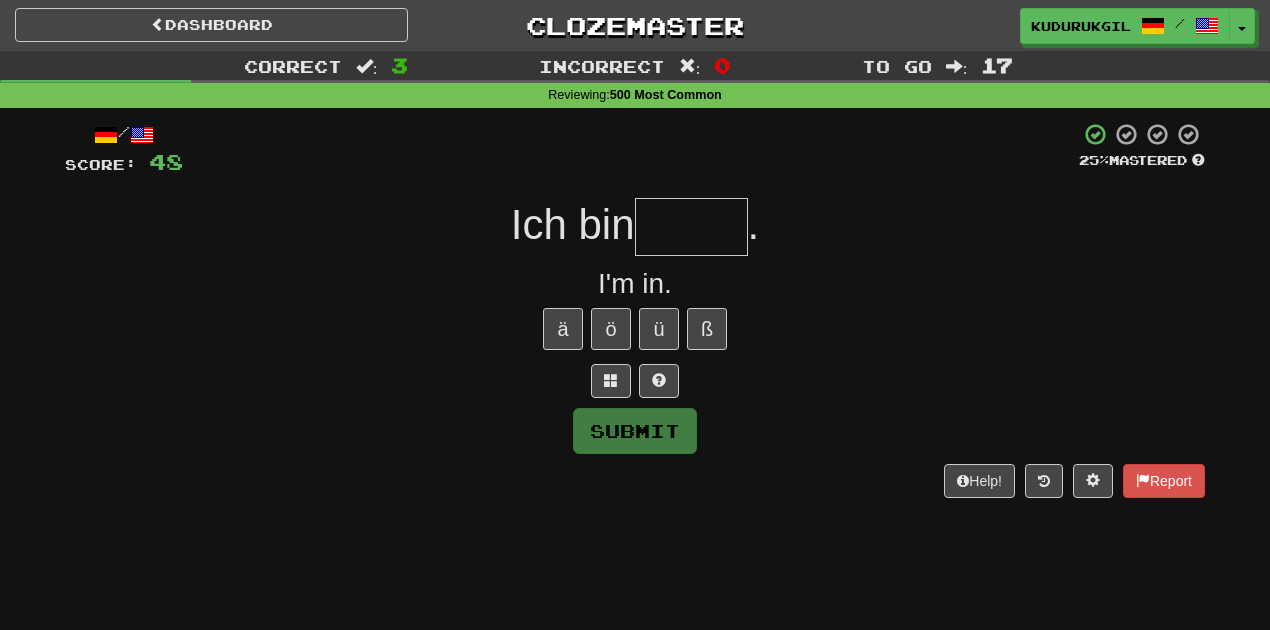 type on "*" 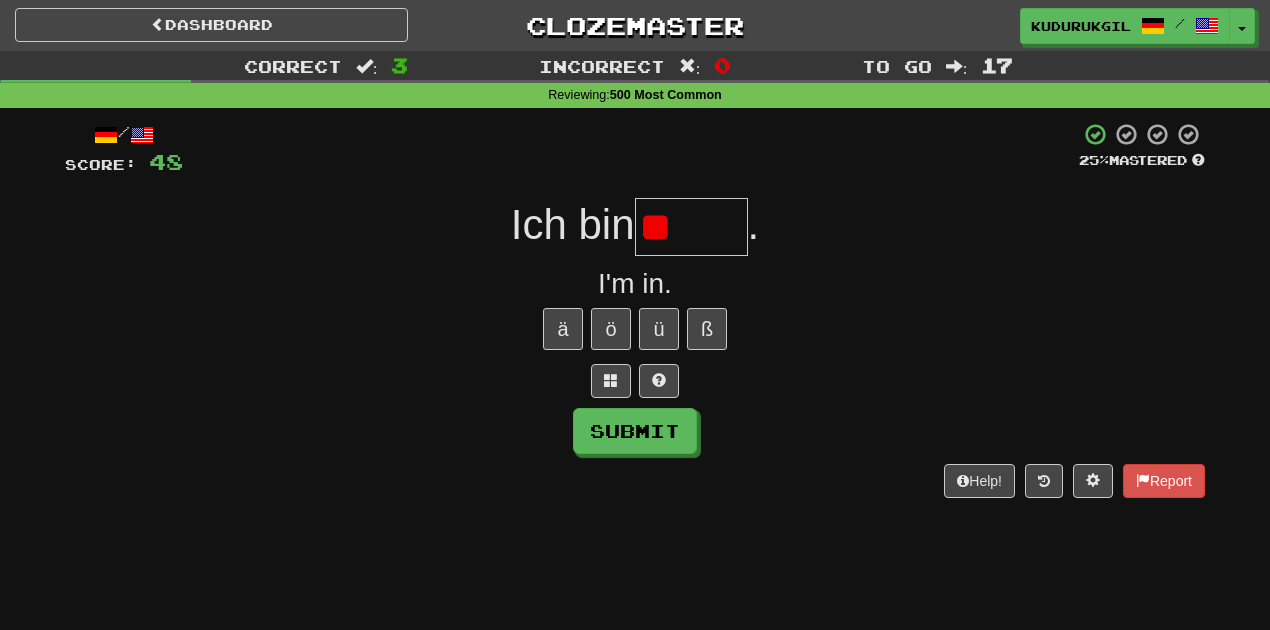 type on "*" 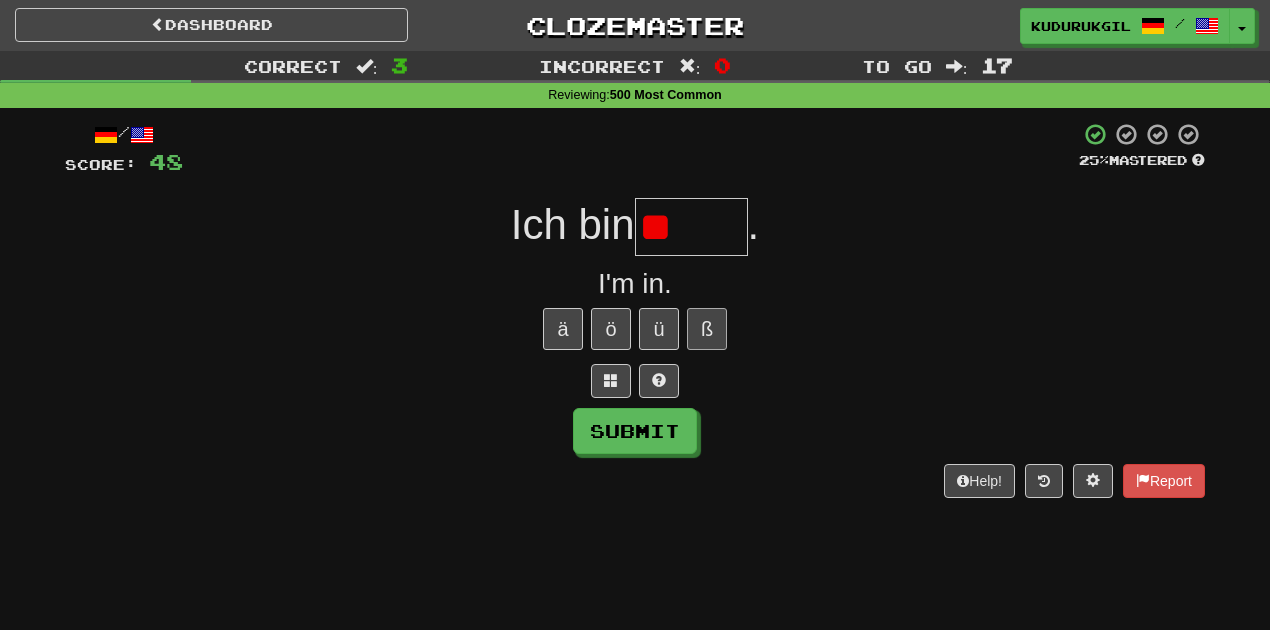 type on "*" 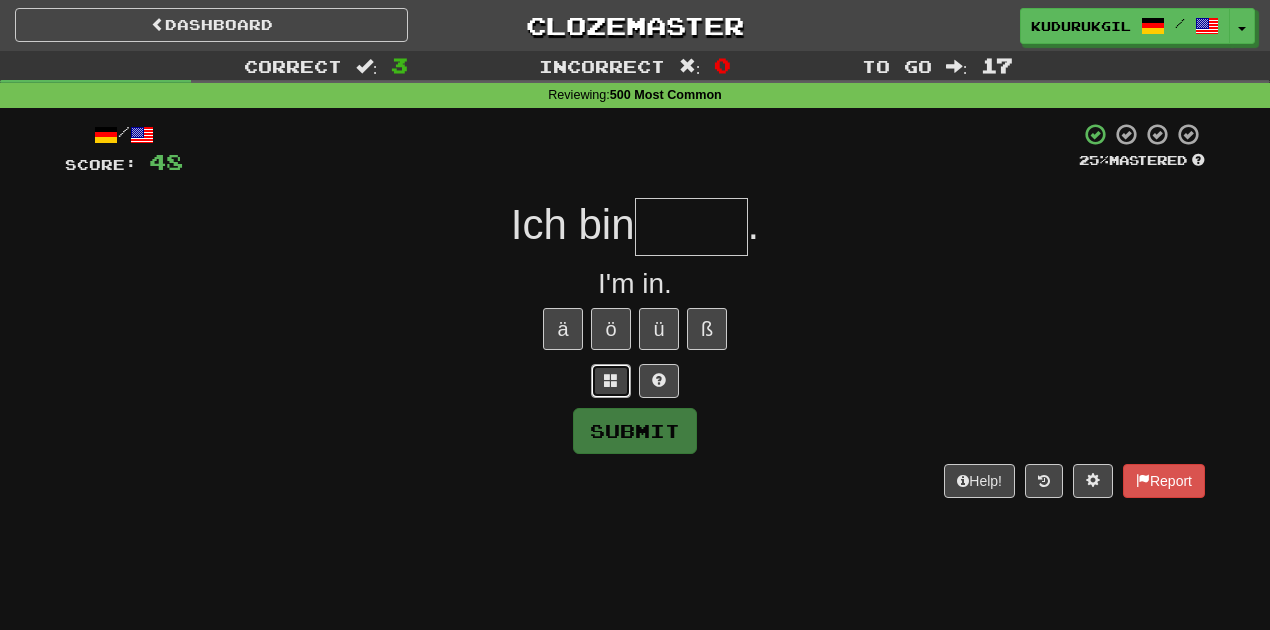 click at bounding box center [611, 381] 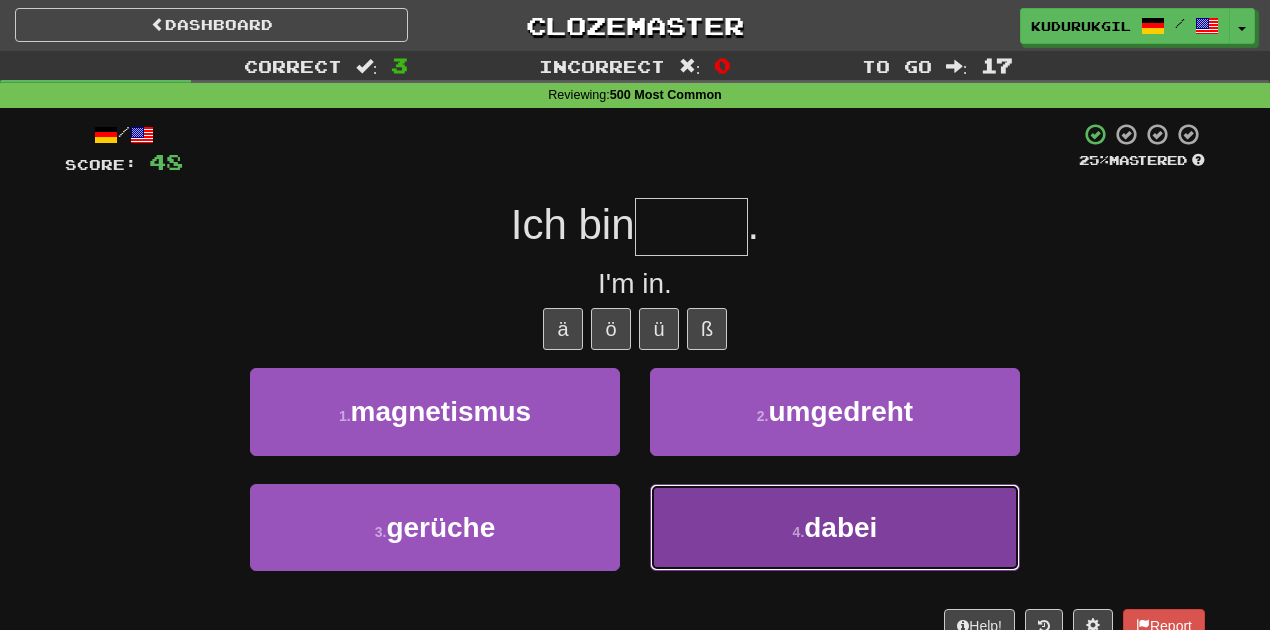 click on "4 .  dabei" at bounding box center (835, 527) 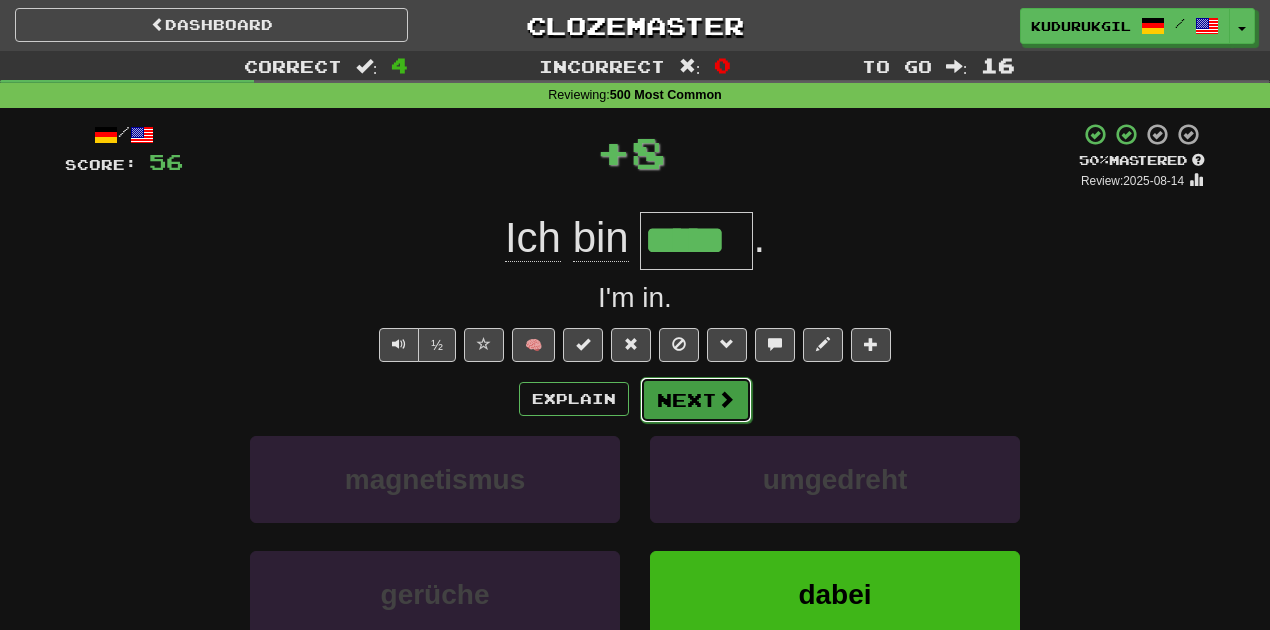 click on "Next" at bounding box center [696, 400] 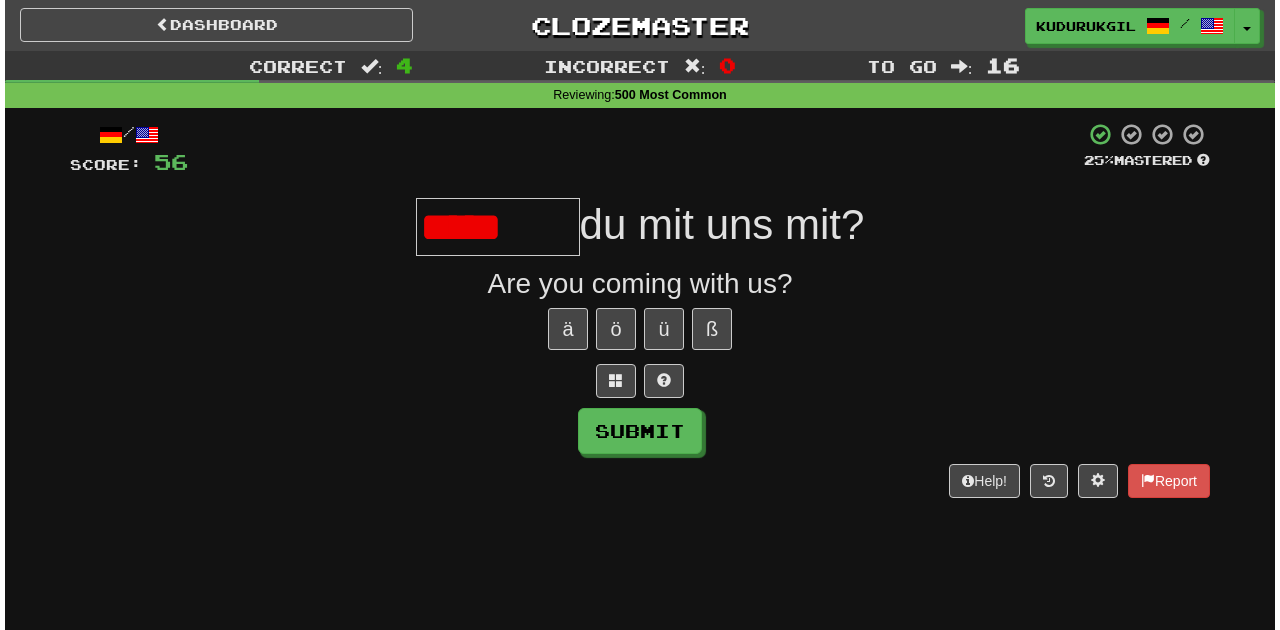 scroll, scrollTop: 0, scrollLeft: 0, axis: both 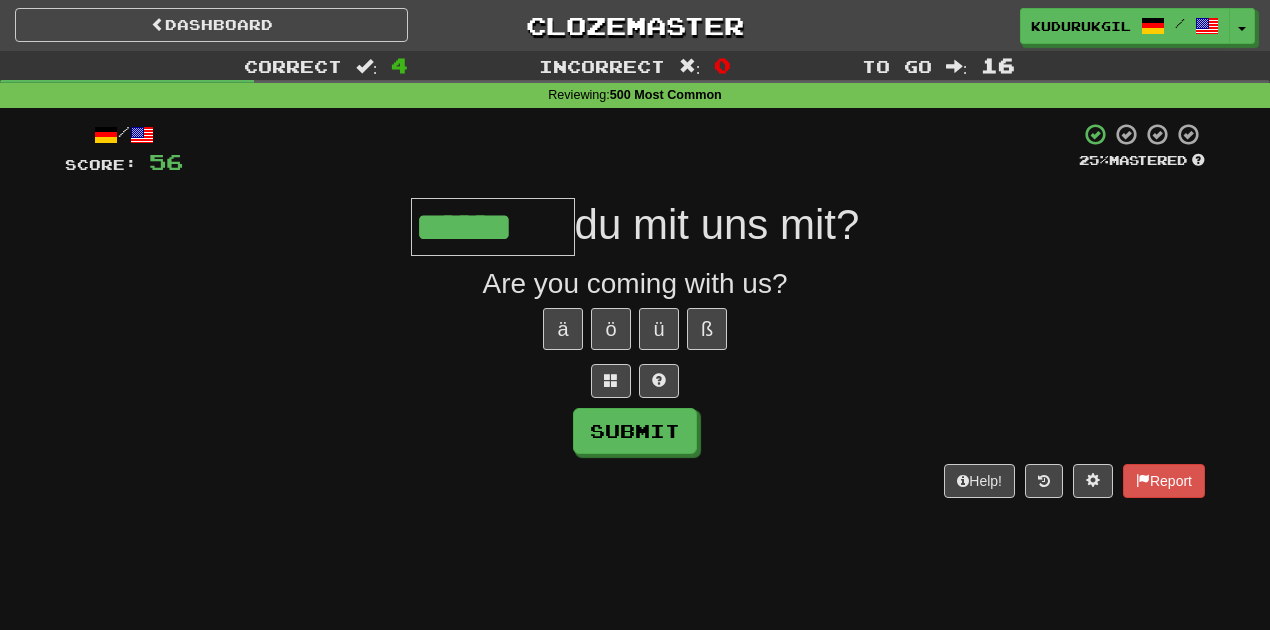type on "******" 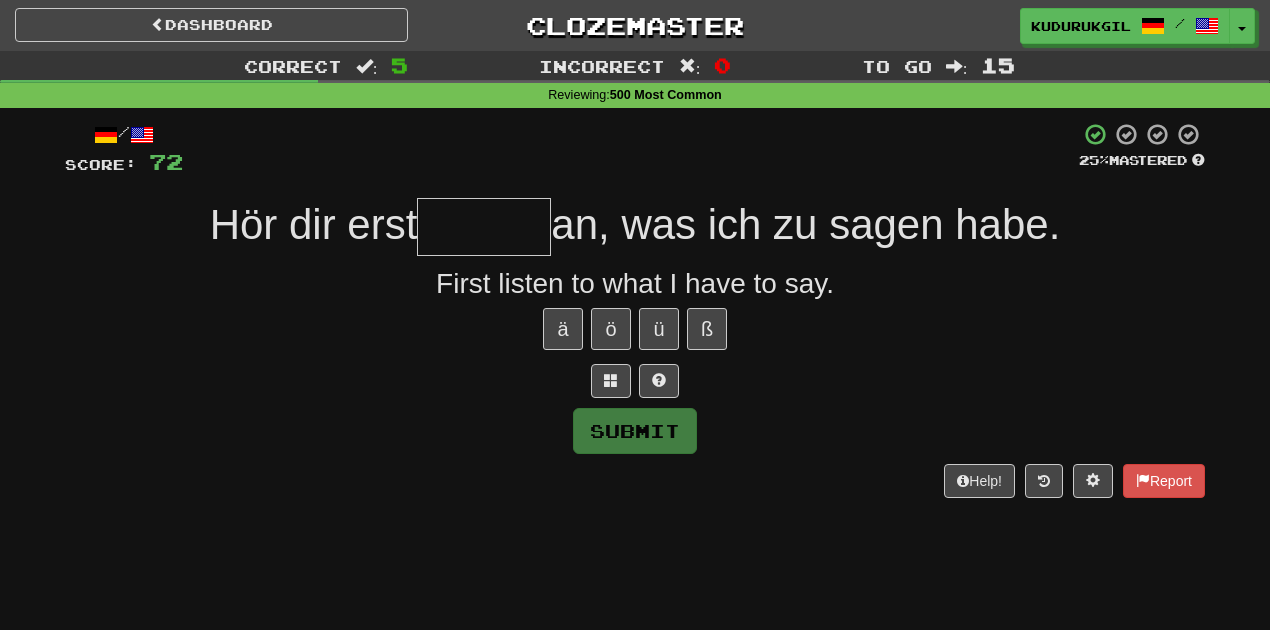 type on "*" 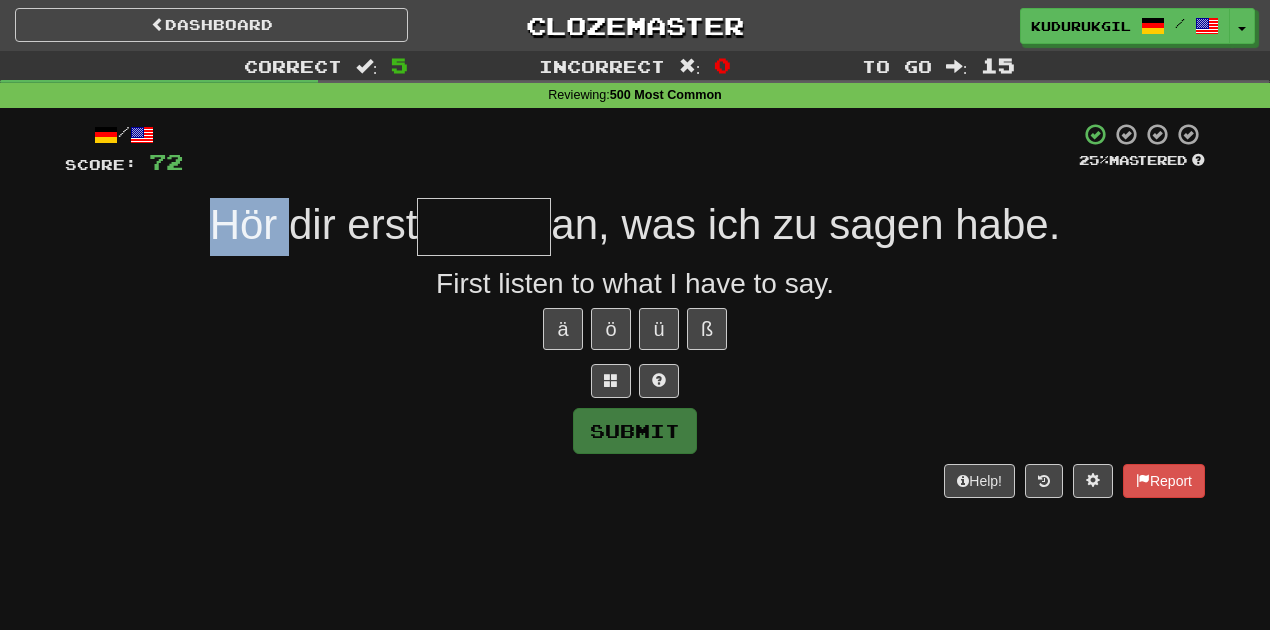click on "Hör dir erst" at bounding box center (314, 224) 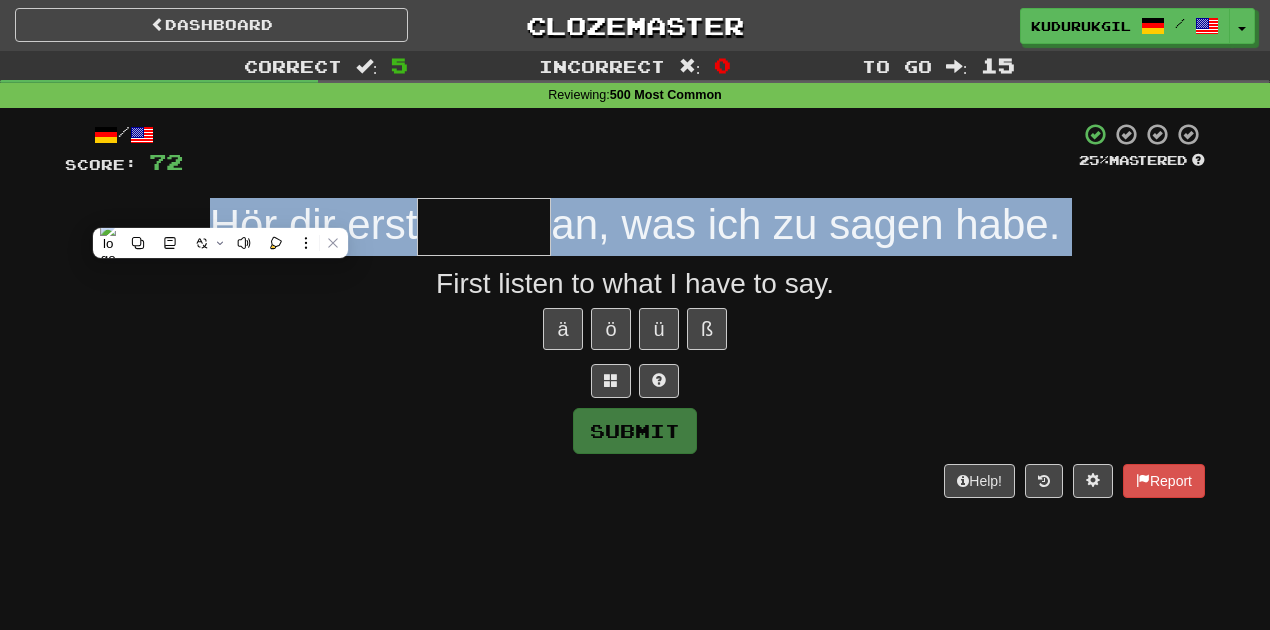 click on "Hör dir erst" at bounding box center (314, 224) 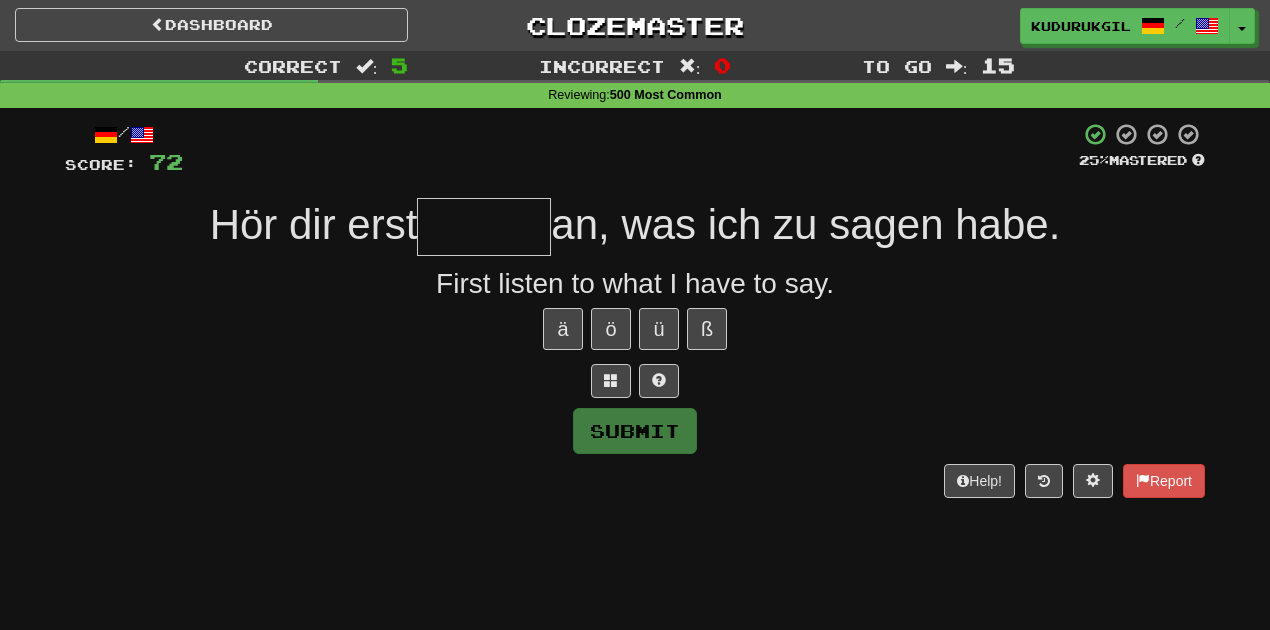 click at bounding box center [484, 227] 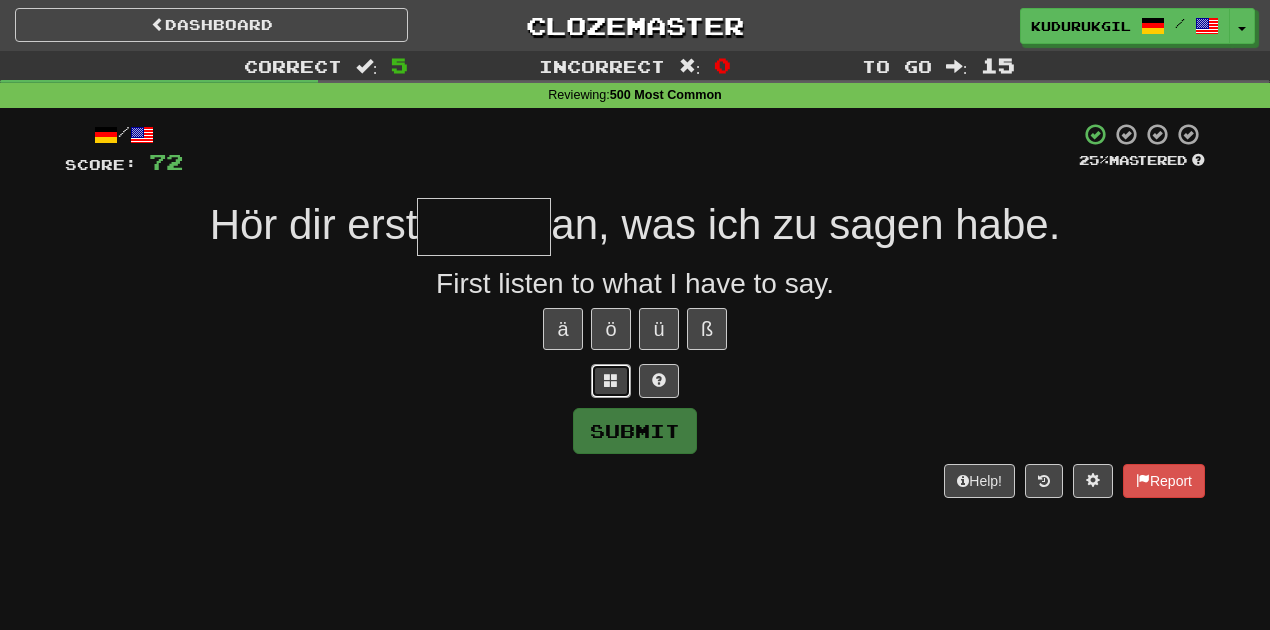 click at bounding box center (611, 380) 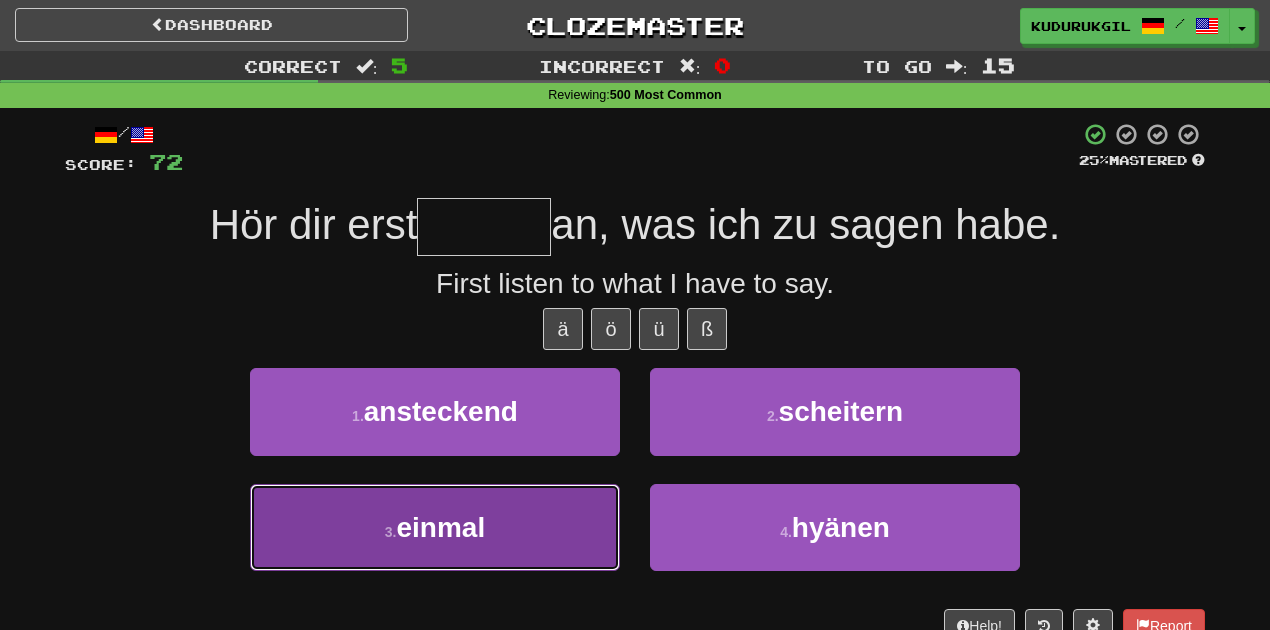 click on "3 .  einmal" at bounding box center (435, 527) 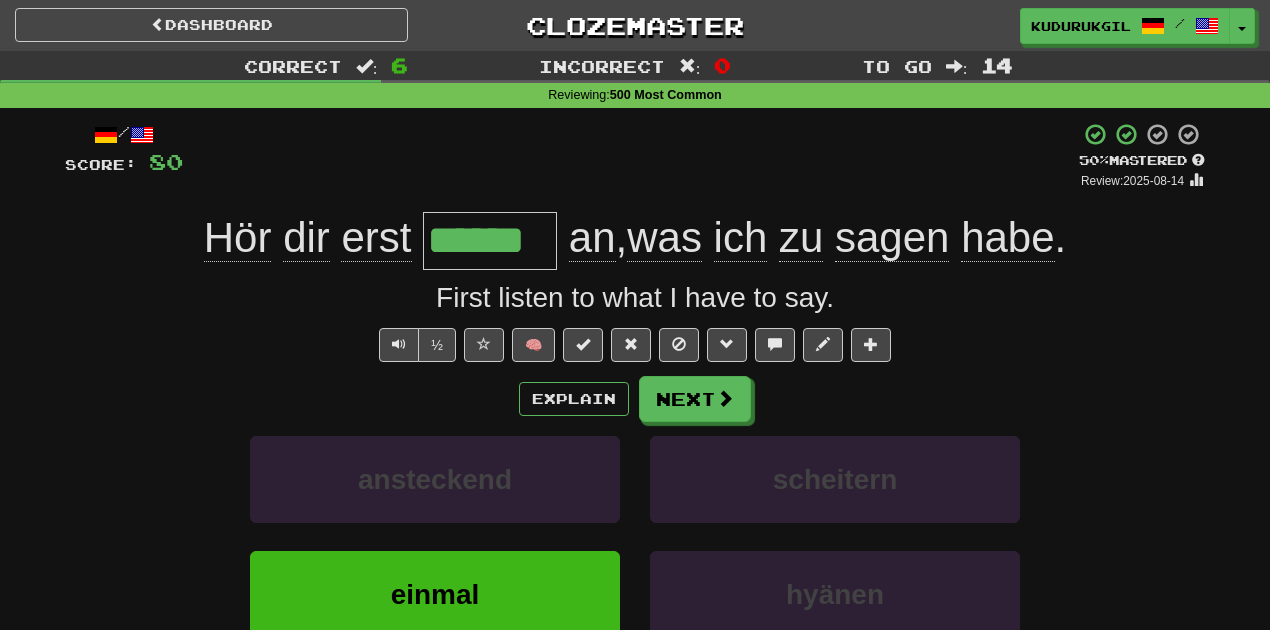 click on "******" at bounding box center [490, 241] 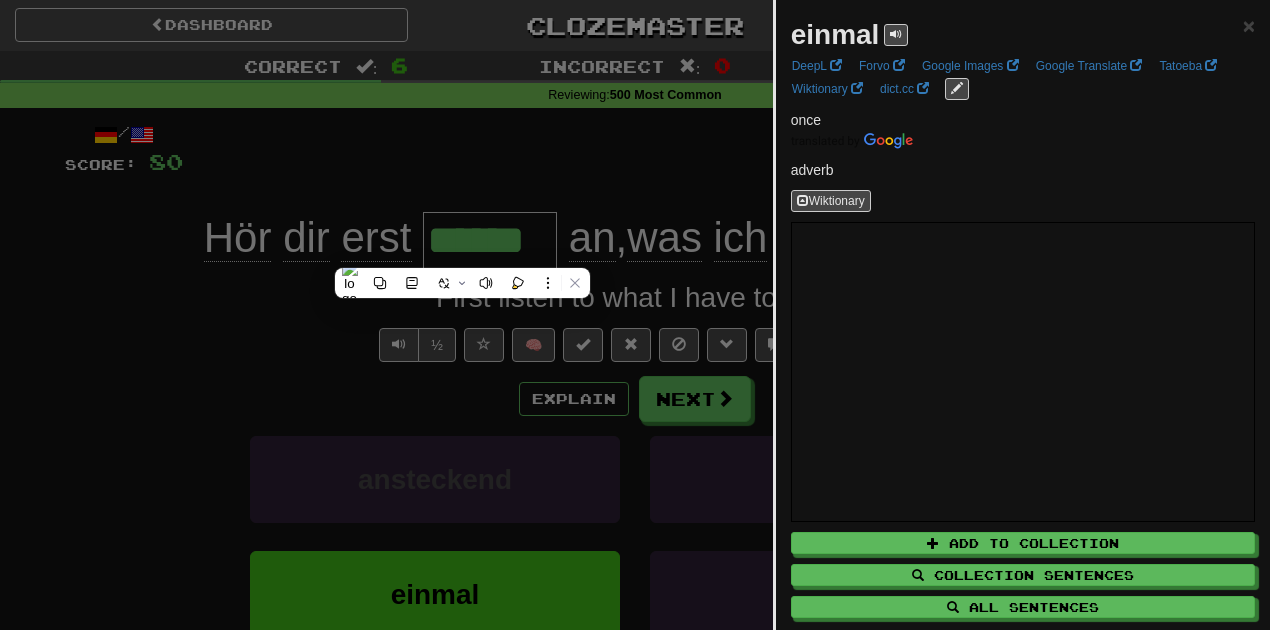 click at bounding box center (635, 315) 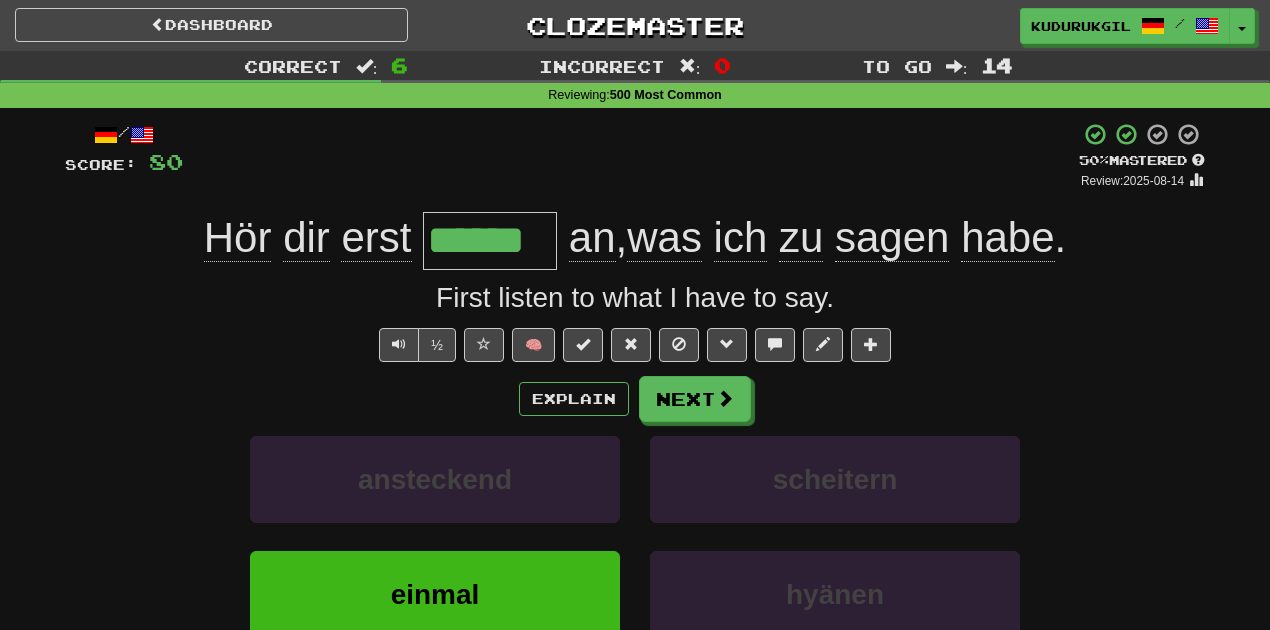 click on "erst" 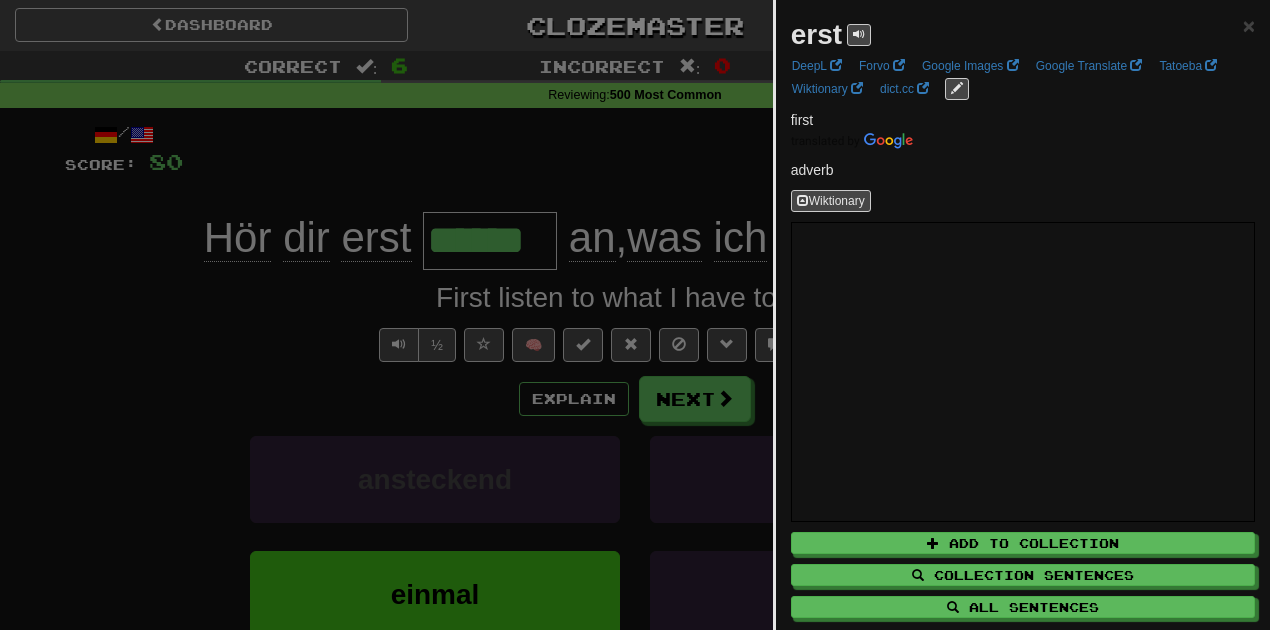 click at bounding box center [635, 315] 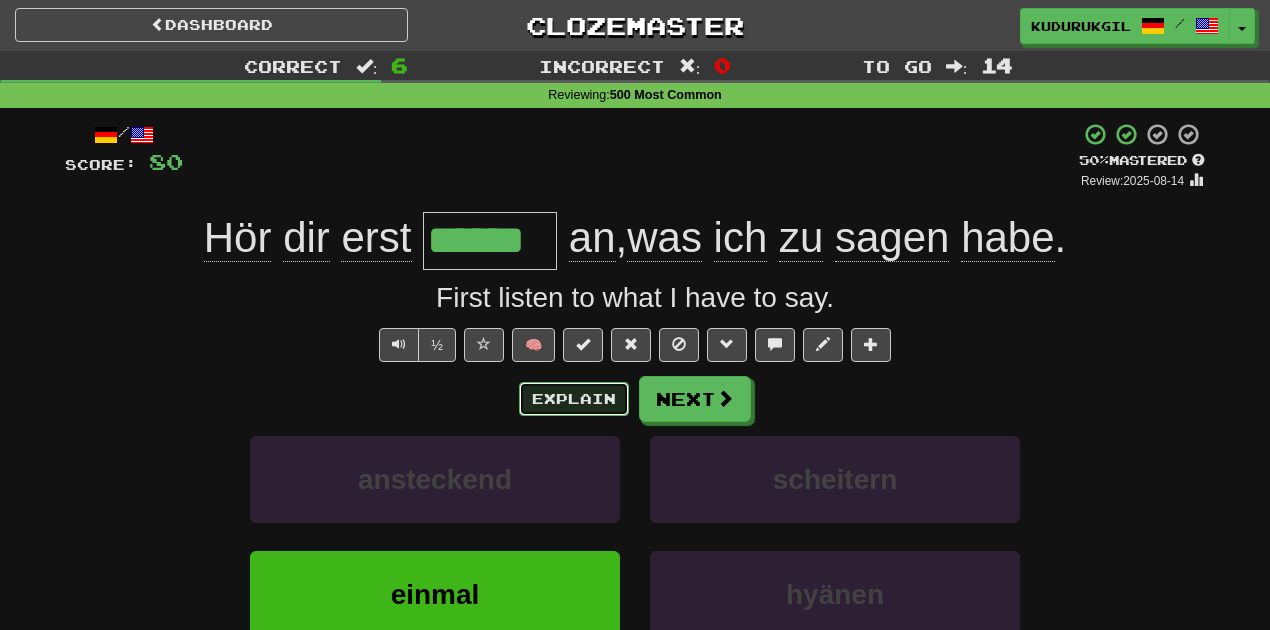 click on "Explain" at bounding box center [574, 399] 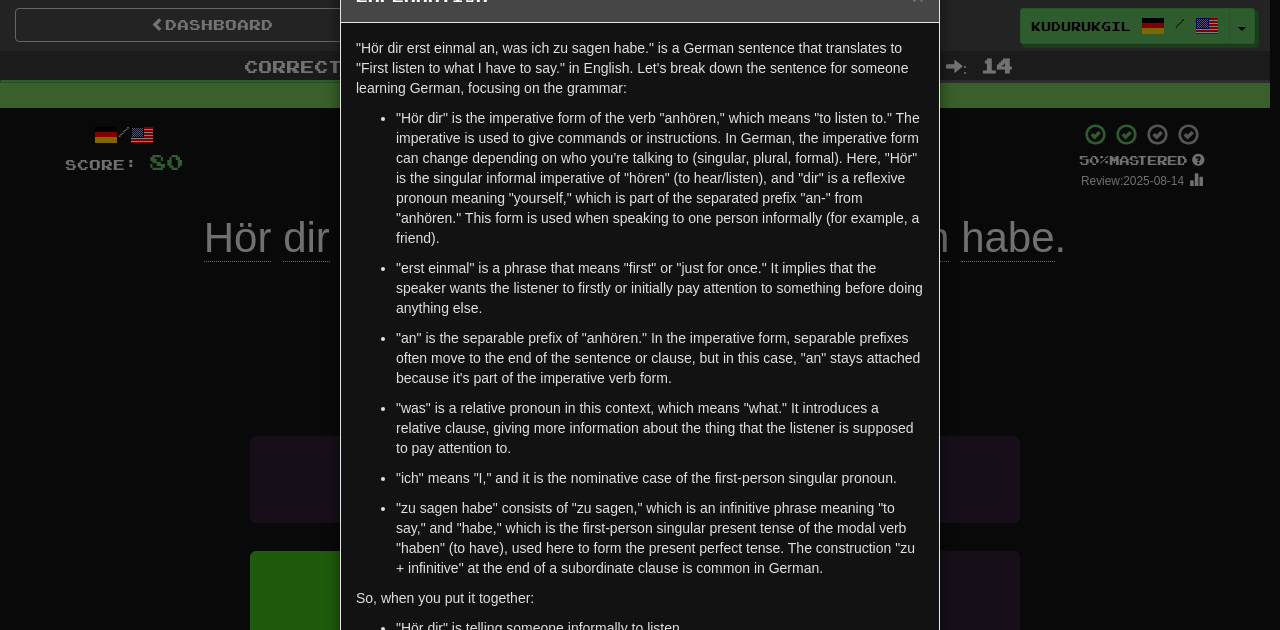 scroll, scrollTop: 60, scrollLeft: 0, axis: vertical 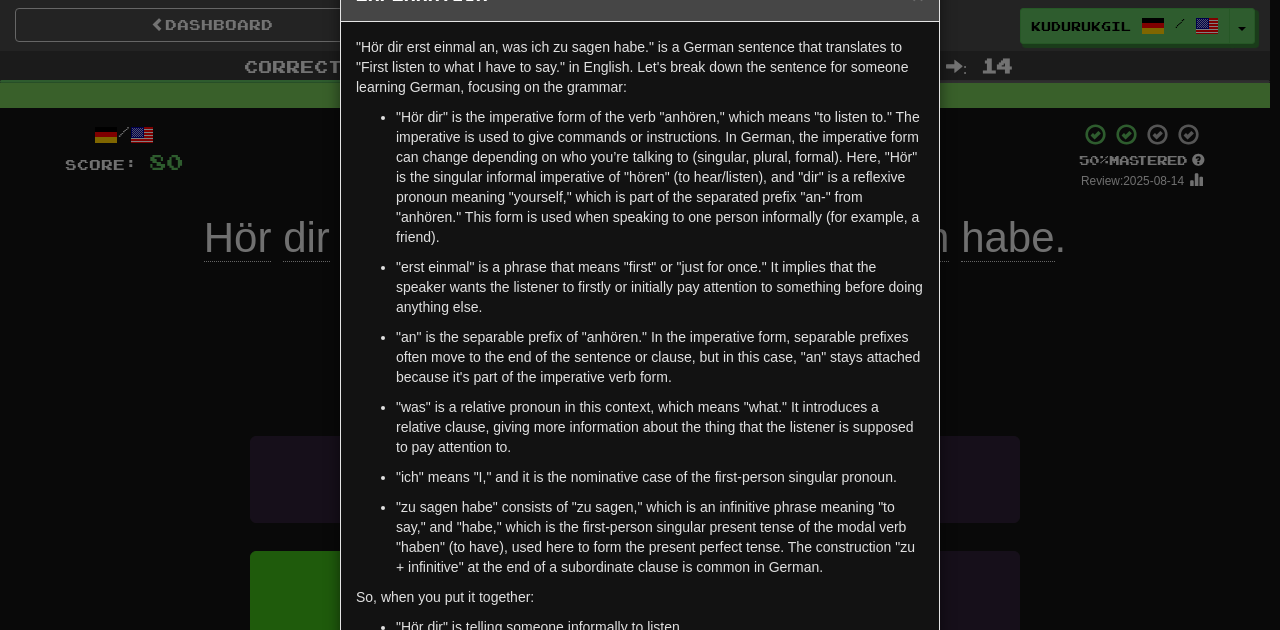 click on ""erst einmal" is a phrase that means "first" or "just for once." It implies that the speaker wants the listener to firstly or initially pay attention to something before doing anything else." at bounding box center (660, 287) 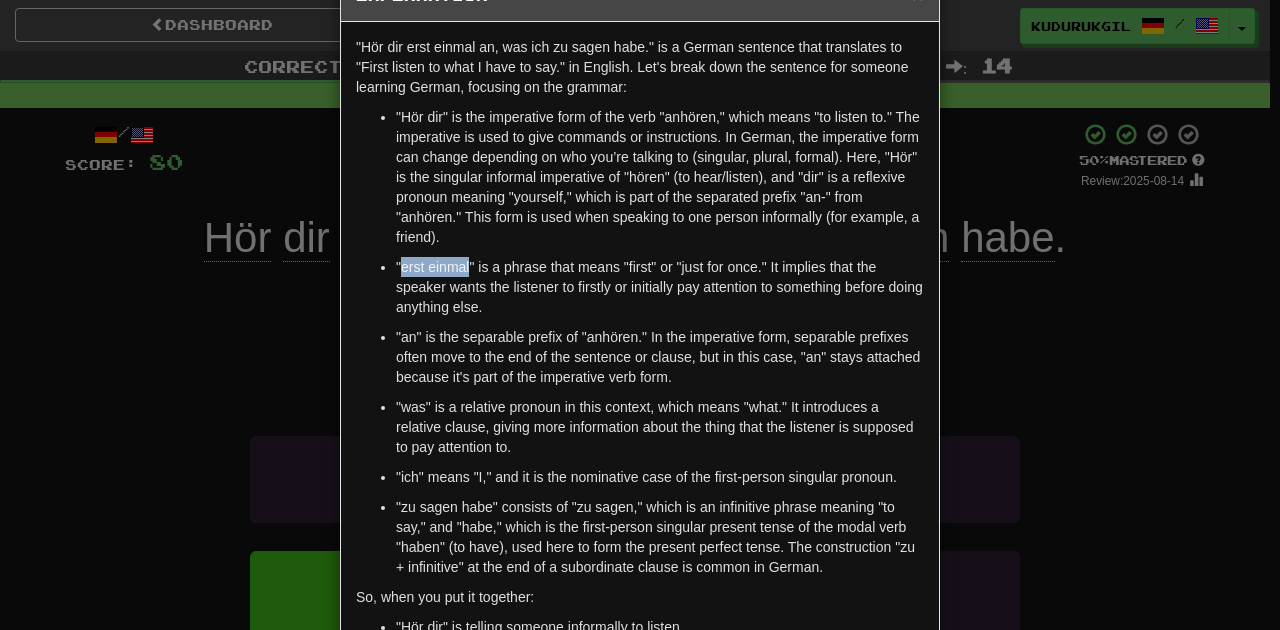 drag, startPoint x: 402, startPoint y: 266, endPoint x: 450, endPoint y: 268, distance: 48.04165 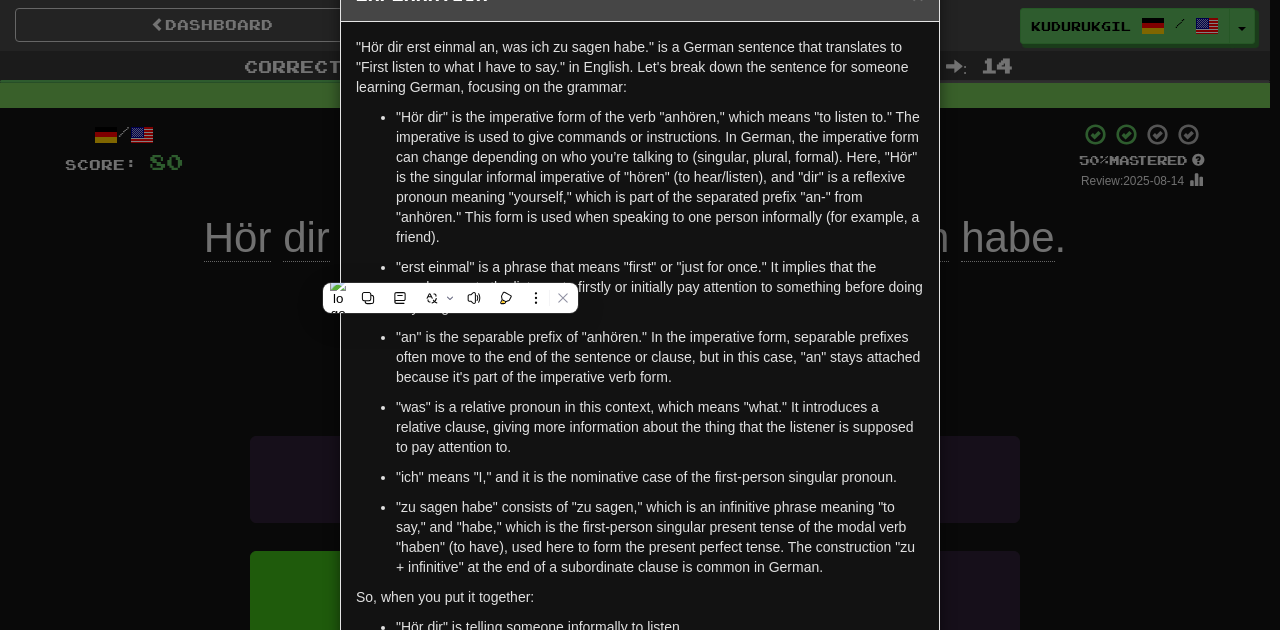 click on ""erst einmal" is a phrase that means "first" or "just for once." It implies that the speaker wants the listener to firstly or initially pay attention to something before doing anything else." at bounding box center (660, 287) 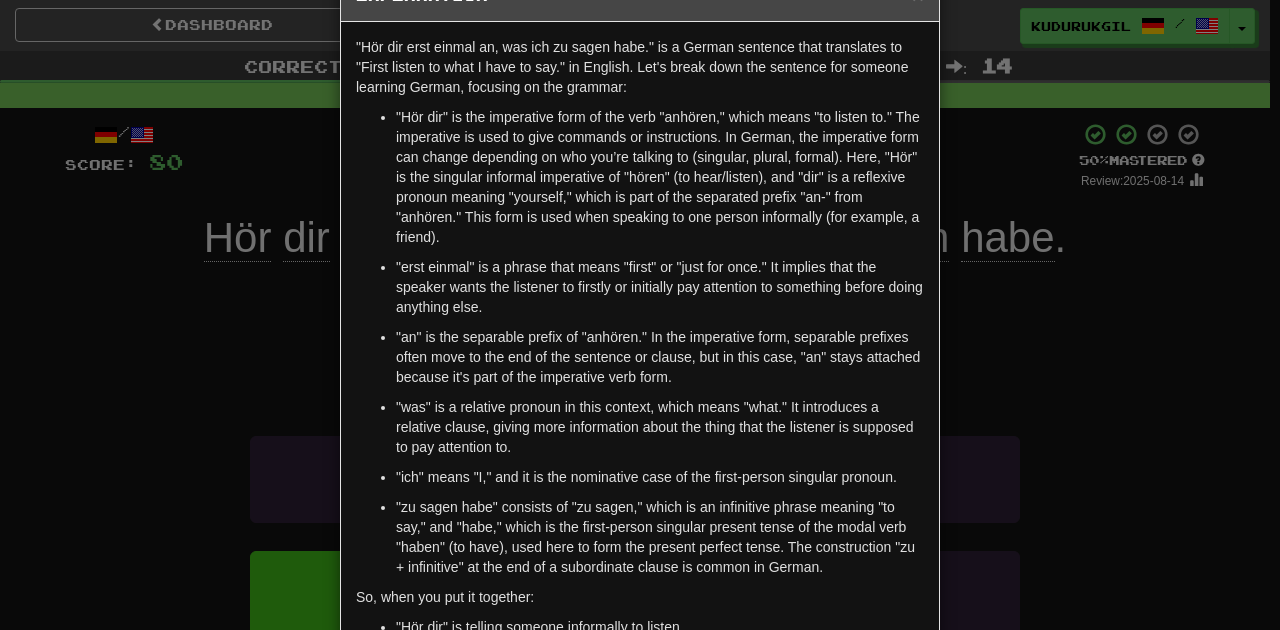 click on ""erst einmal" is a phrase that means "first" or "just for once." It implies that the speaker wants the listener to firstly or initially pay attention to something before doing anything else." at bounding box center [660, 287] 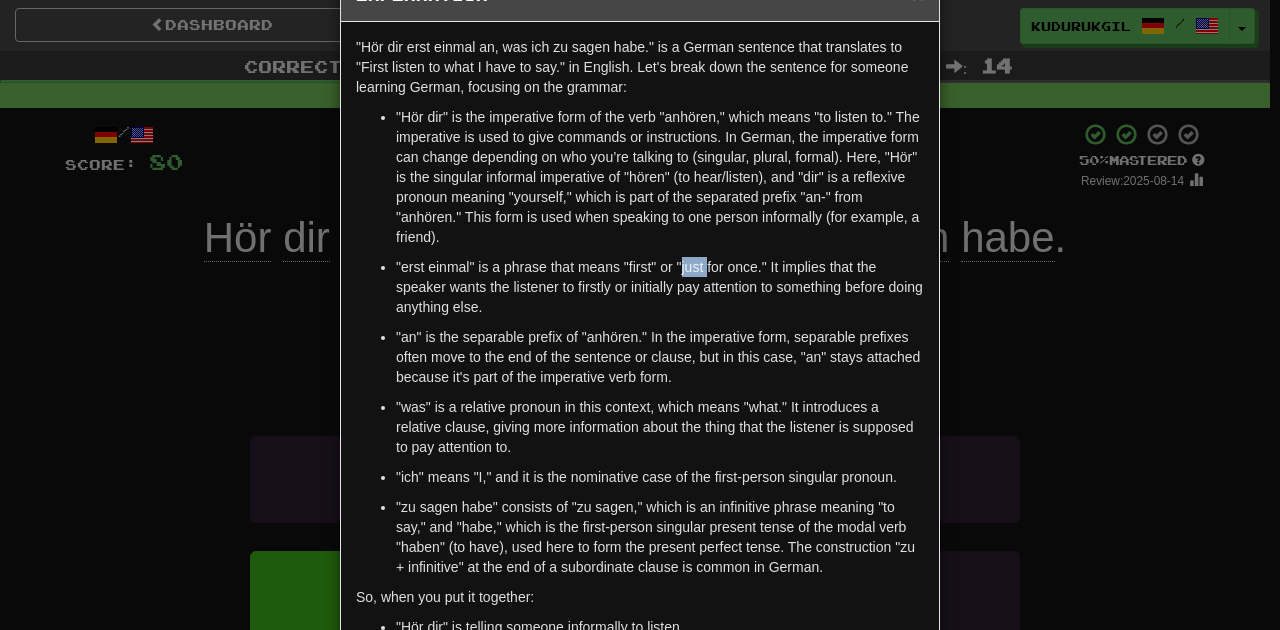 click on ""erst einmal" is a phrase that means "first" or "just for once." It implies that the speaker wants the listener to firstly or initially pay attention to something before doing anything else." at bounding box center [660, 287] 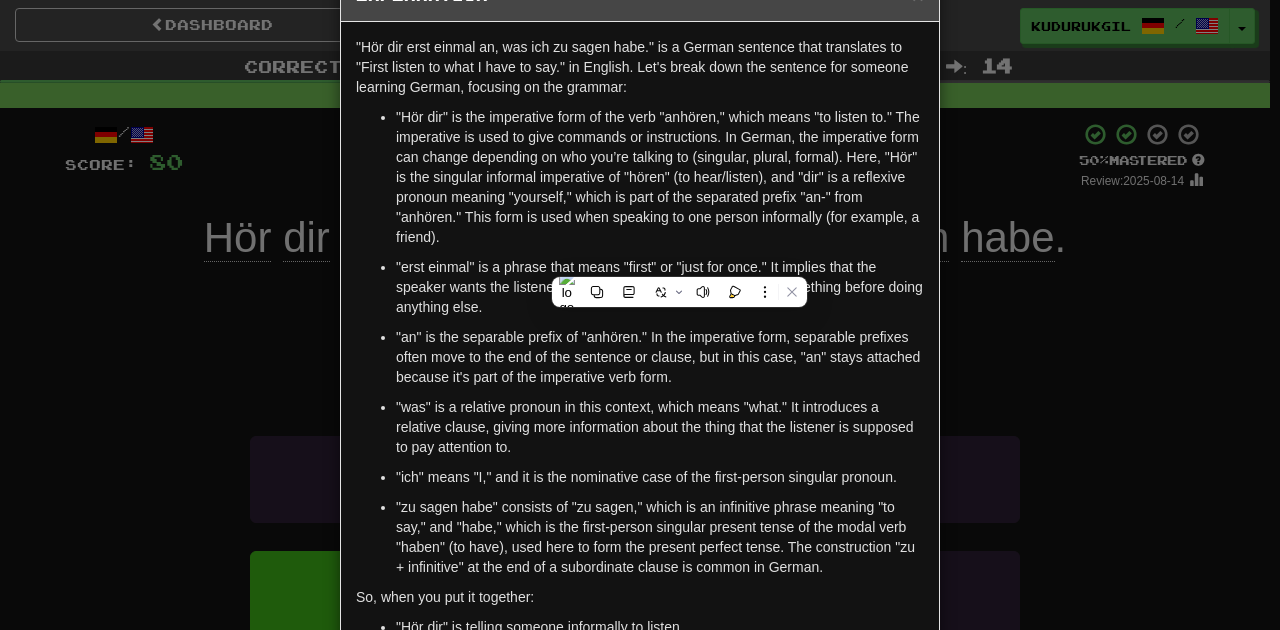click on ""erst einmal" is a phrase that means "first" or "just for once." It implies that the speaker wants the listener to firstly or initially pay attention to something before doing anything else." at bounding box center (660, 287) 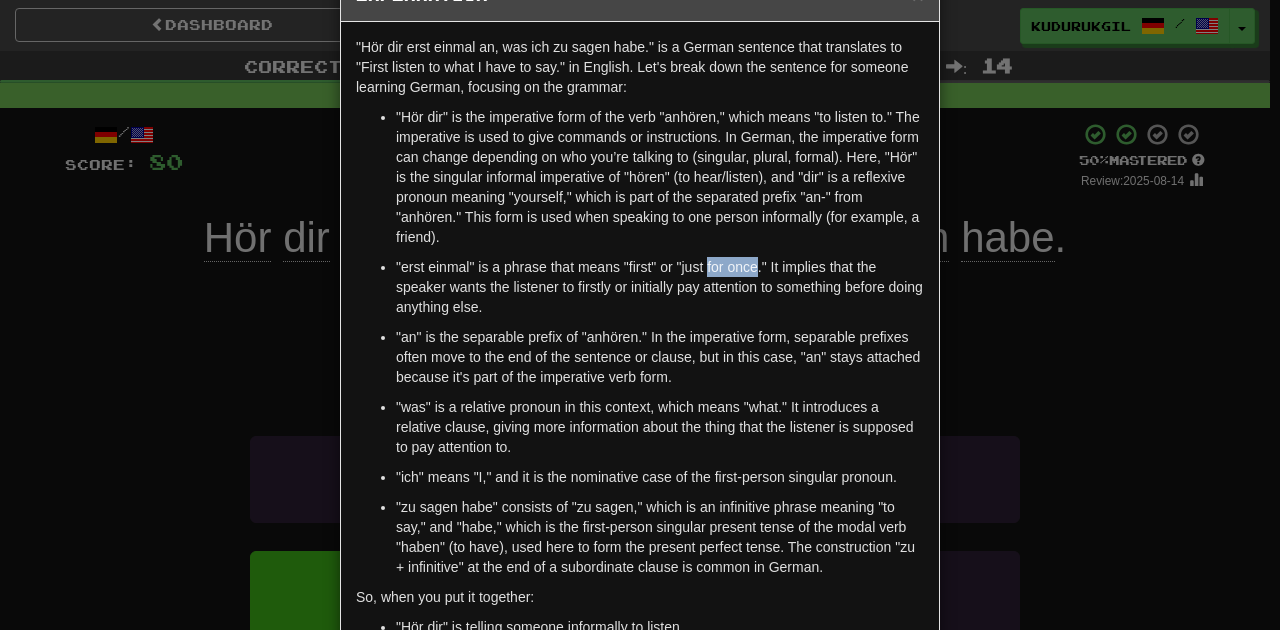 drag, startPoint x: 704, startPoint y: 268, endPoint x: 748, endPoint y: 267, distance: 44.011364 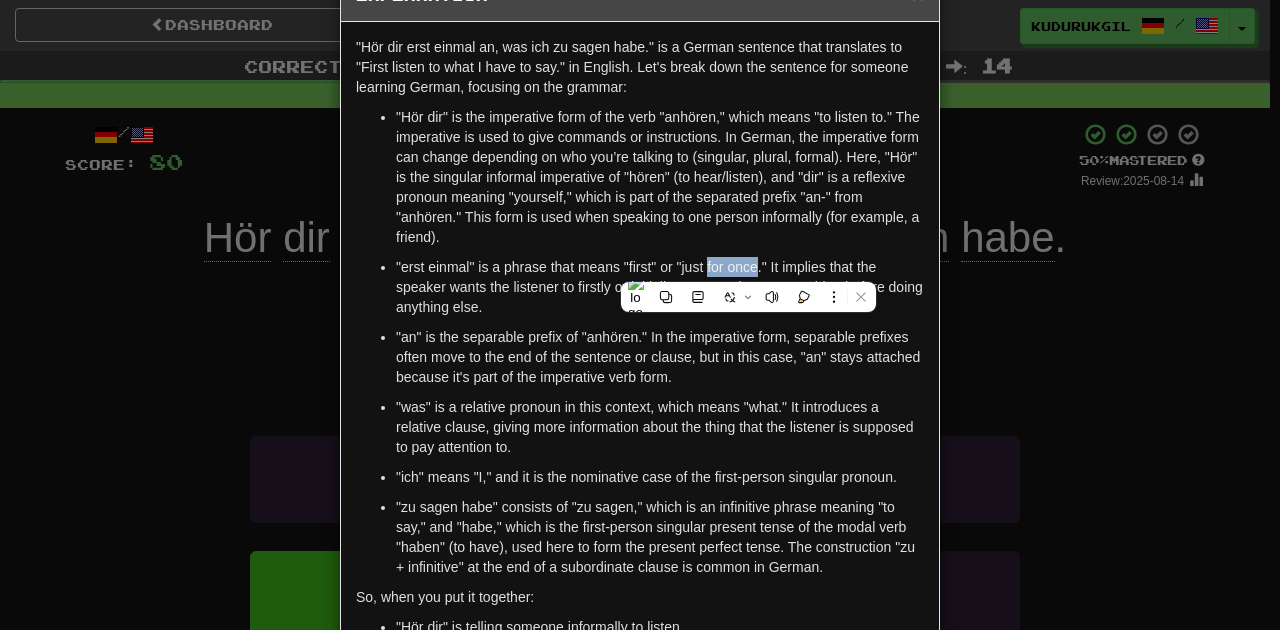 click on ""erst einmal" is a phrase that means "first" or "just for once." It implies that the speaker wants the listener to firstly or initially pay attention to something before doing anything else." at bounding box center (660, 287) 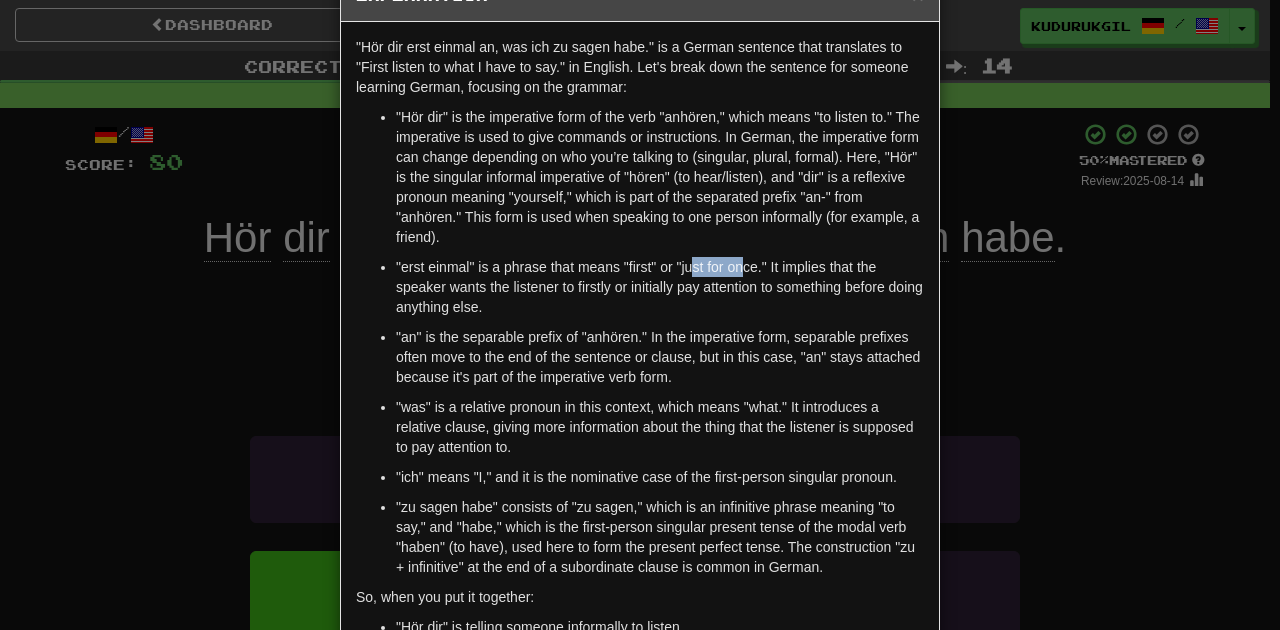 drag, startPoint x: 684, startPoint y: 266, endPoint x: 739, endPoint y: 267, distance: 55.00909 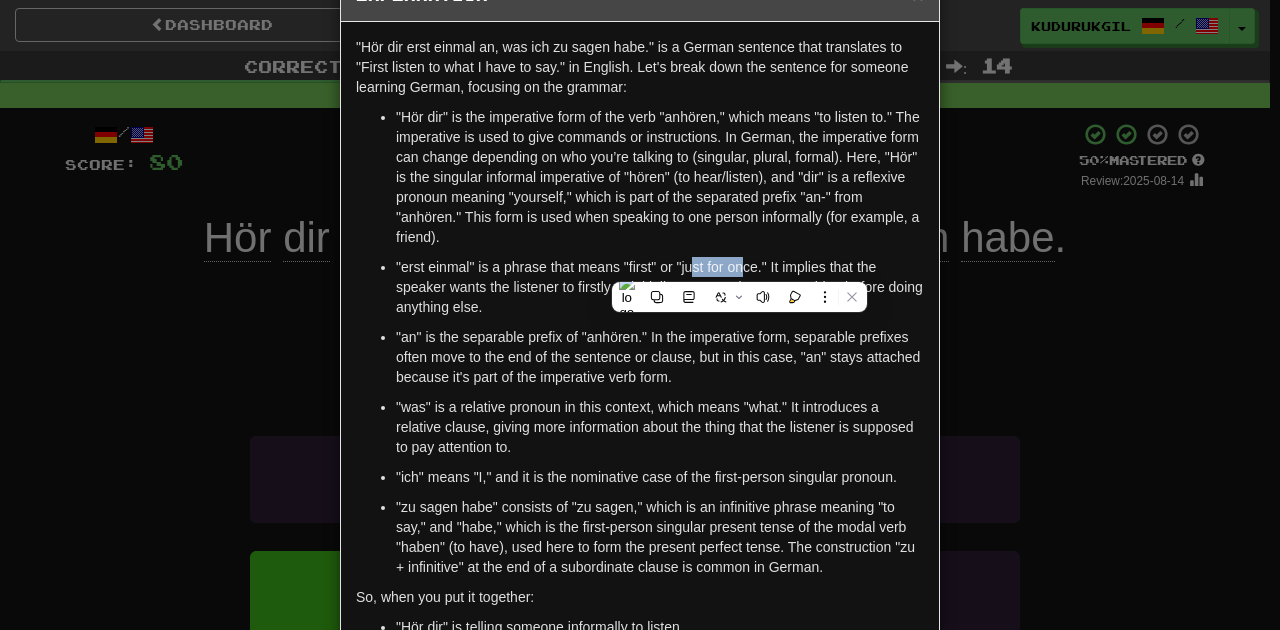 click on ""erst einmal" is a phrase that means "first" or "just for once." It implies that the speaker wants the listener to firstly or initially pay attention to something before doing anything else." at bounding box center (660, 287) 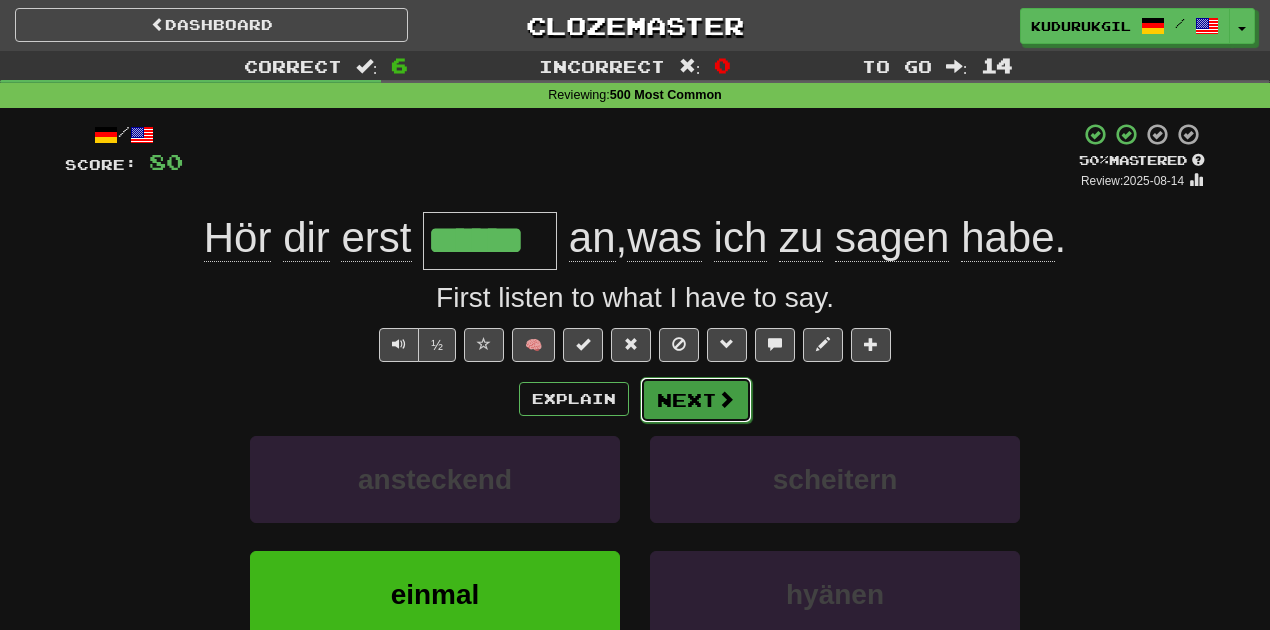 click on "Next" at bounding box center (696, 400) 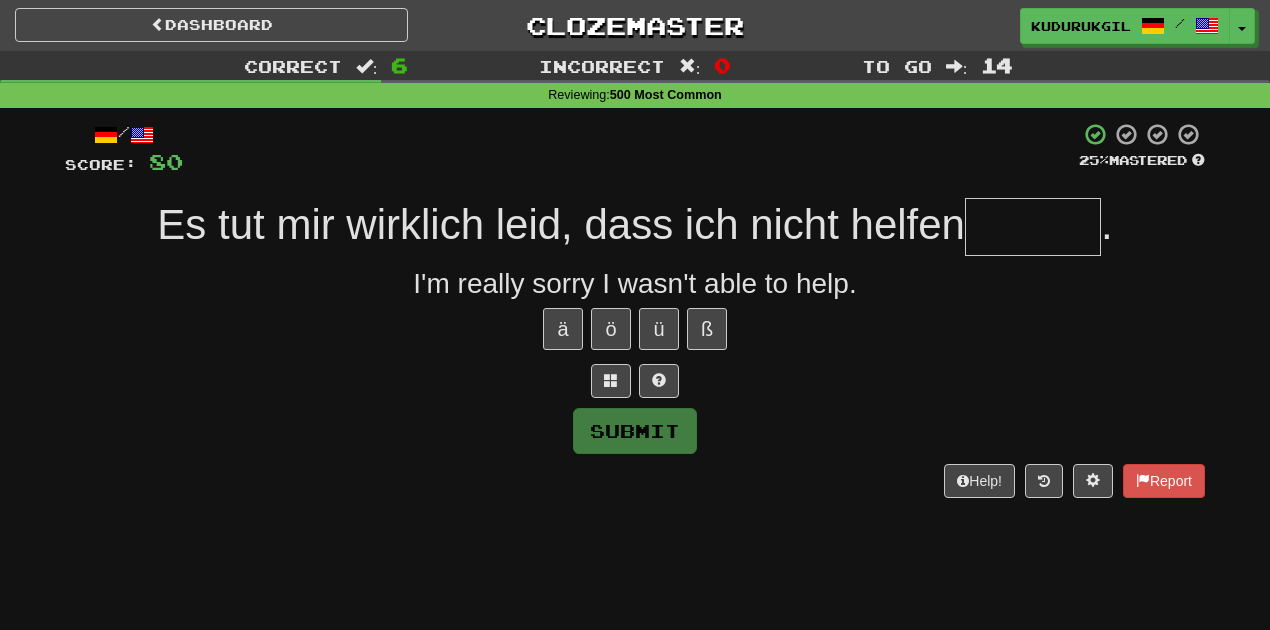 click at bounding box center (1033, 227) 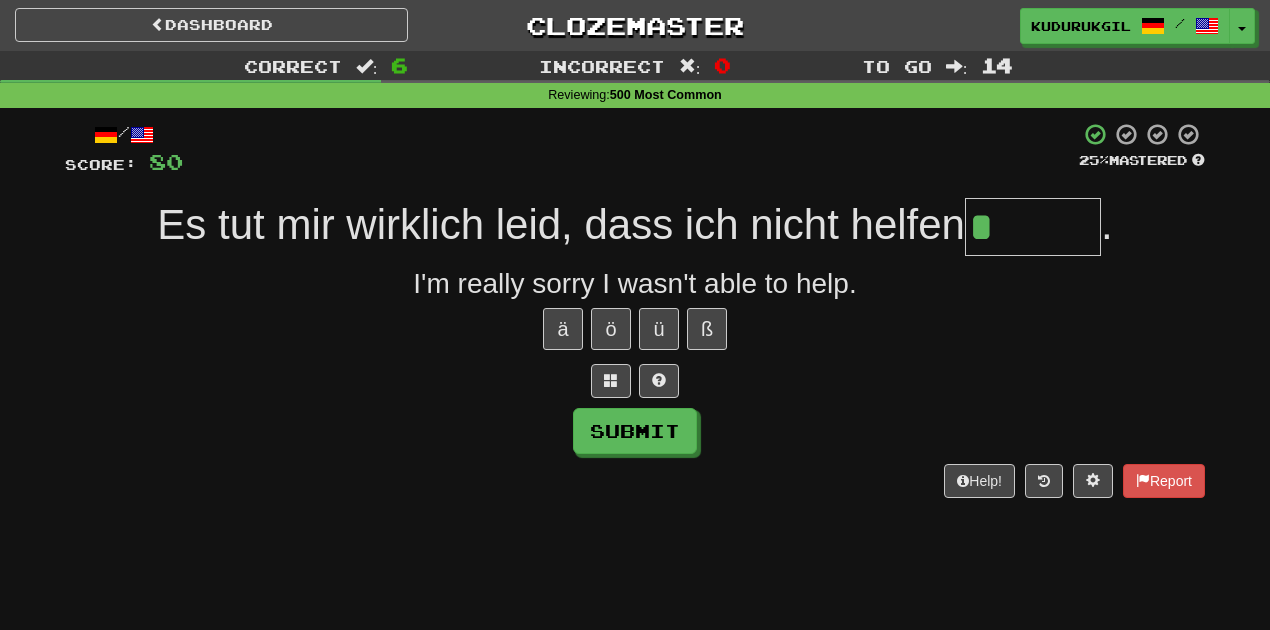 click on "*" at bounding box center [1033, 227] 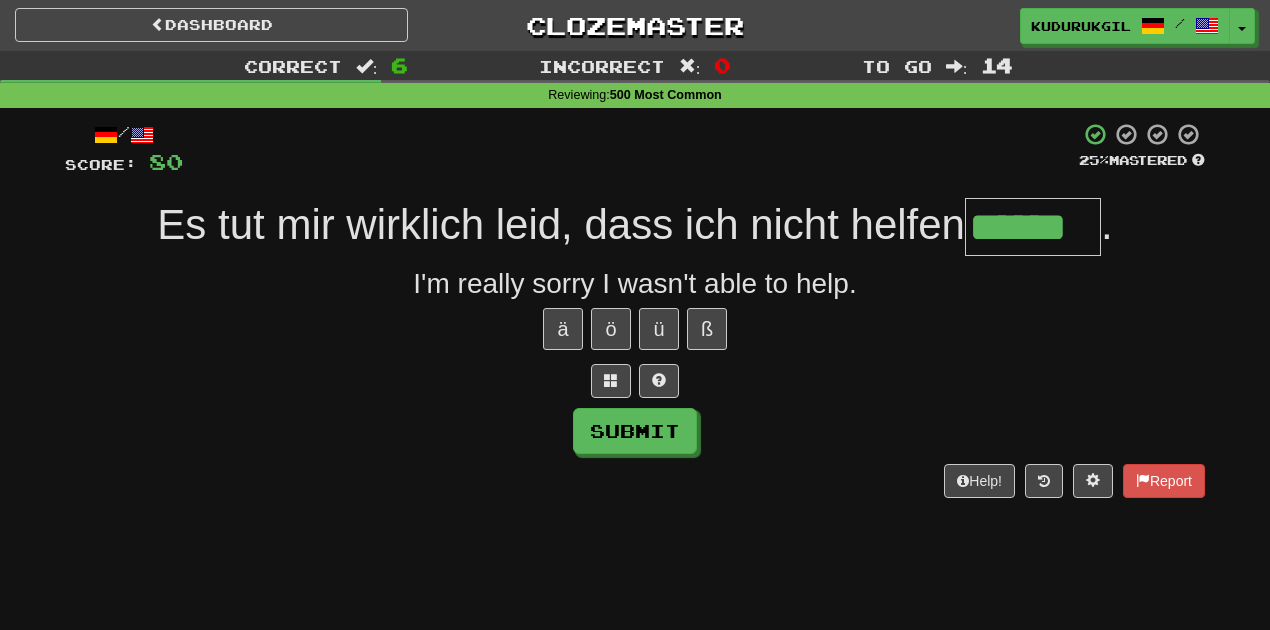 type on "******" 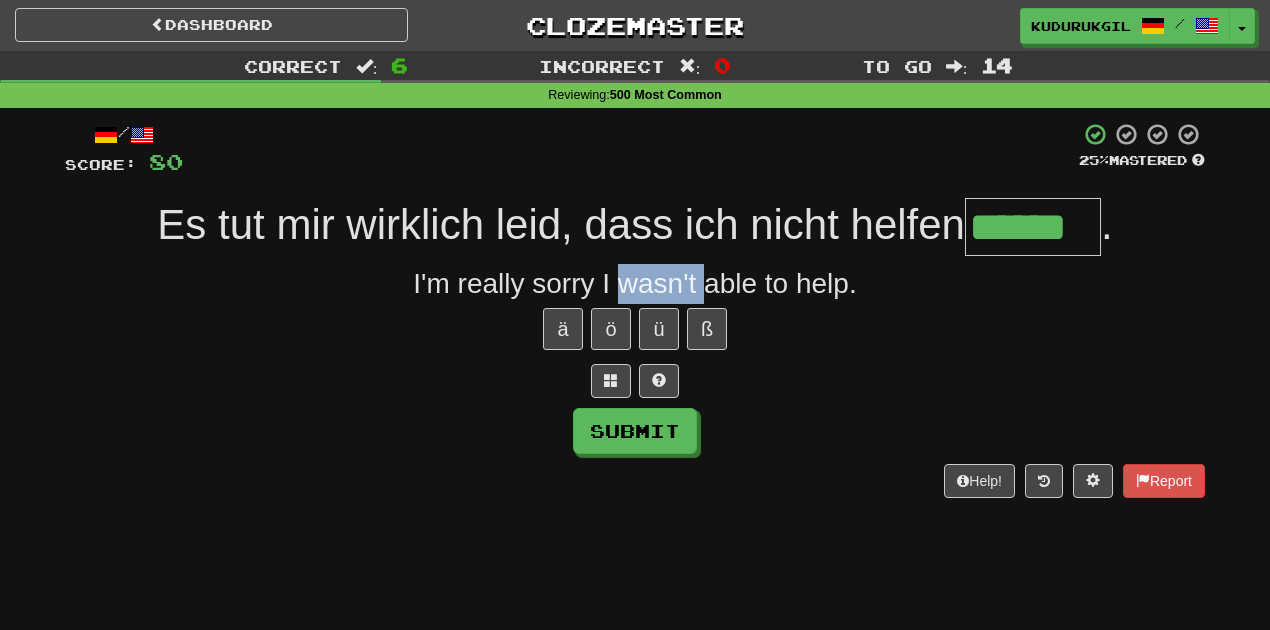 click on "I'm really sorry I wasn't able to help." at bounding box center (635, 284) 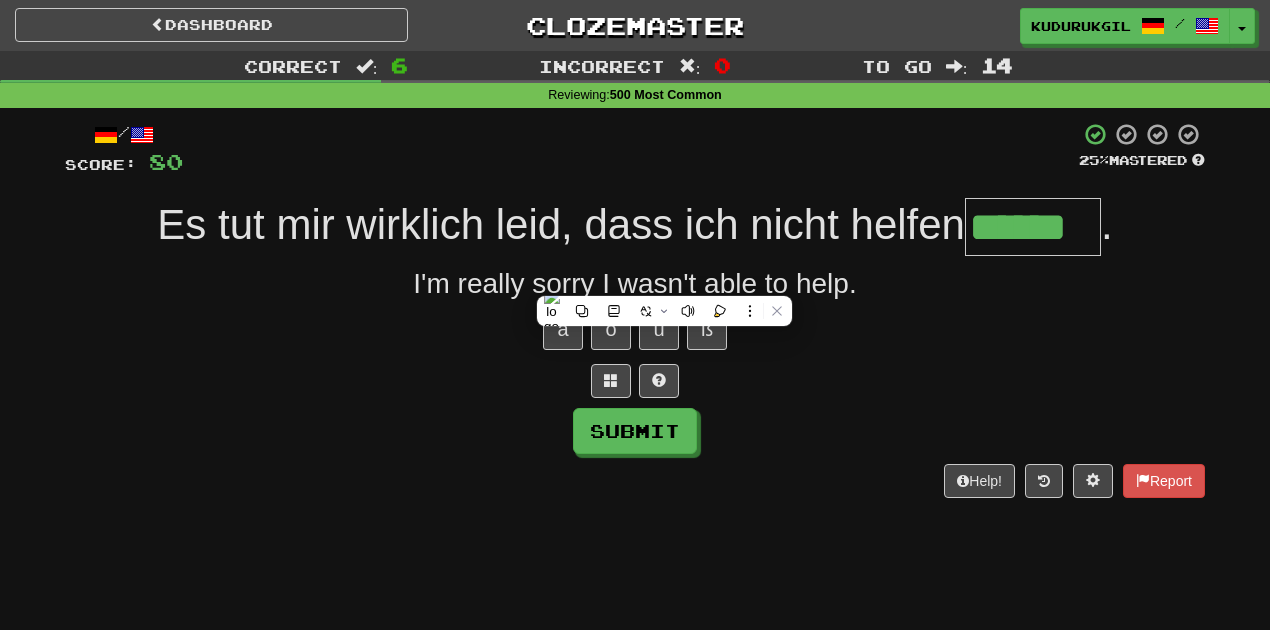 click on "I'm really sorry I wasn't able to help." at bounding box center [635, 284] 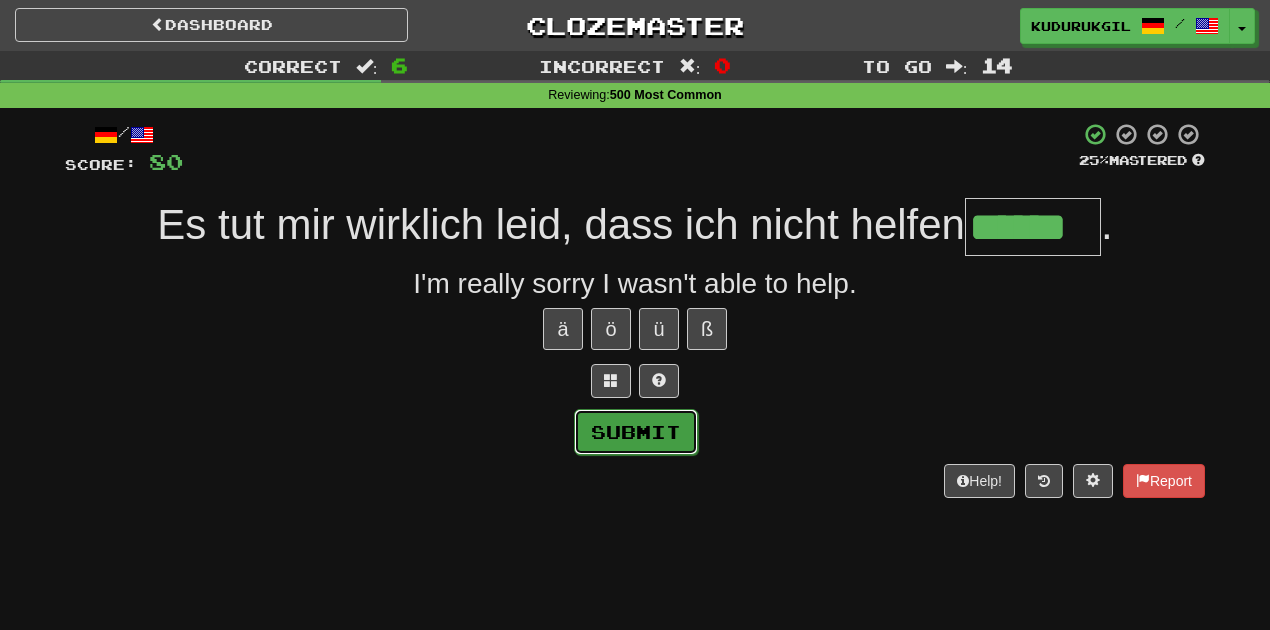 click on "Submit" at bounding box center (636, 432) 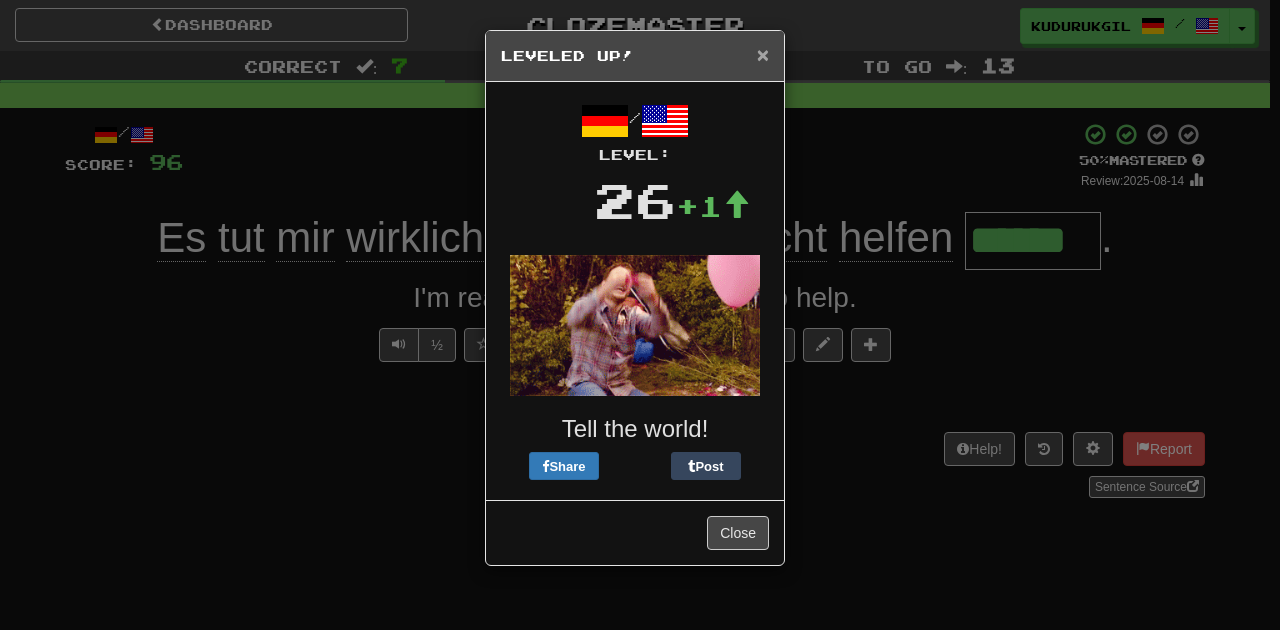 click on "×" at bounding box center [763, 54] 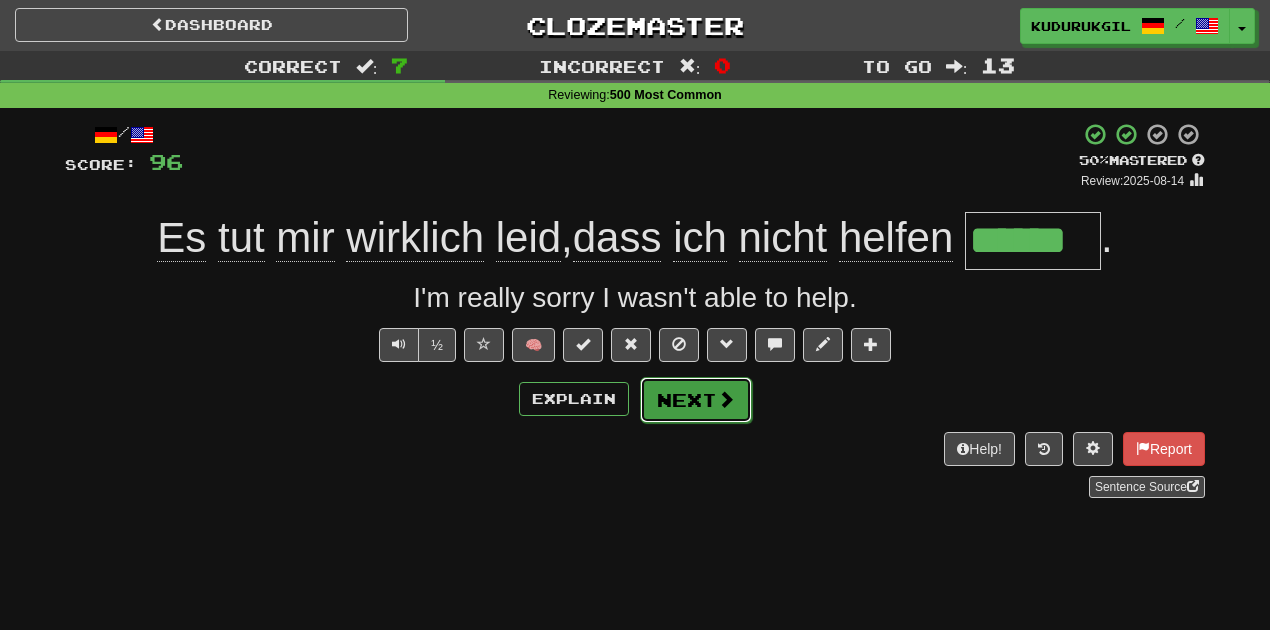 click at bounding box center (726, 399) 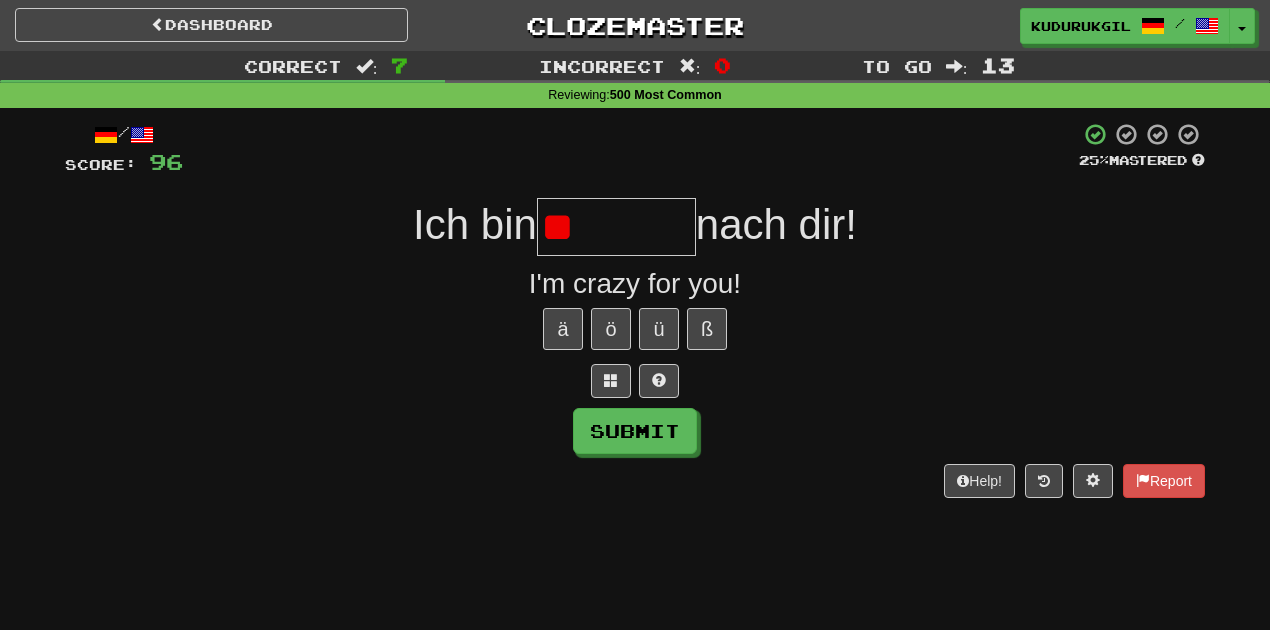 type on "*" 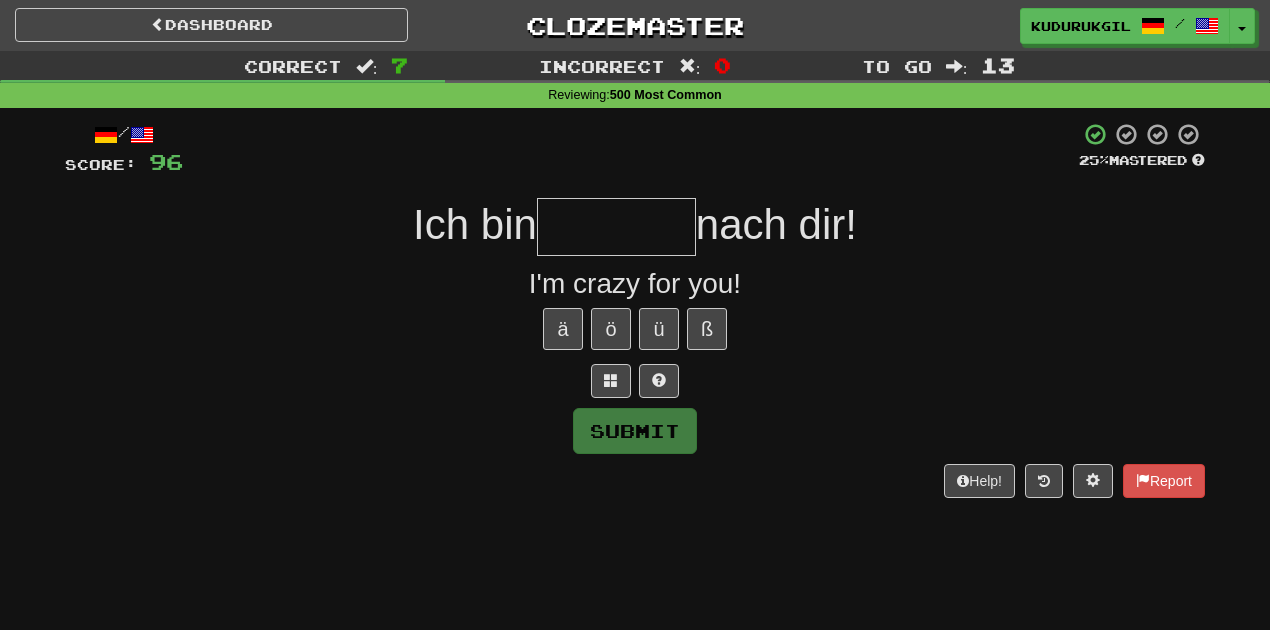 click at bounding box center (635, 381) 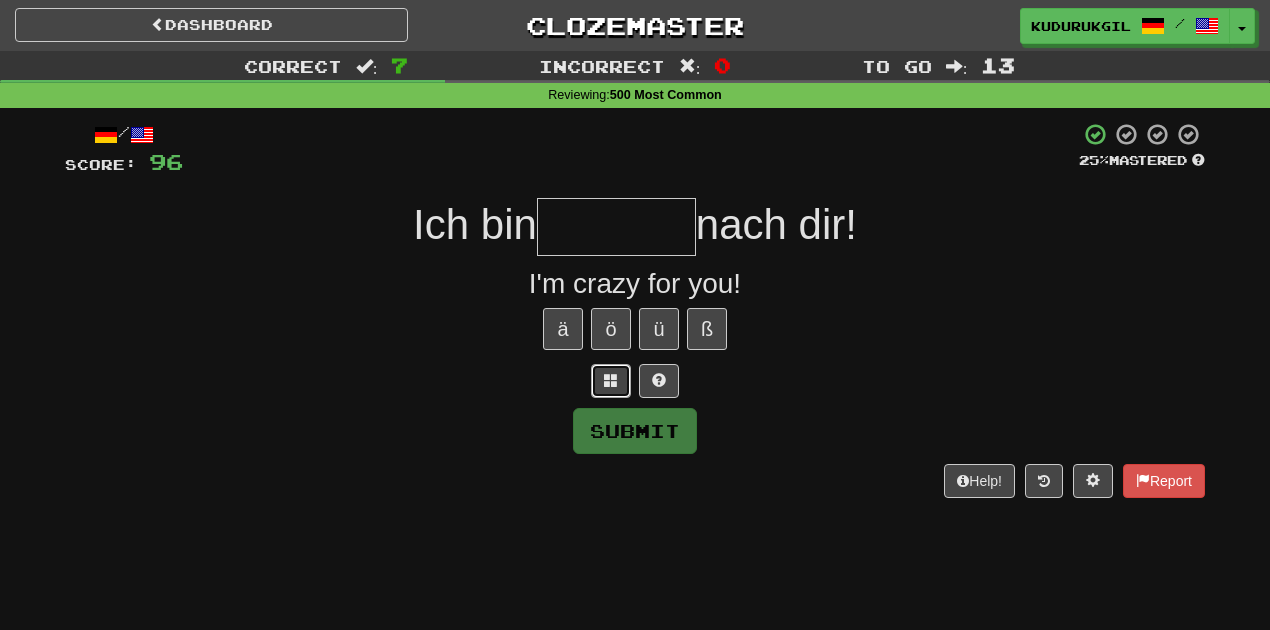 click at bounding box center (611, 380) 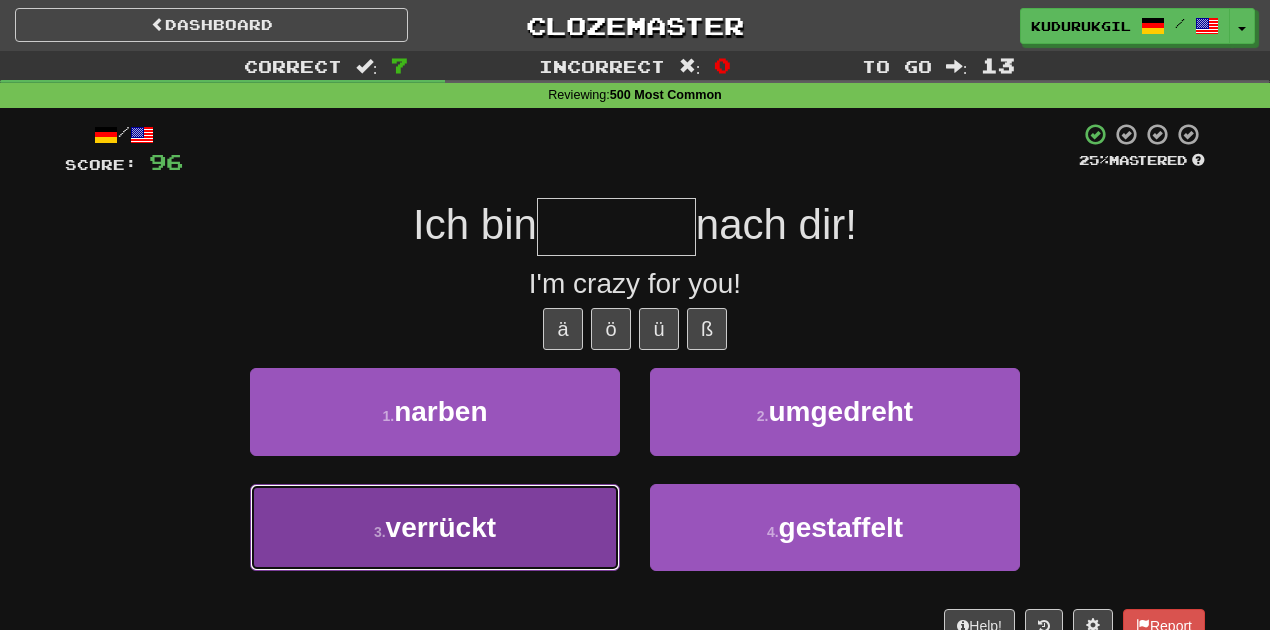 click on "3 .  verrückt" at bounding box center [435, 527] 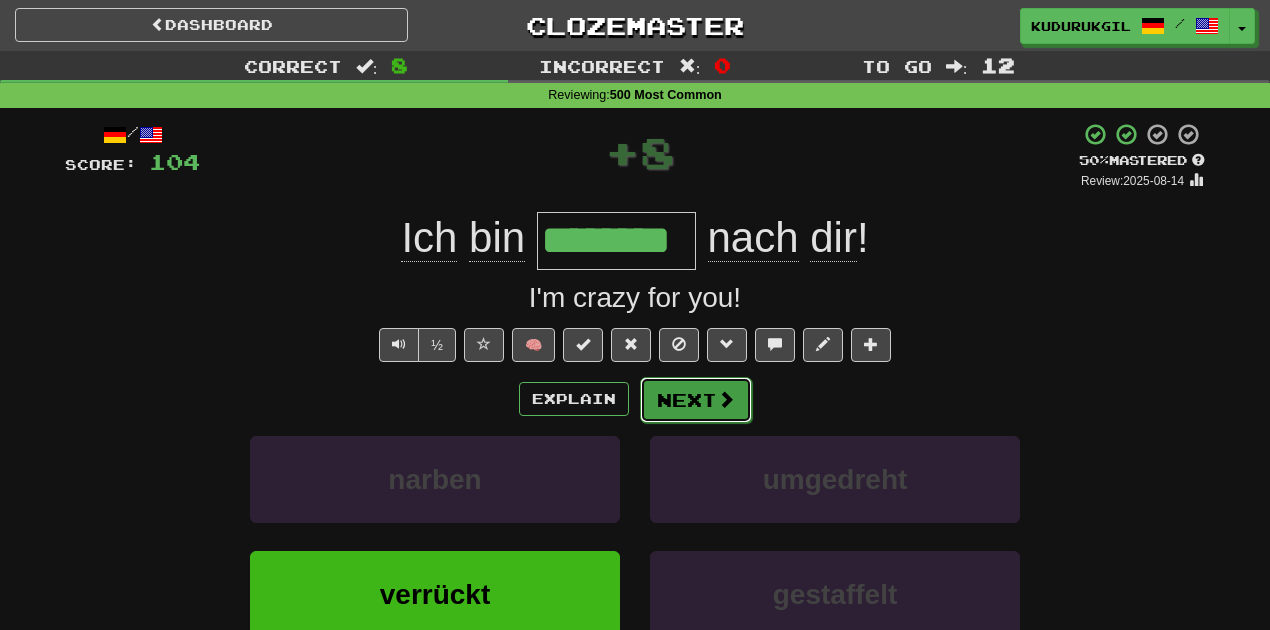 click on "Next" at bounding box center (696, 400) 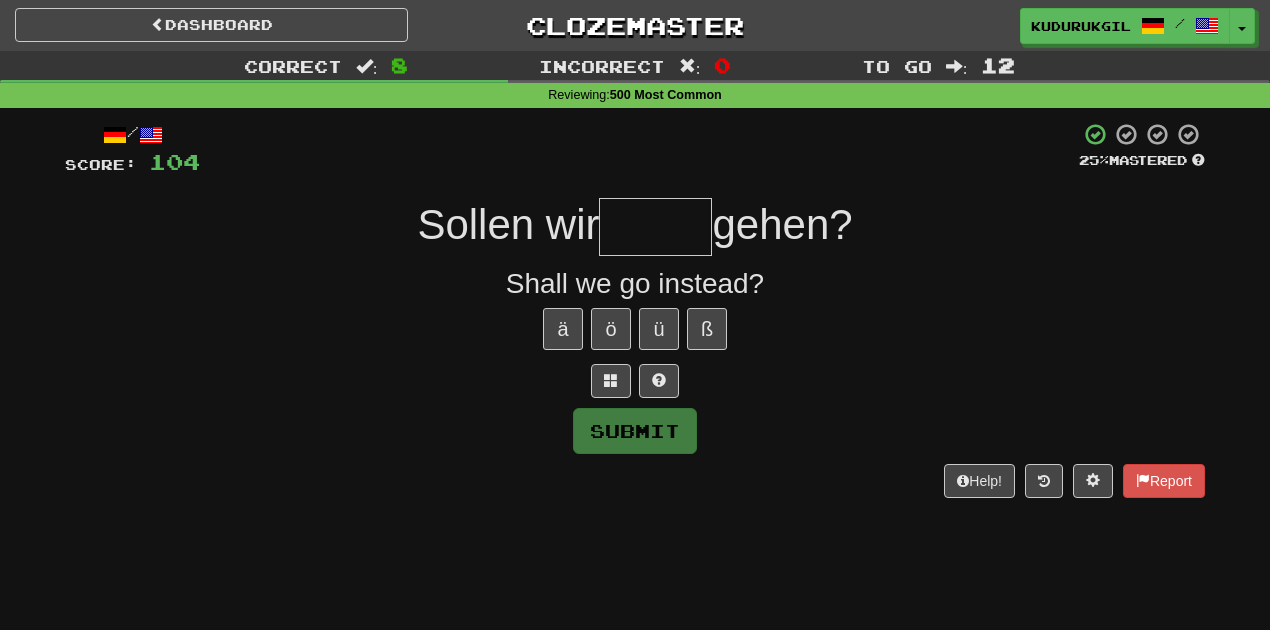 type on "*" 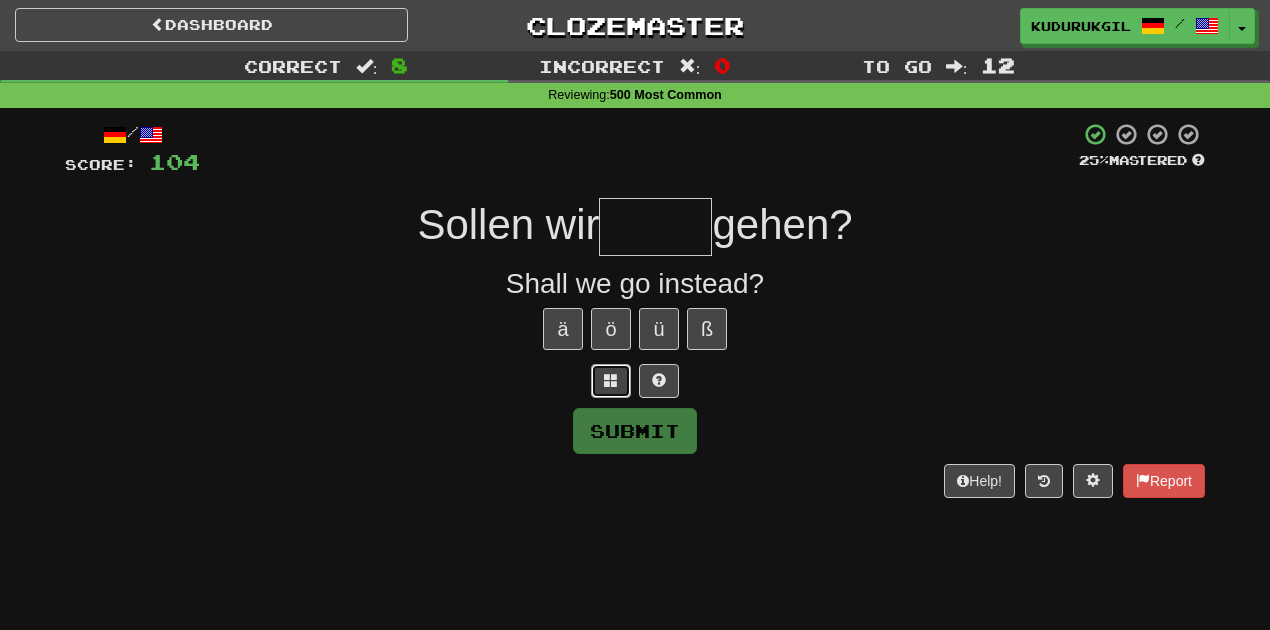 click at bounding box center [611, 381] 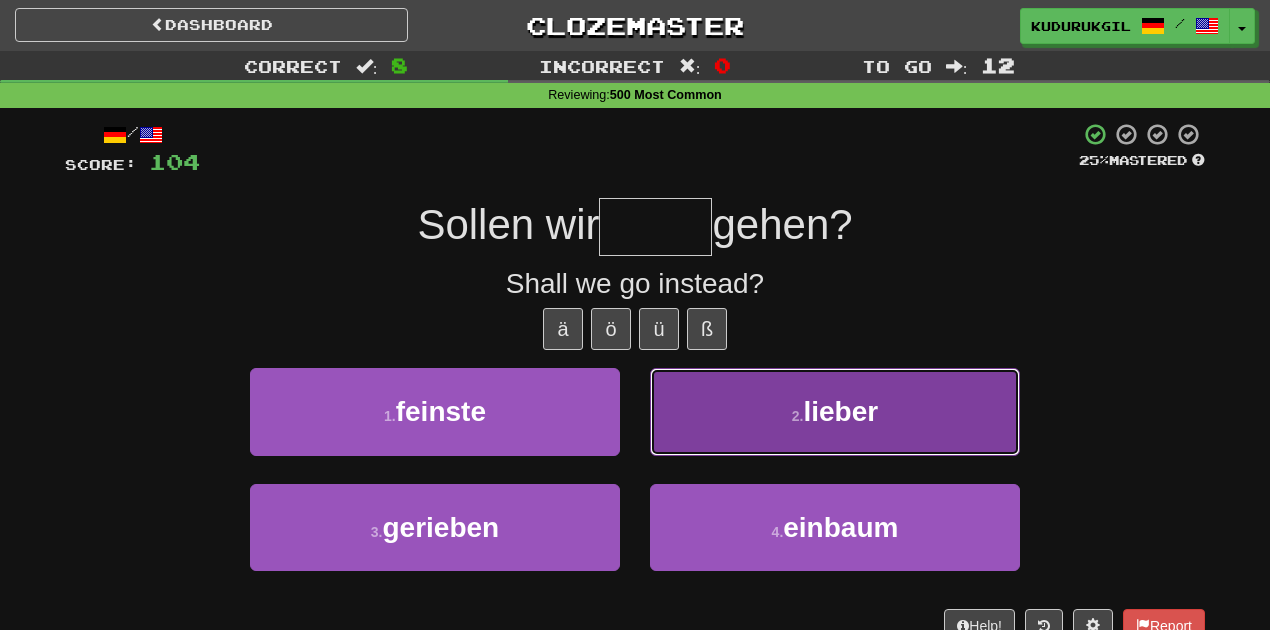 click on "lieber" at bounding box center (840, 411) 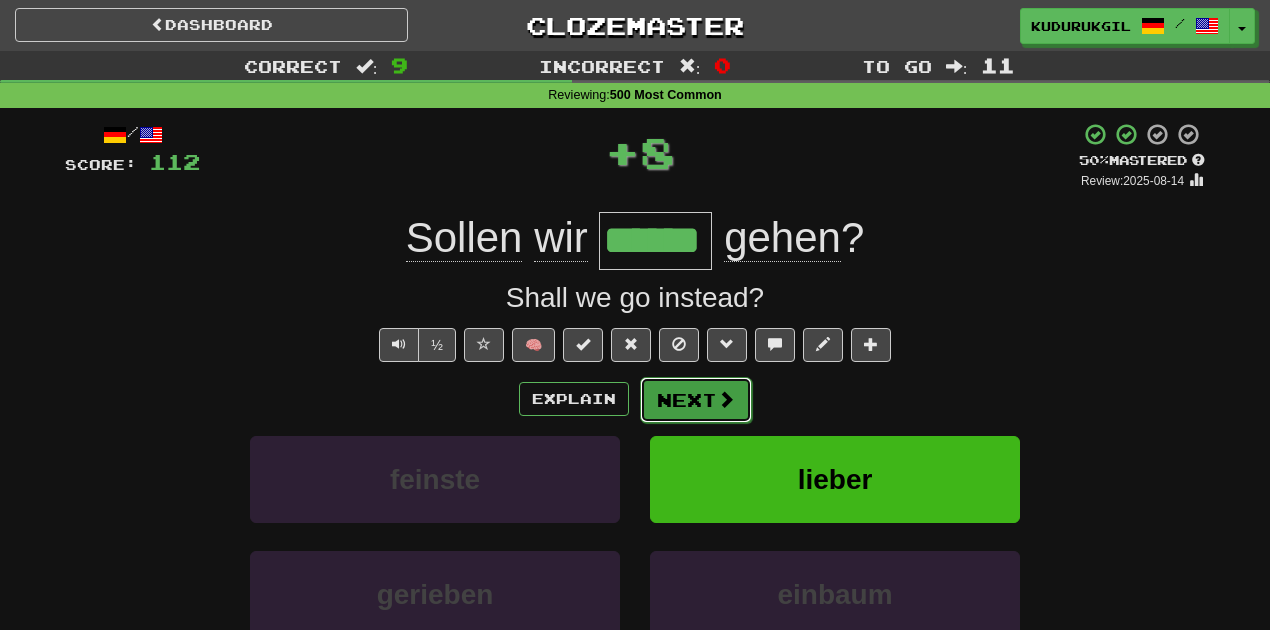 click at bounding box center [726, 399] 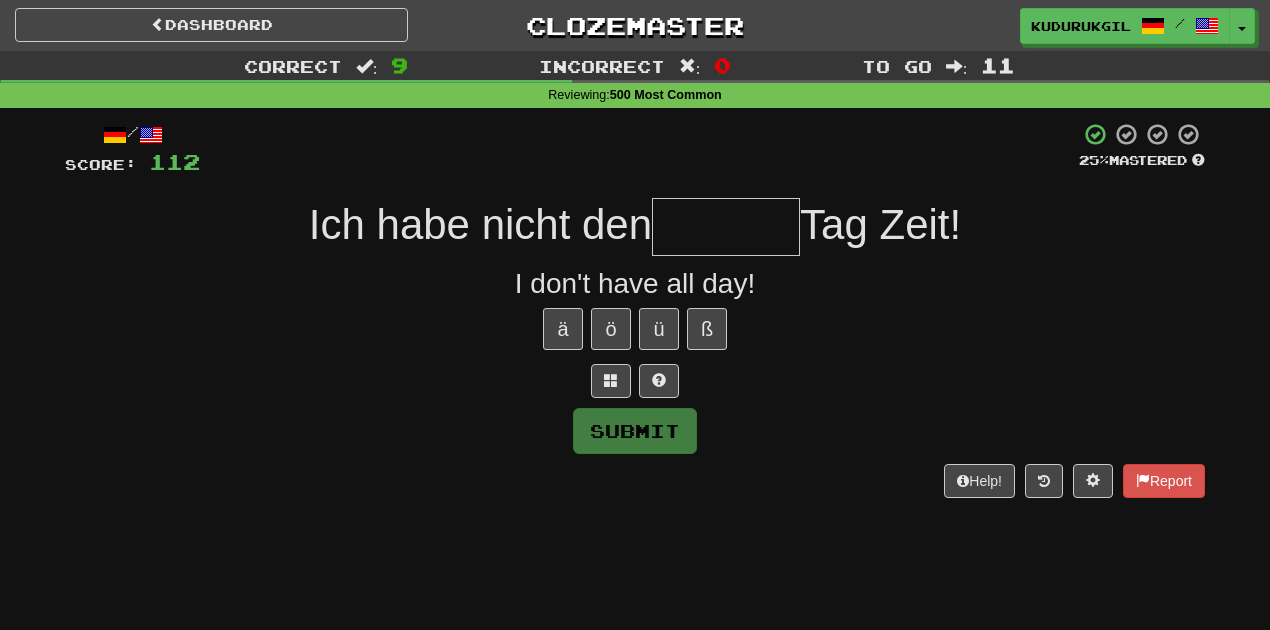 type on "*" 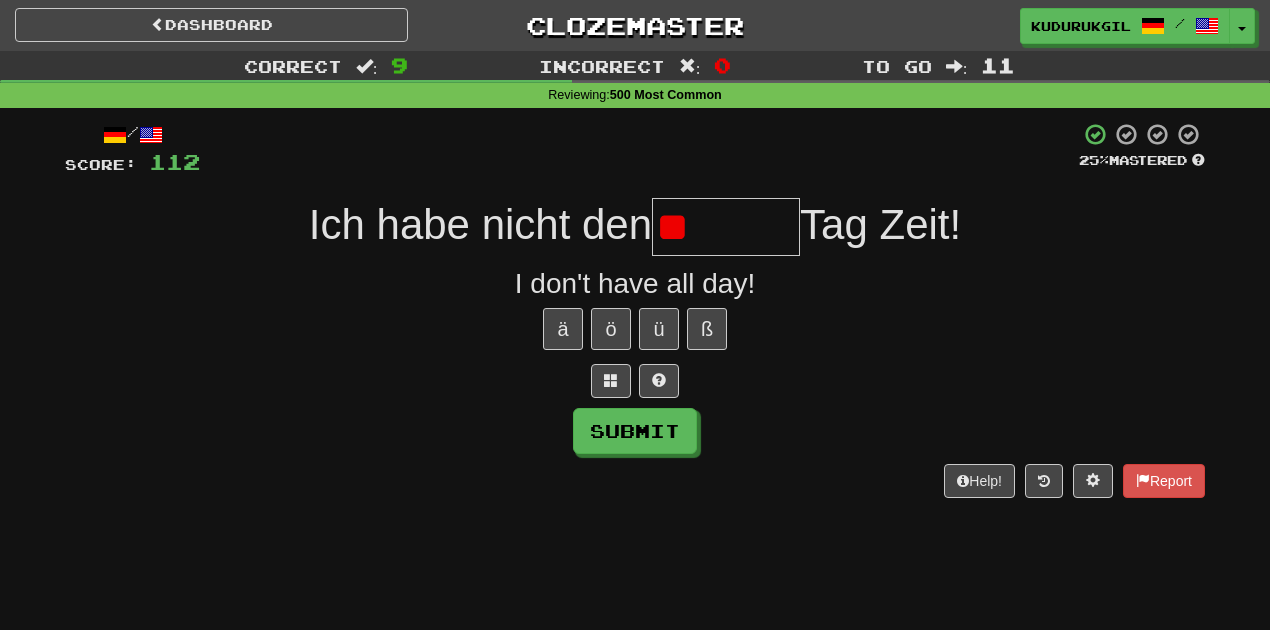 type on "*" 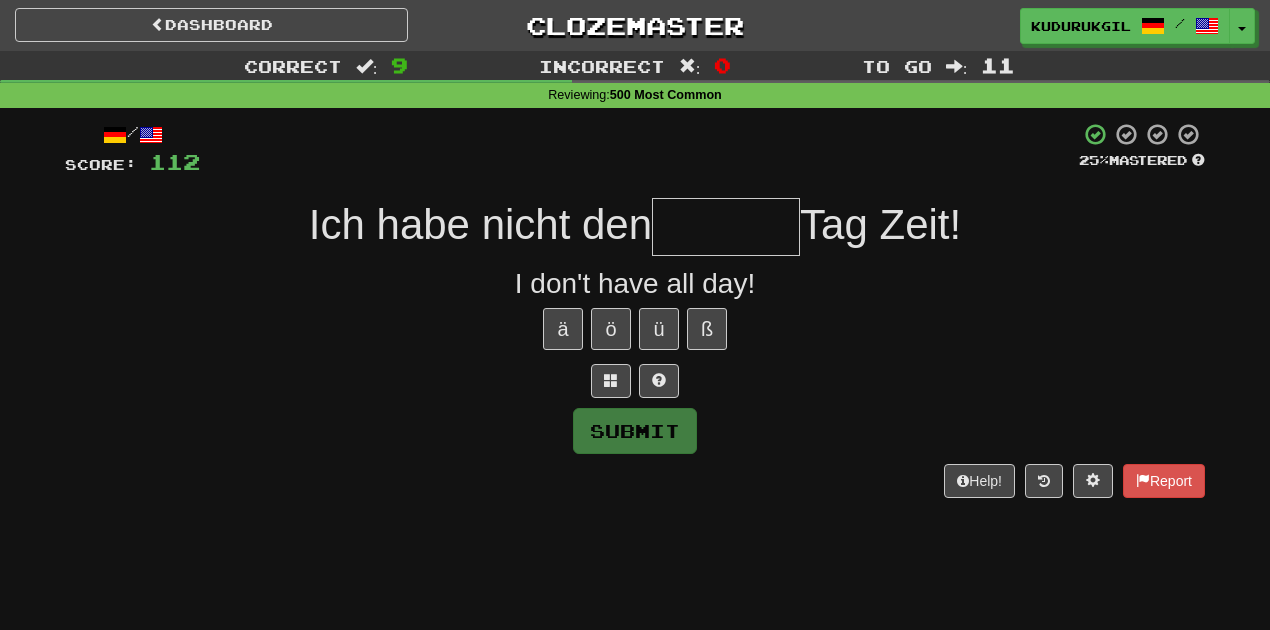 type on "*" 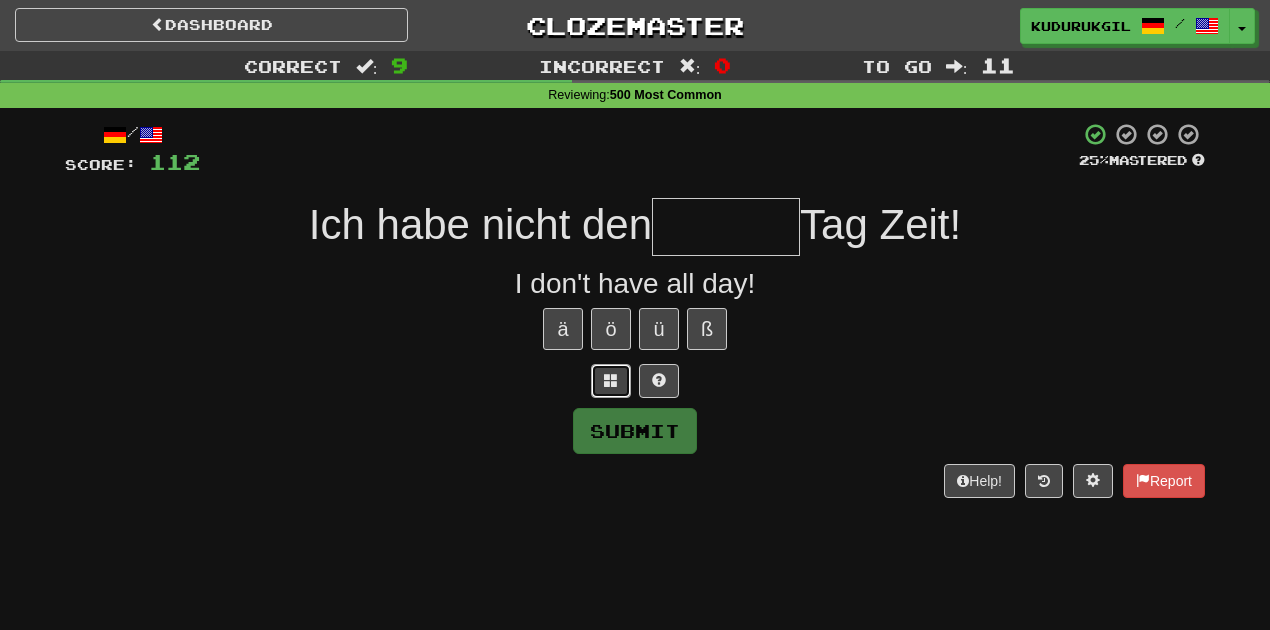 click at bounding box center [611, 380] 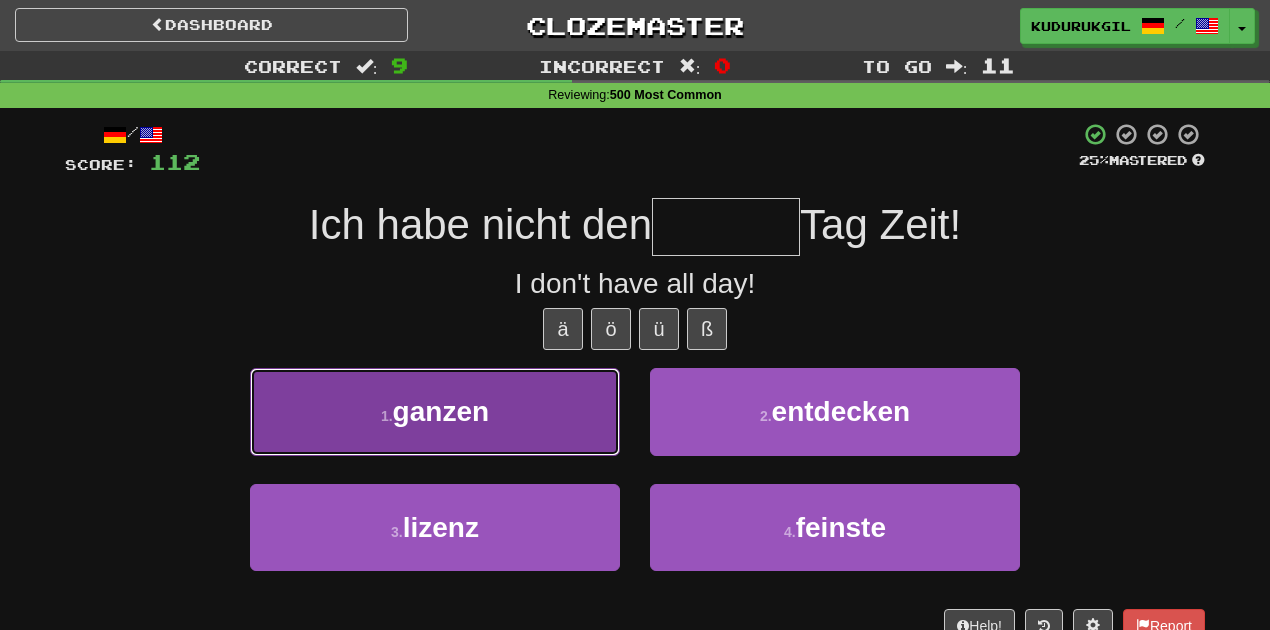click on "1 .  ganzen" at bounding box center [435, 411] 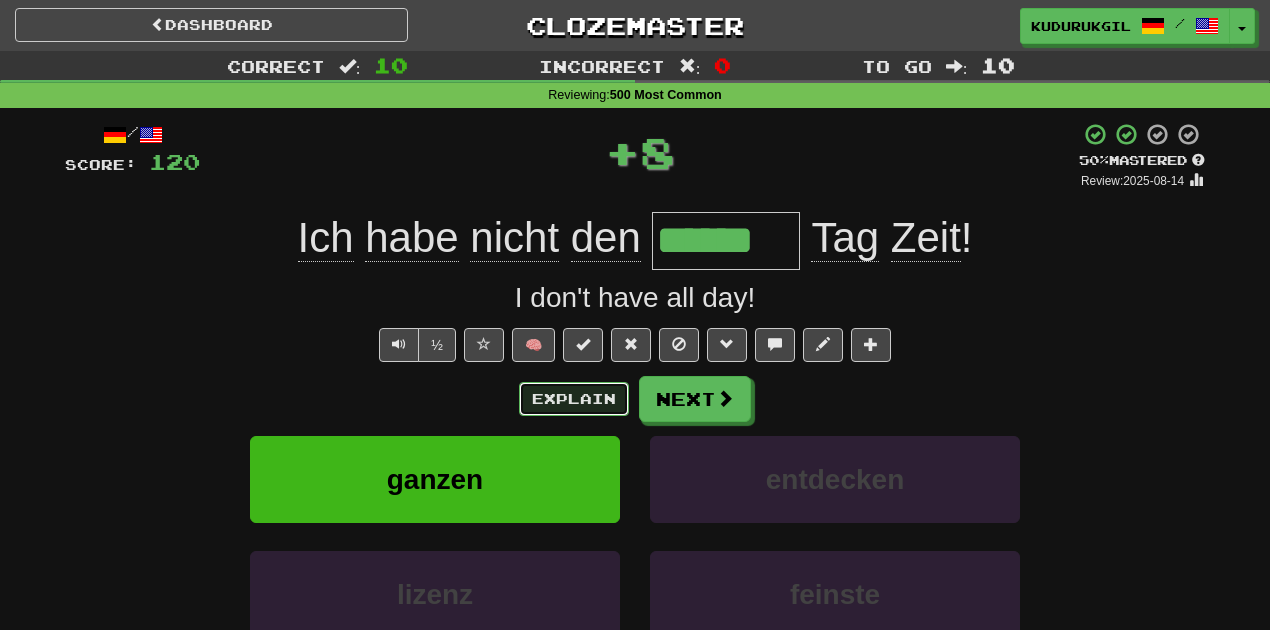 click on "Explain" at bounding box center (574, 399) 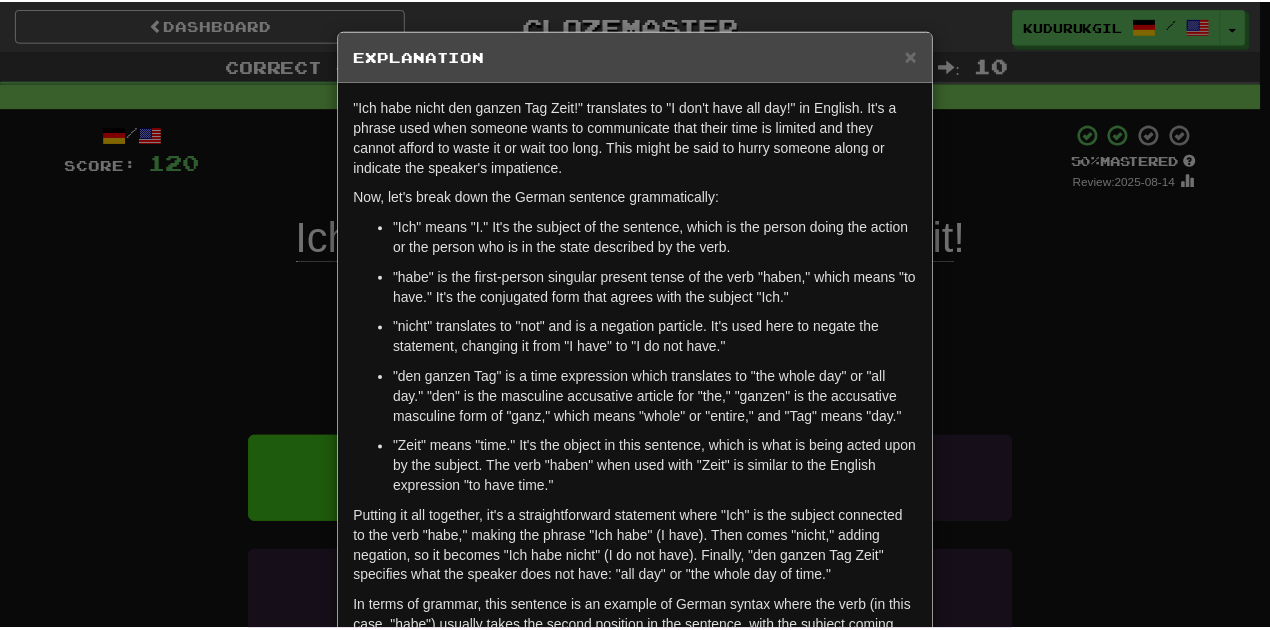 scroll, scrollTop: 92, scrollLeft: 0, axis: vertical 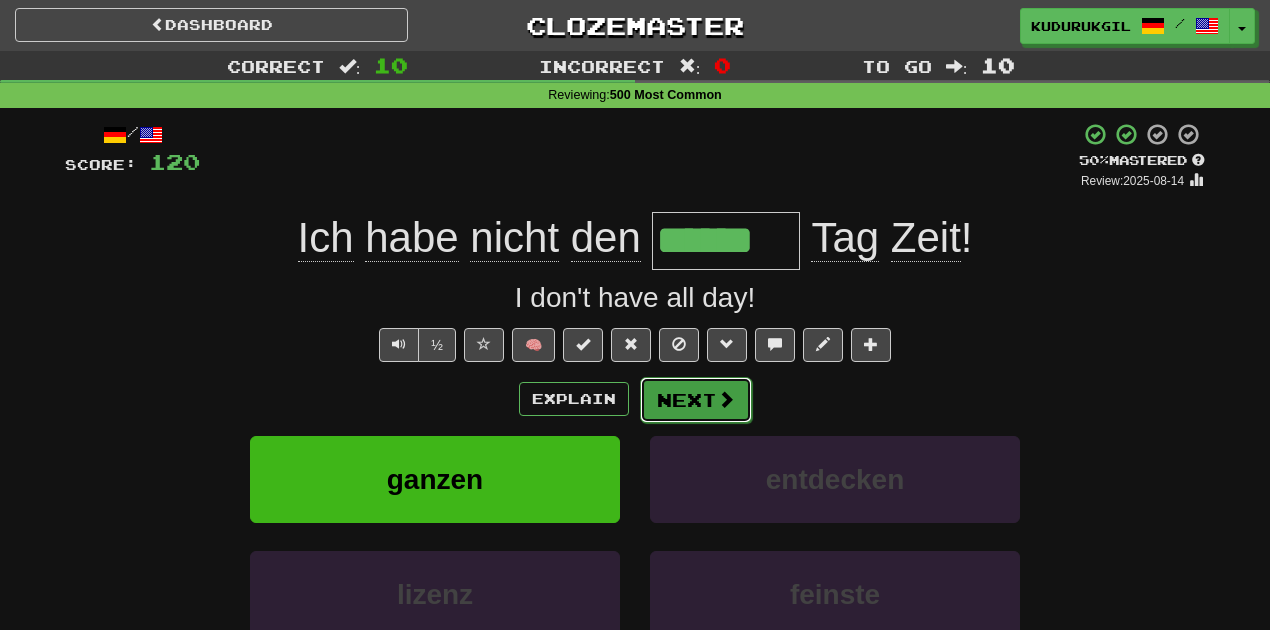 click on "Next" at bounding box center (696, 400) 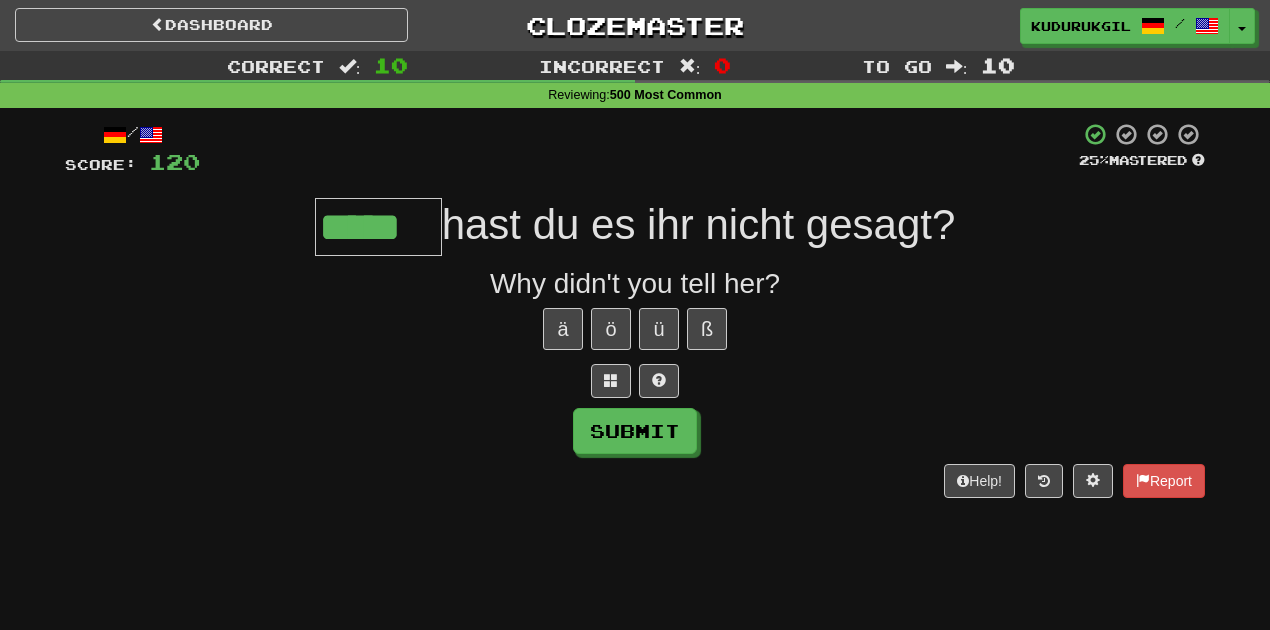 scroll, scrollTop: 0, scrollLeft: 6, axis: horizontal 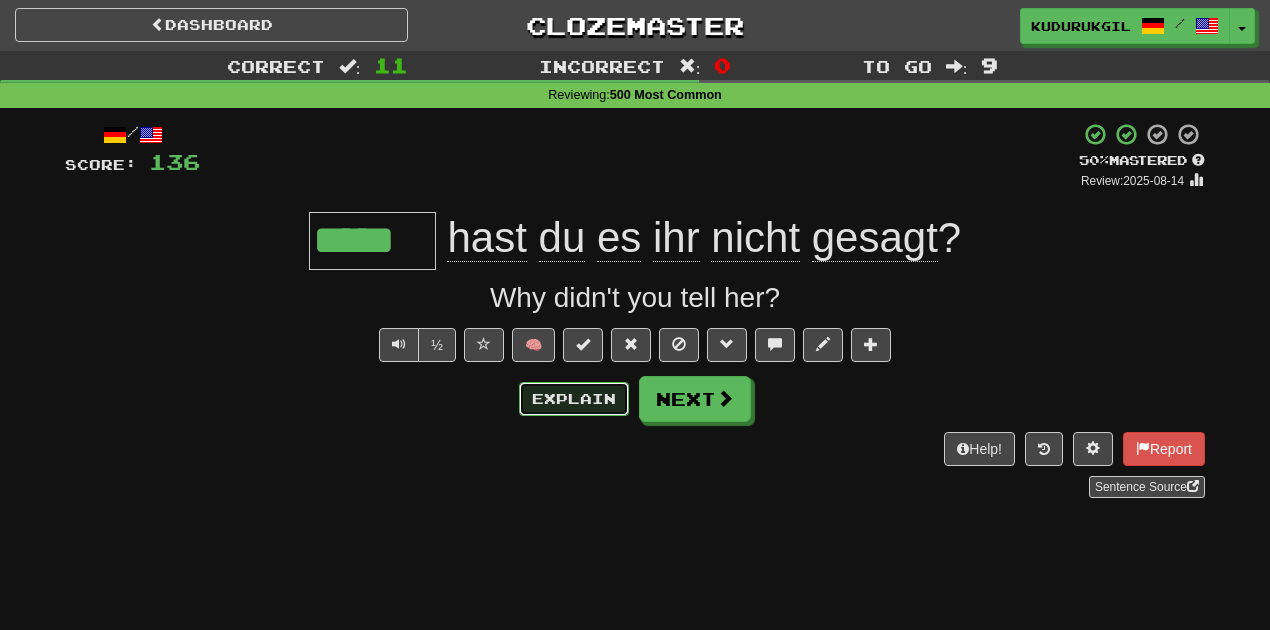click on "Explain" at bounding box center (574, 399) 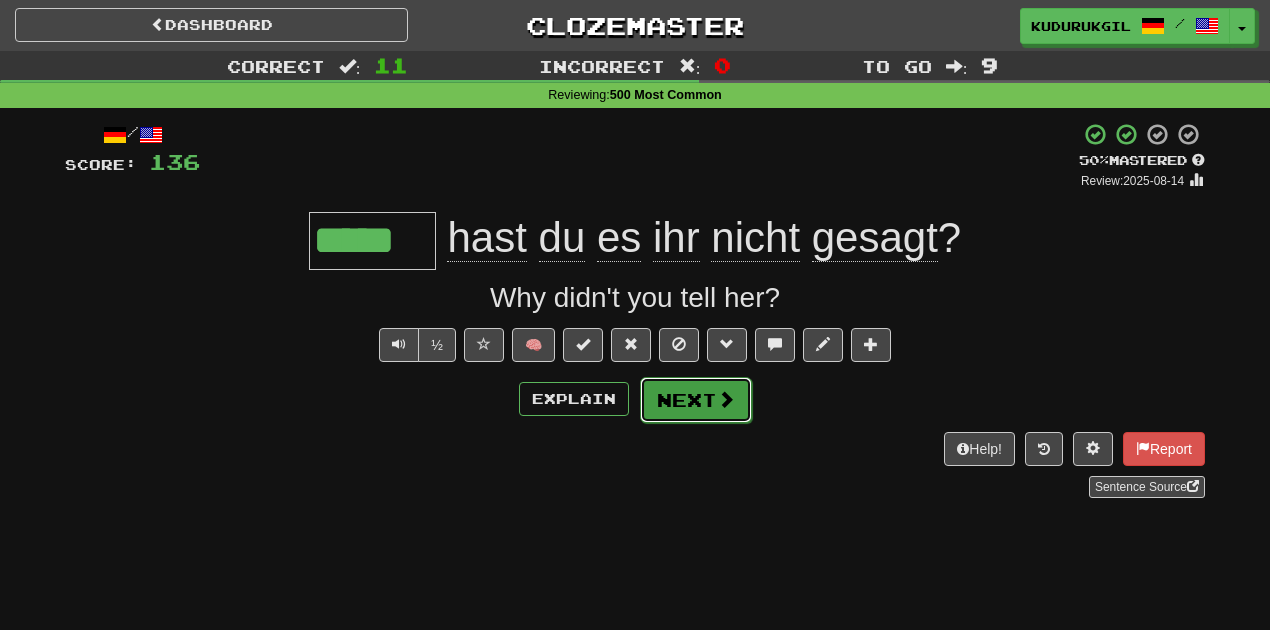 click at bounding box center [726, 399] 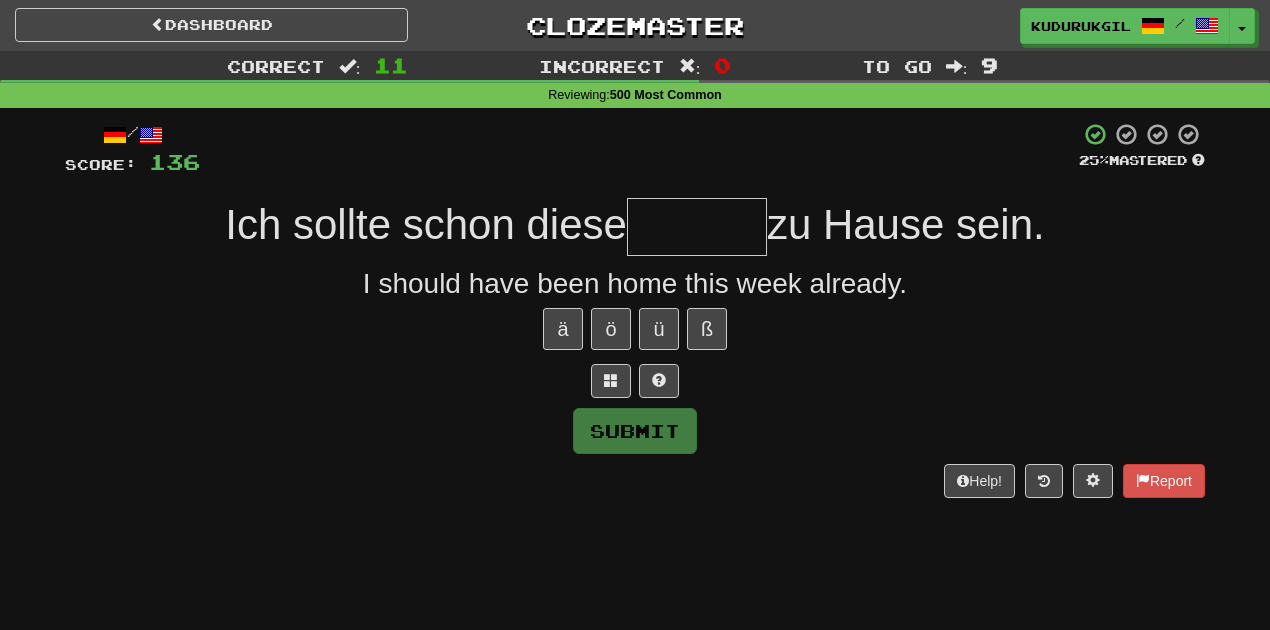 click at bounding box center [697, 227] 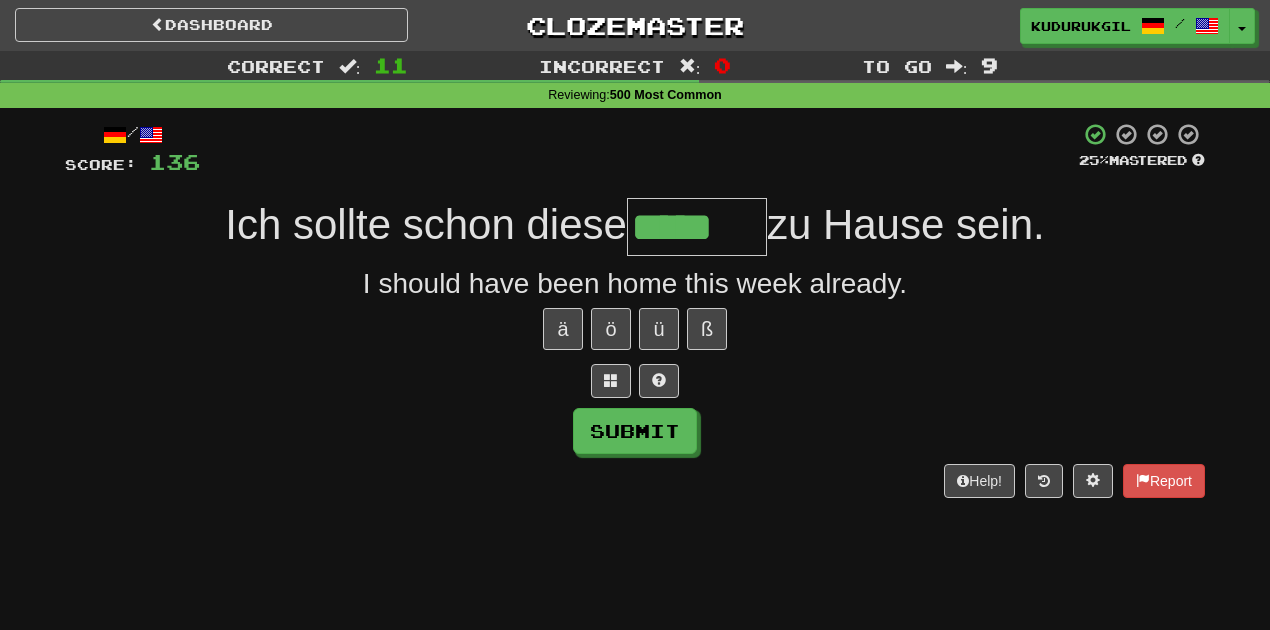type on "*****" 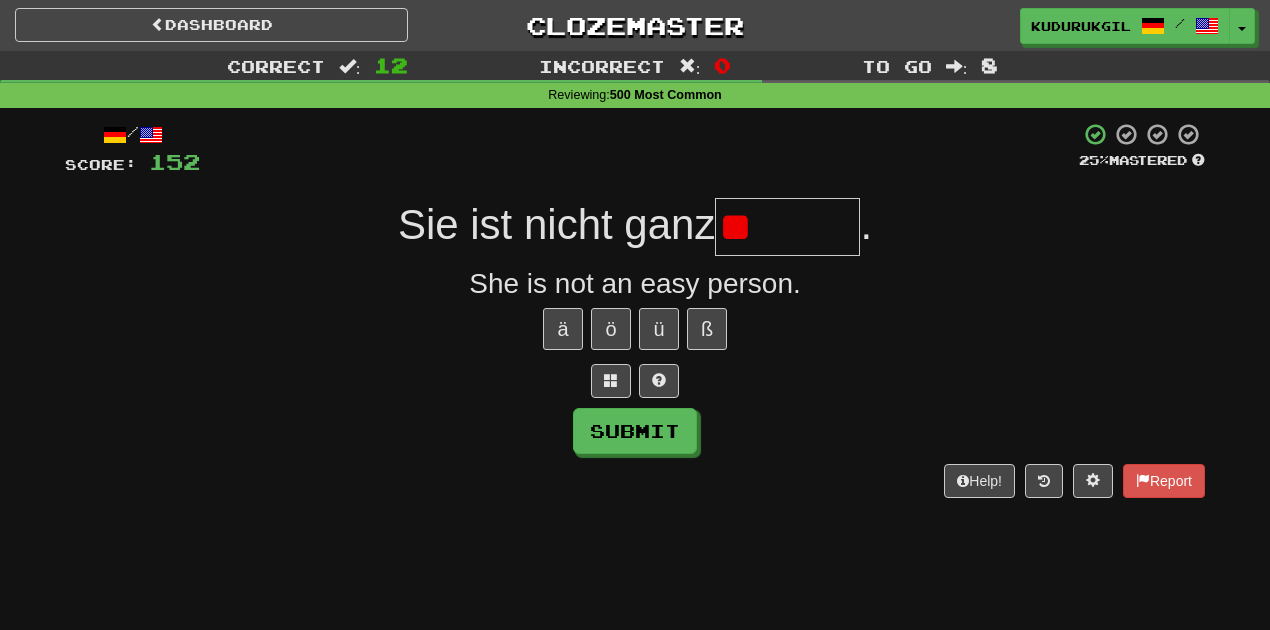 type on "*" 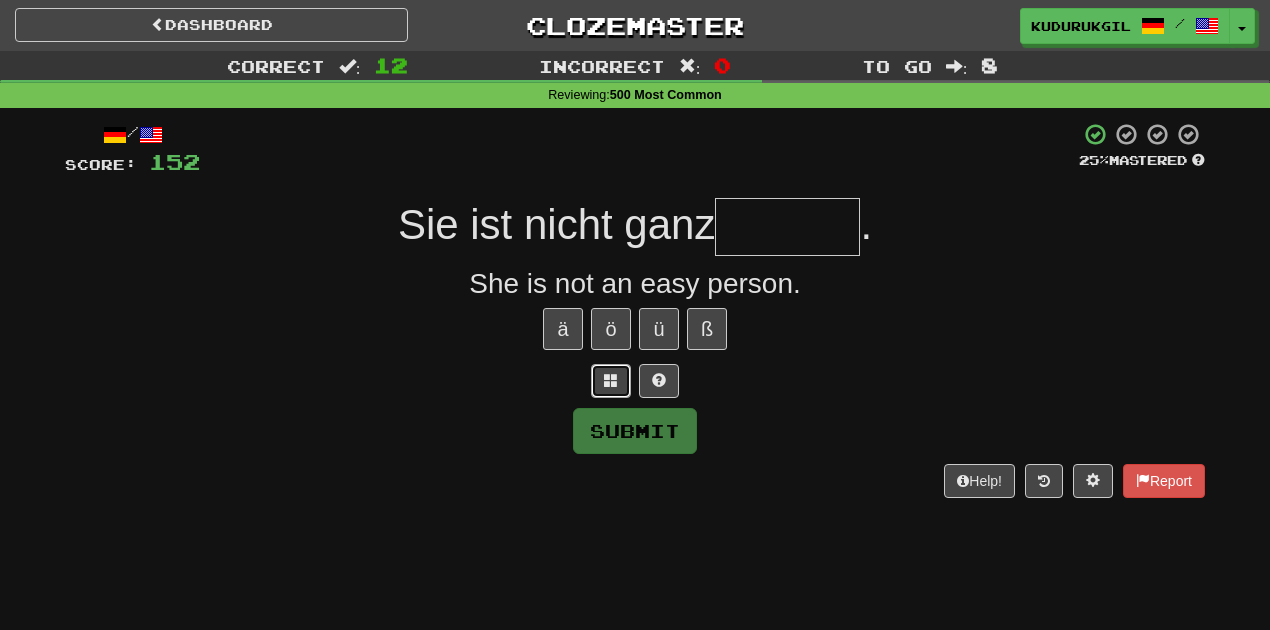 click at bounding box center (611, 381) 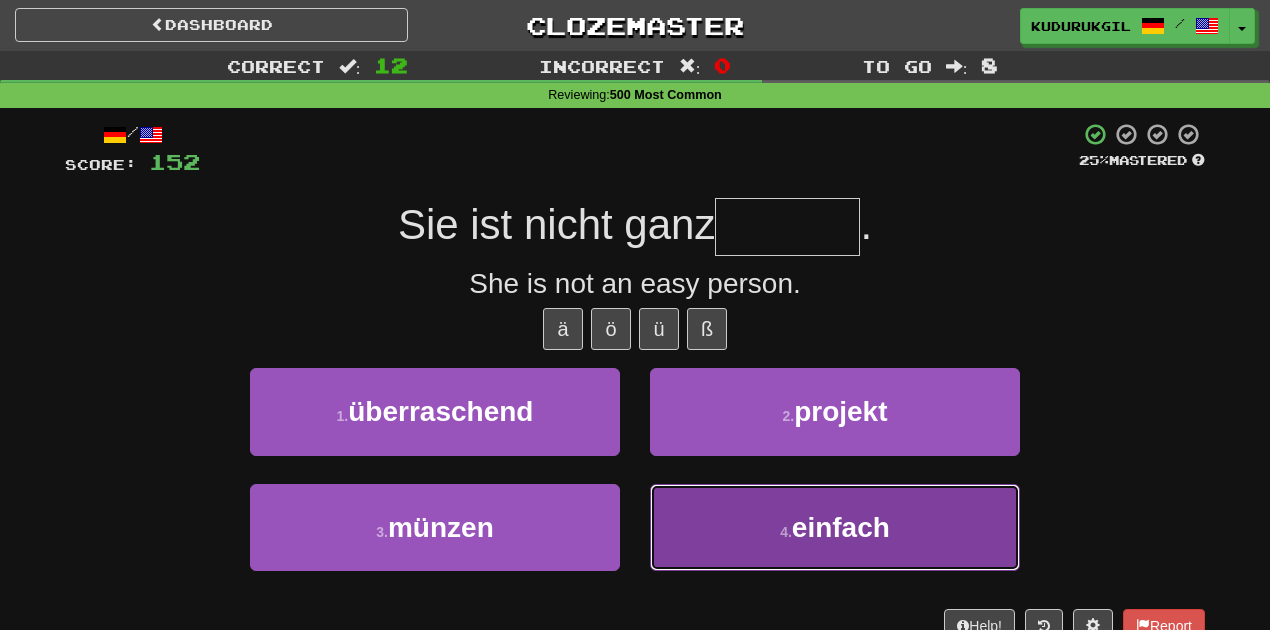 click on "4 .  einfach" at bounding box center [835, 527] 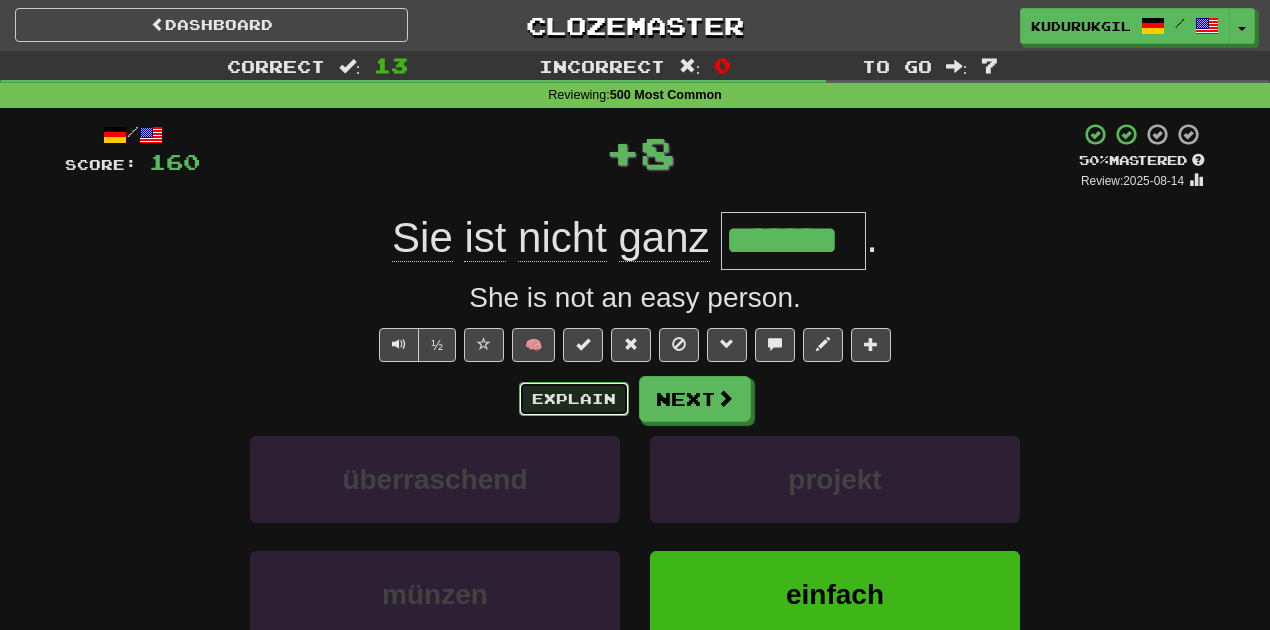 click on "Explain" at bounding box center [574, 399] 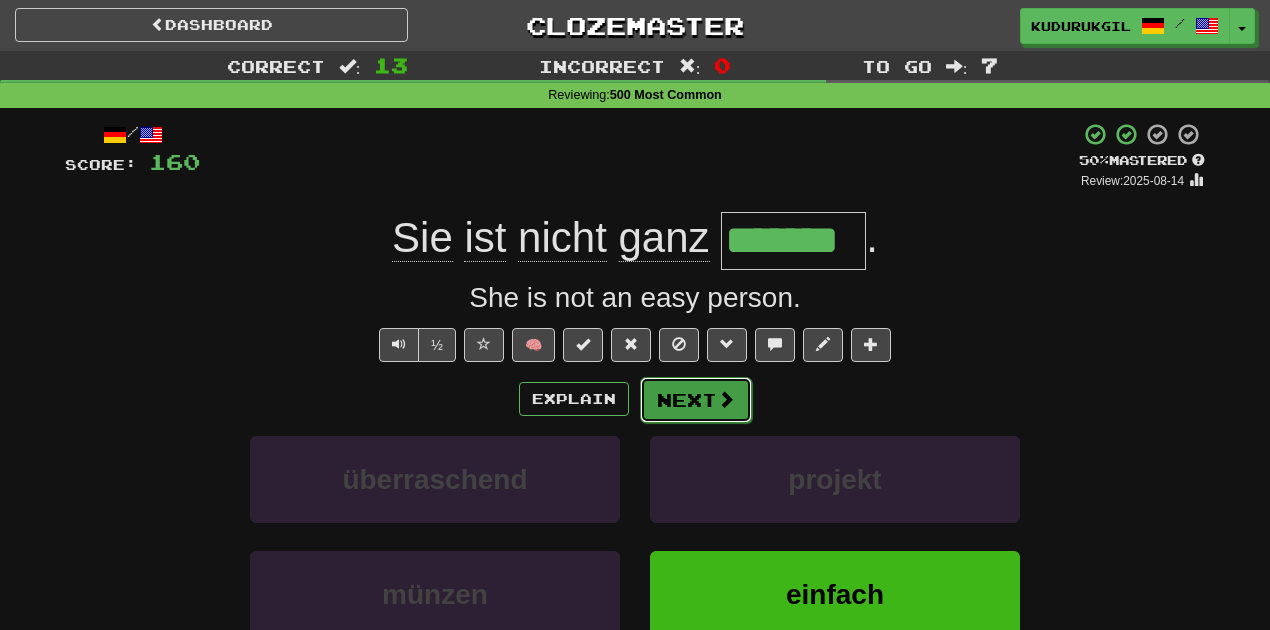 click on "Next" at bounding box center (696, 400) 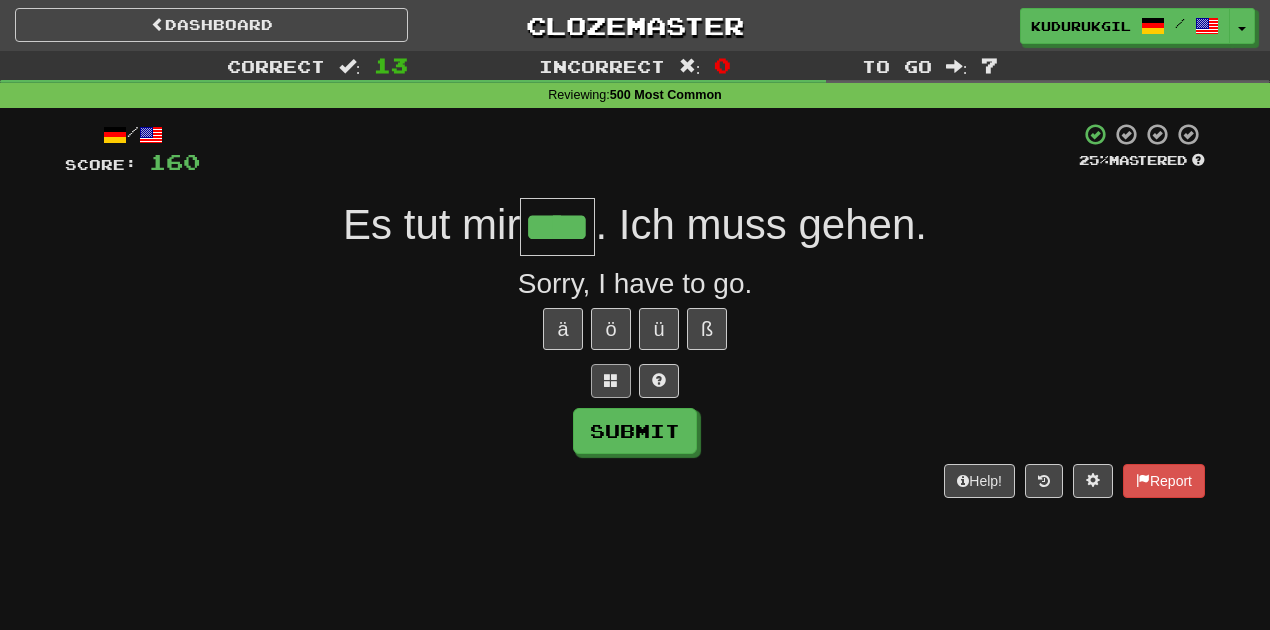 type on "****" 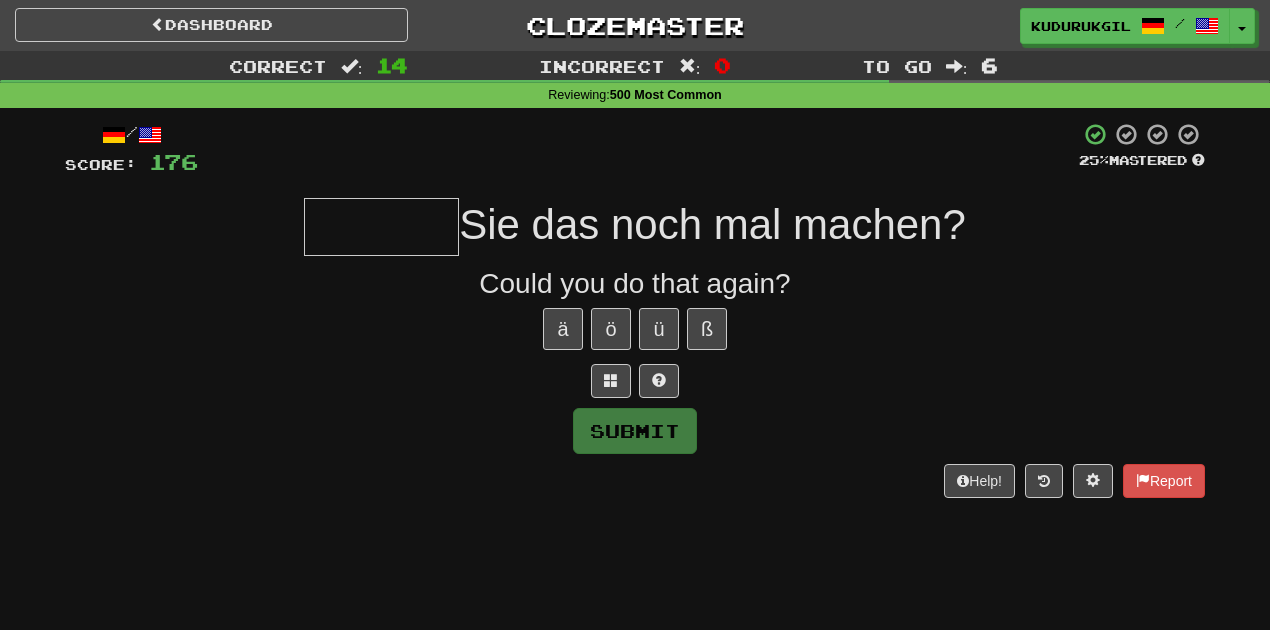 click at bounding box center [381, 227] 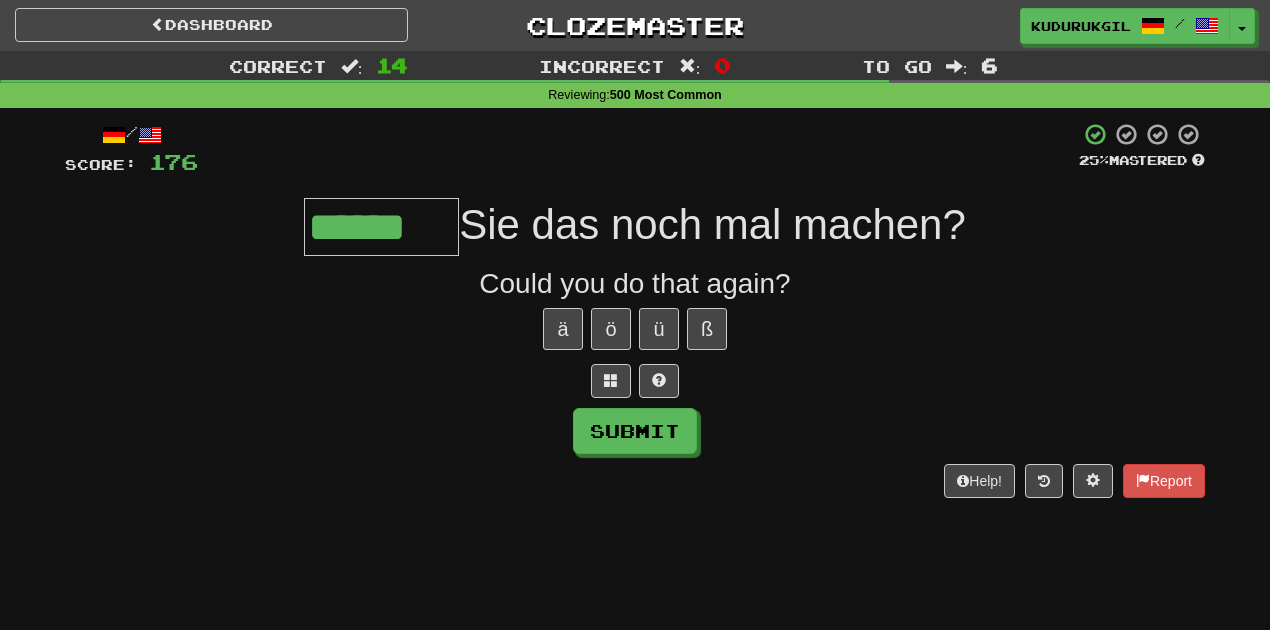 click on "Sie das noch mal machen?" at bounding box center [712, 224] 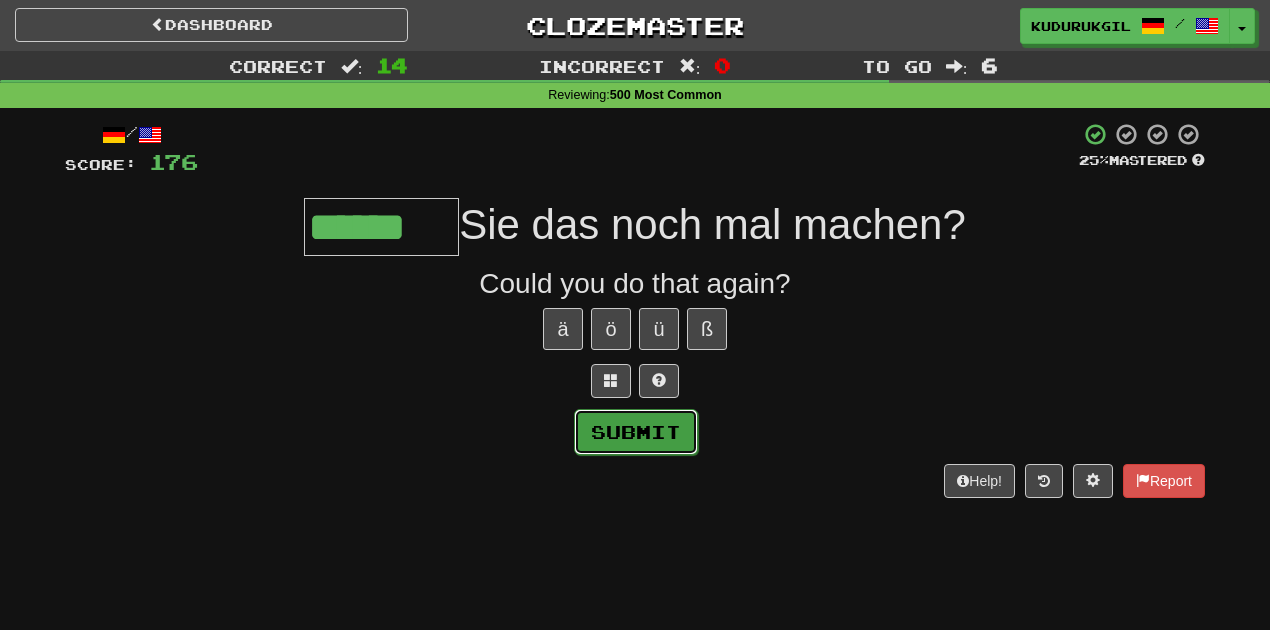 click on "Submit" at bounding box center (636, 432) 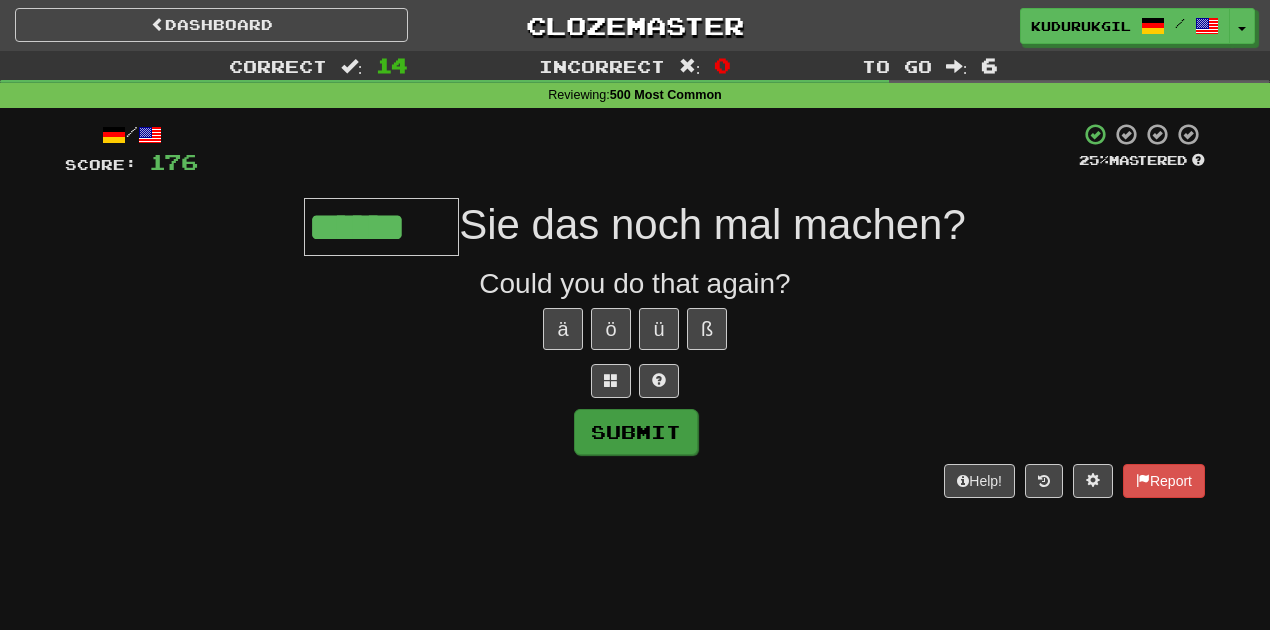 type on "******" 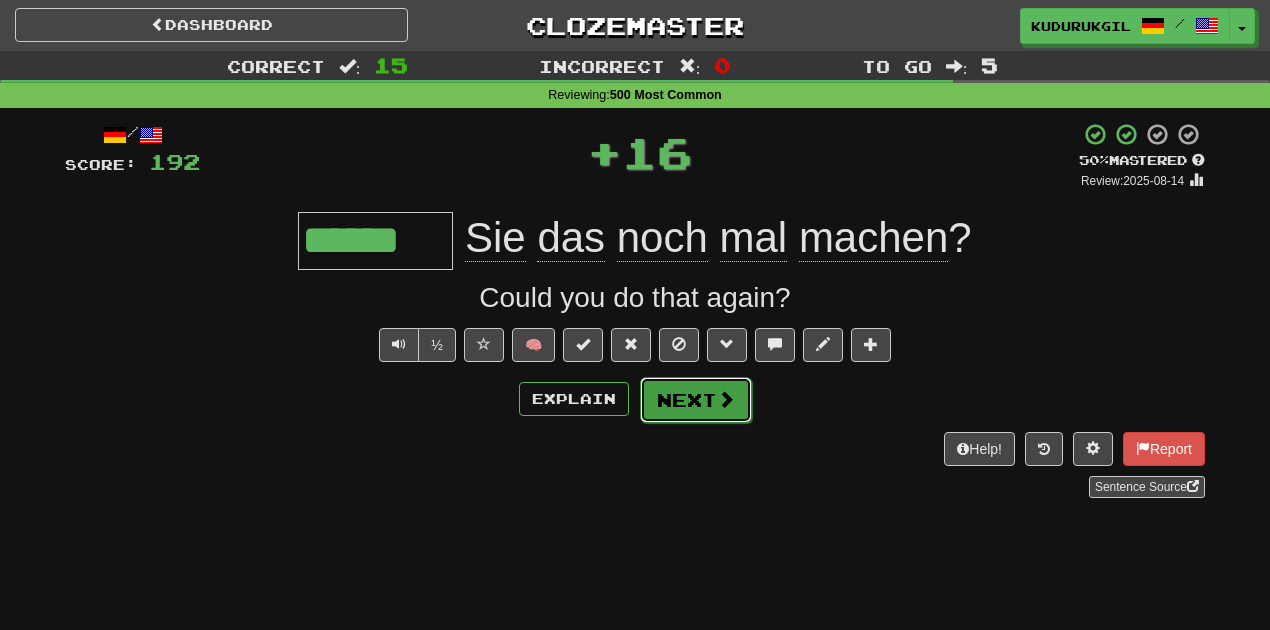 click on "Next" at bounding box center (696, 400) 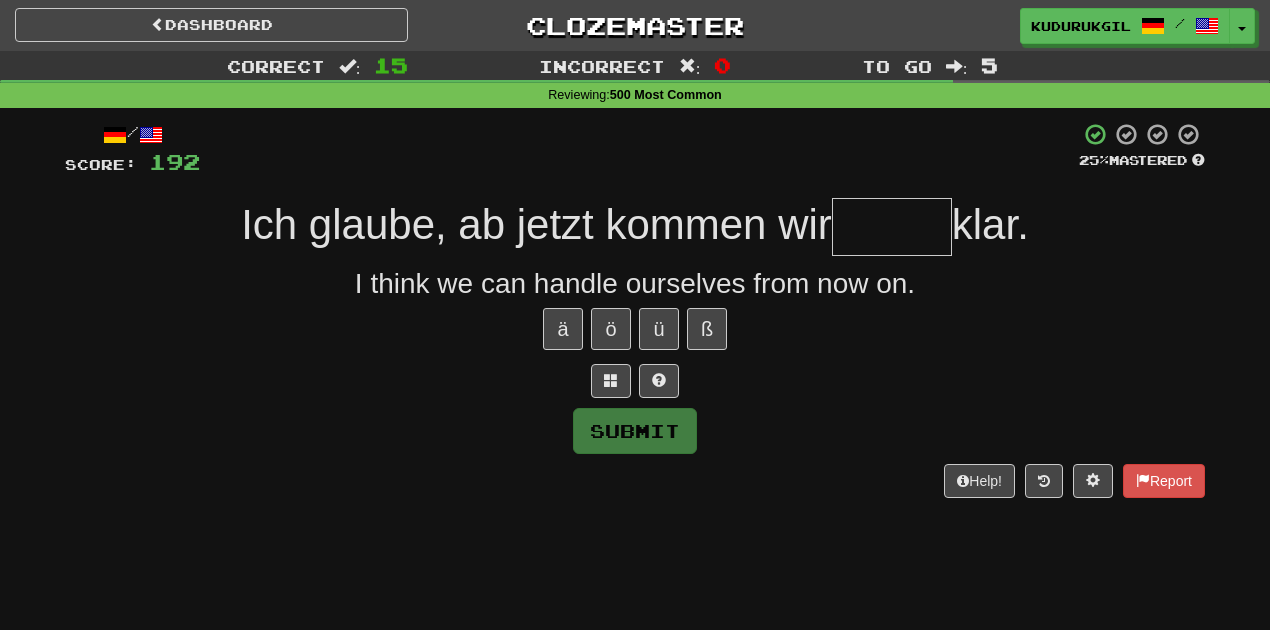 click at bounding box center [892, 227] 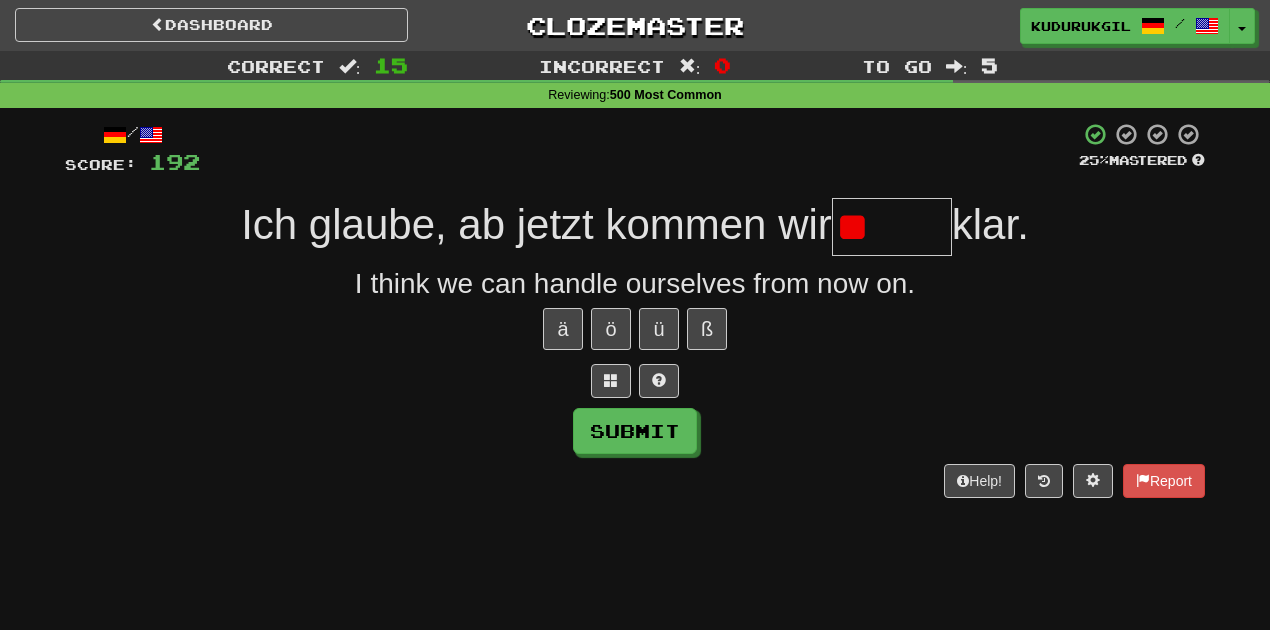 type on "*" 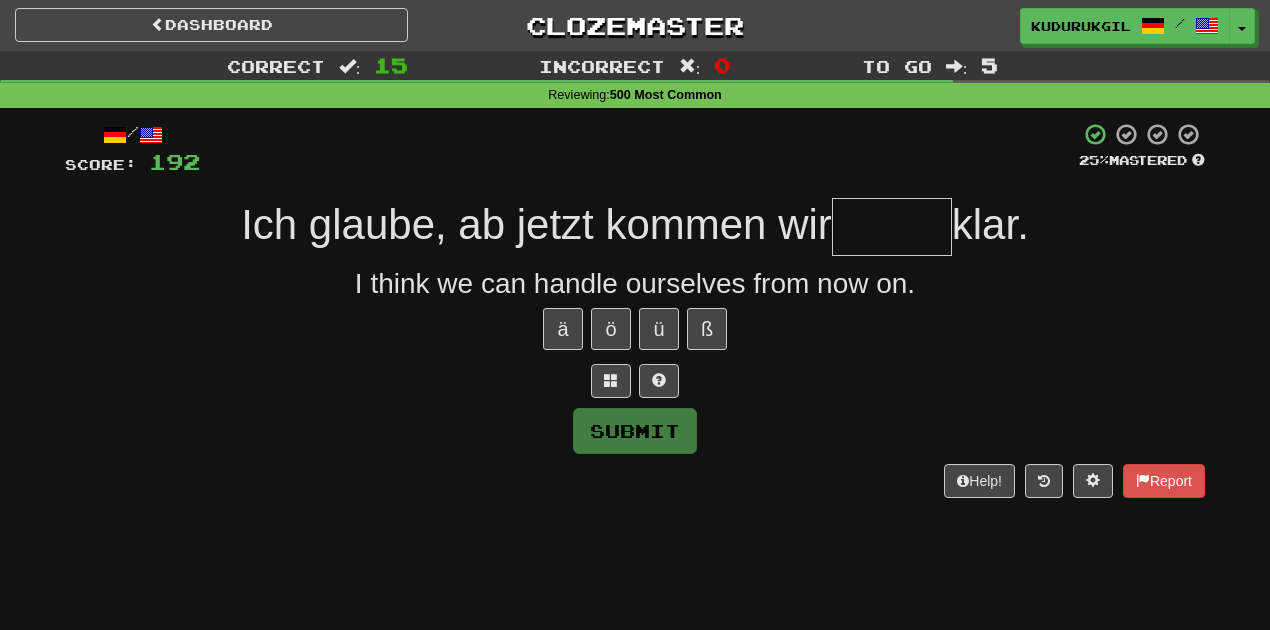 type on "*" 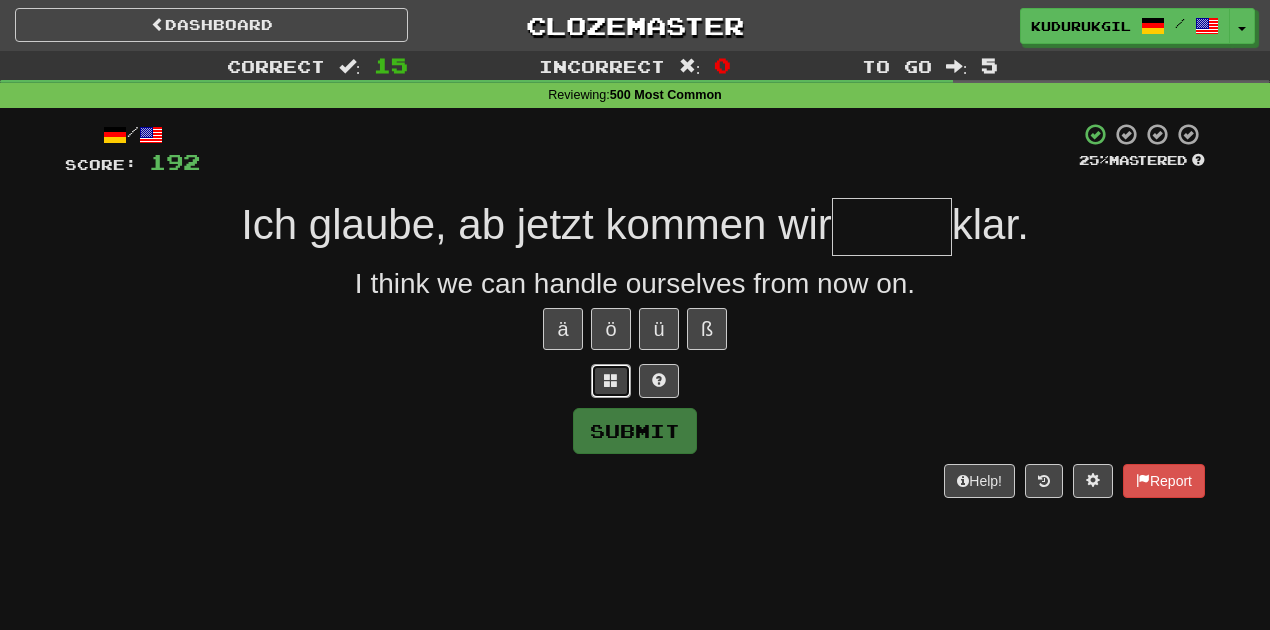 click at bounding box center [611, 380] 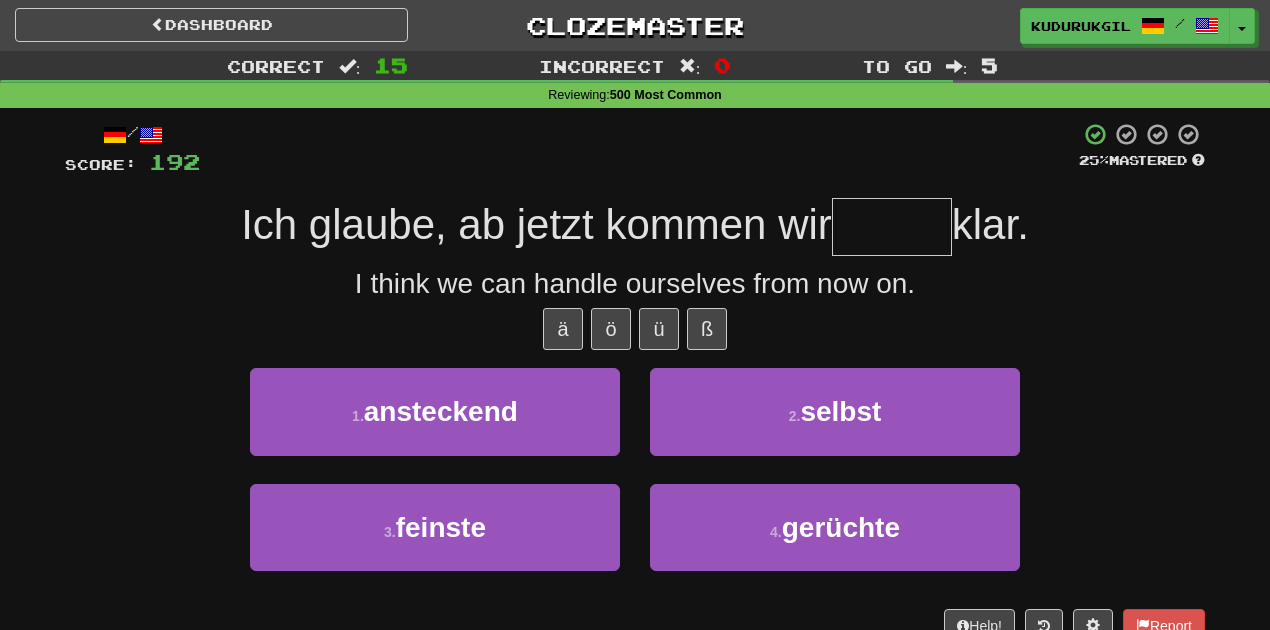 click on "I think we can handle ourselves from now on." at bounding box center (635, 284) 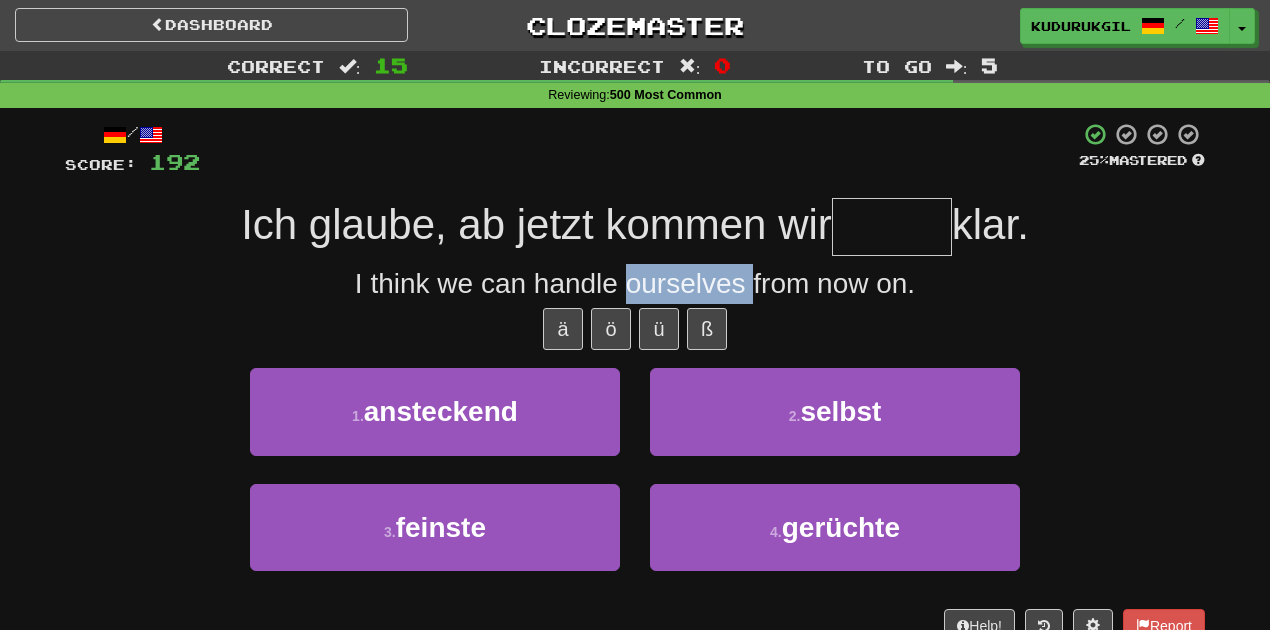 click on "I think we can handle ourselves from now on." at bounding box center (635, 284) 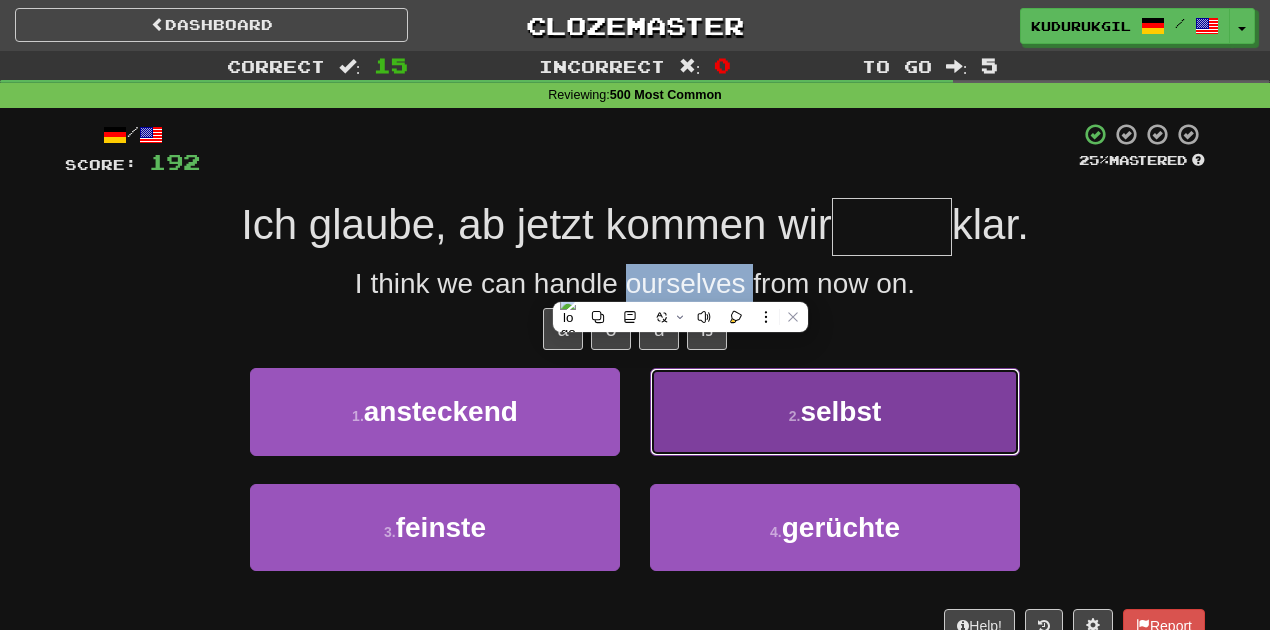 click on "selbst" at bounding box center [840, 411] 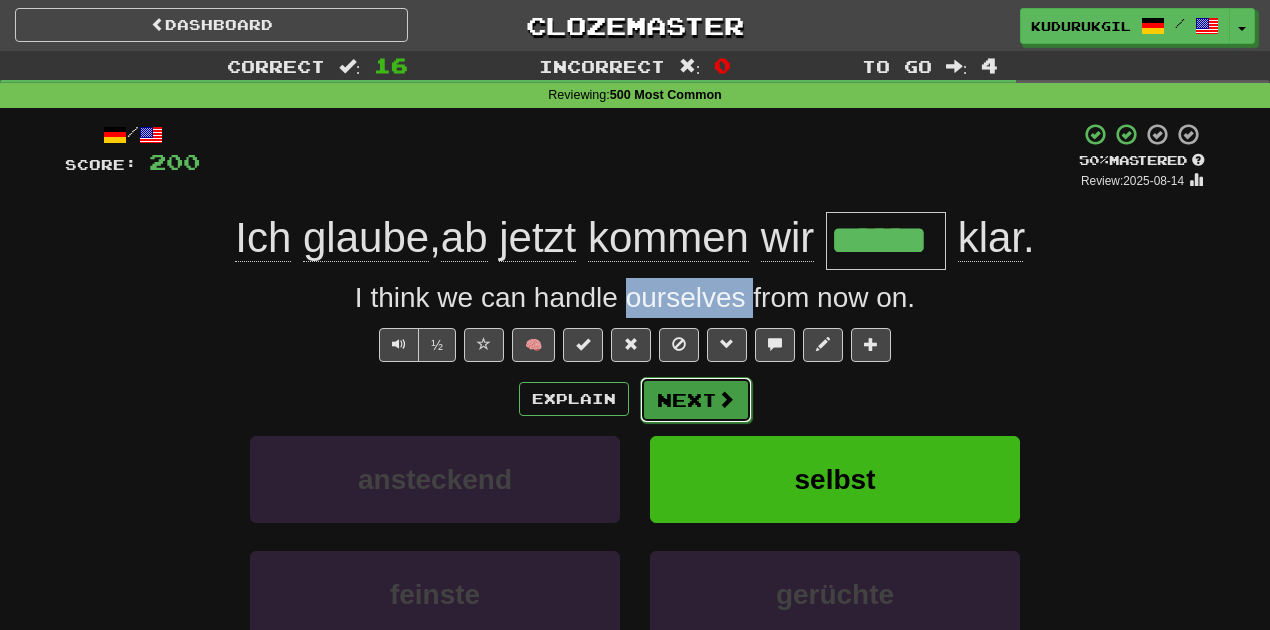 click on "Next" at bounding box center (696, 400) 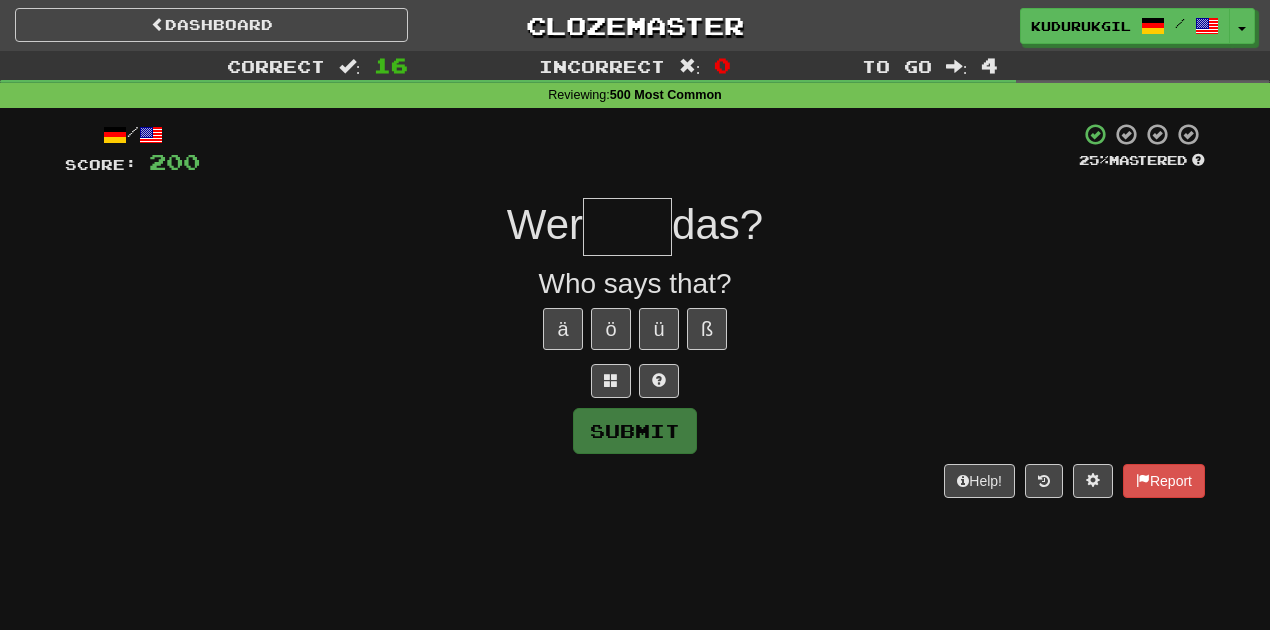 click at bounding box center [627, 227] 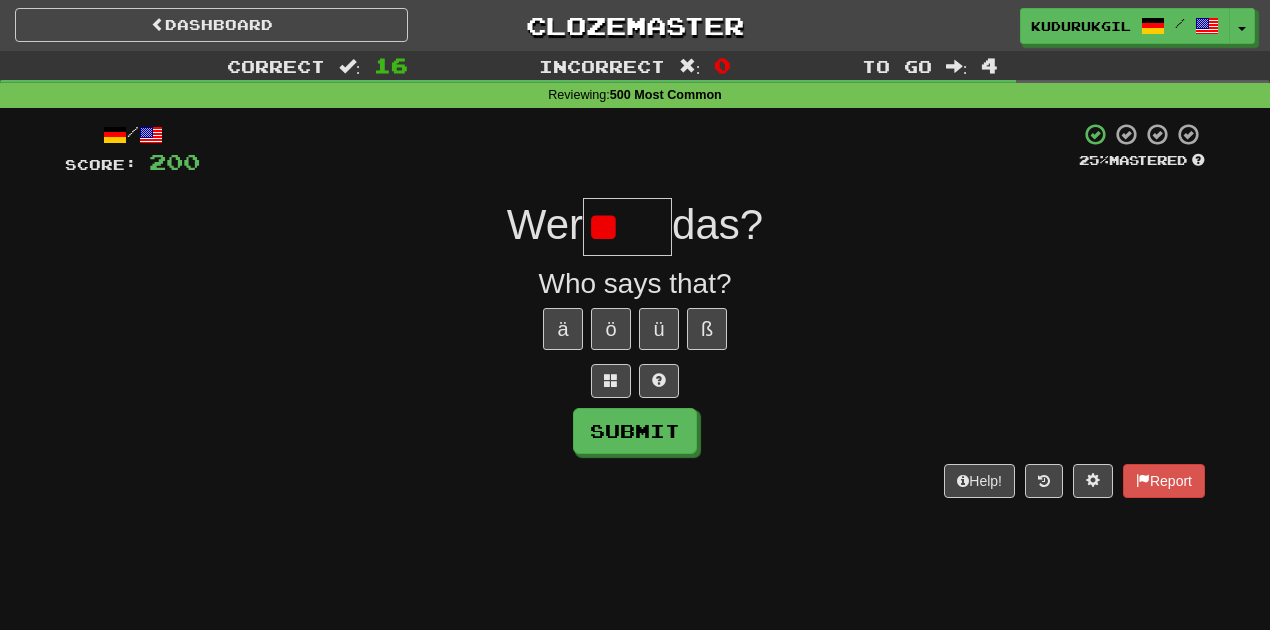 type on "*" 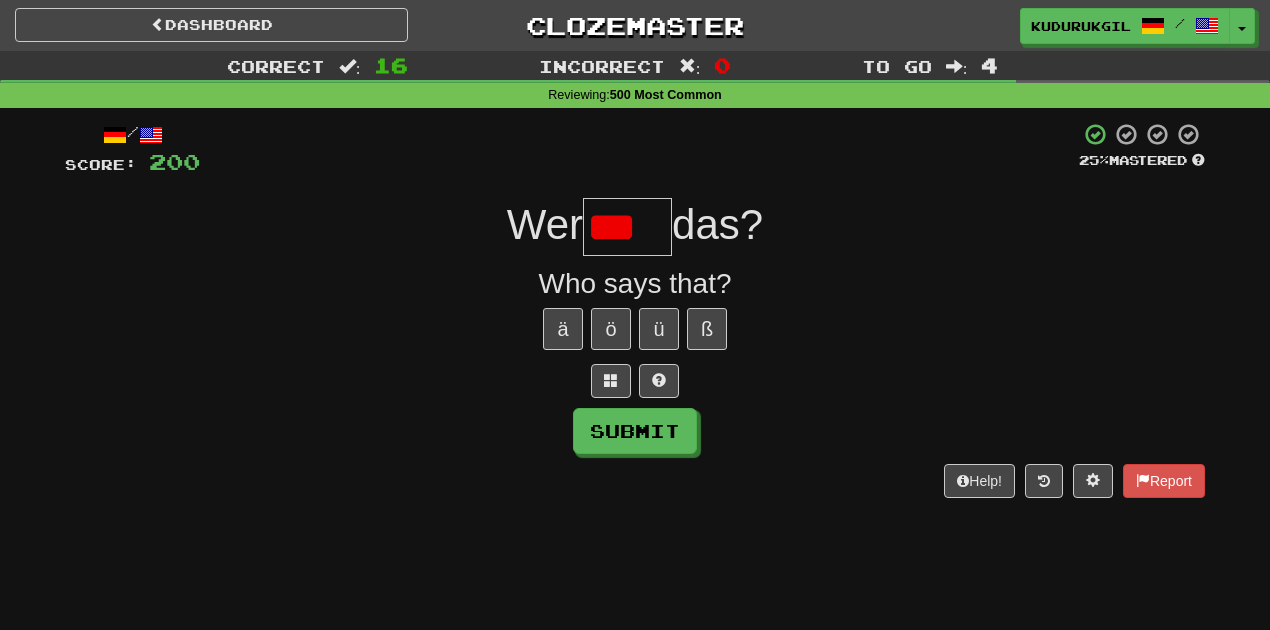 scroll, scrollTop: 0, scrollLeft: 0, axis: both 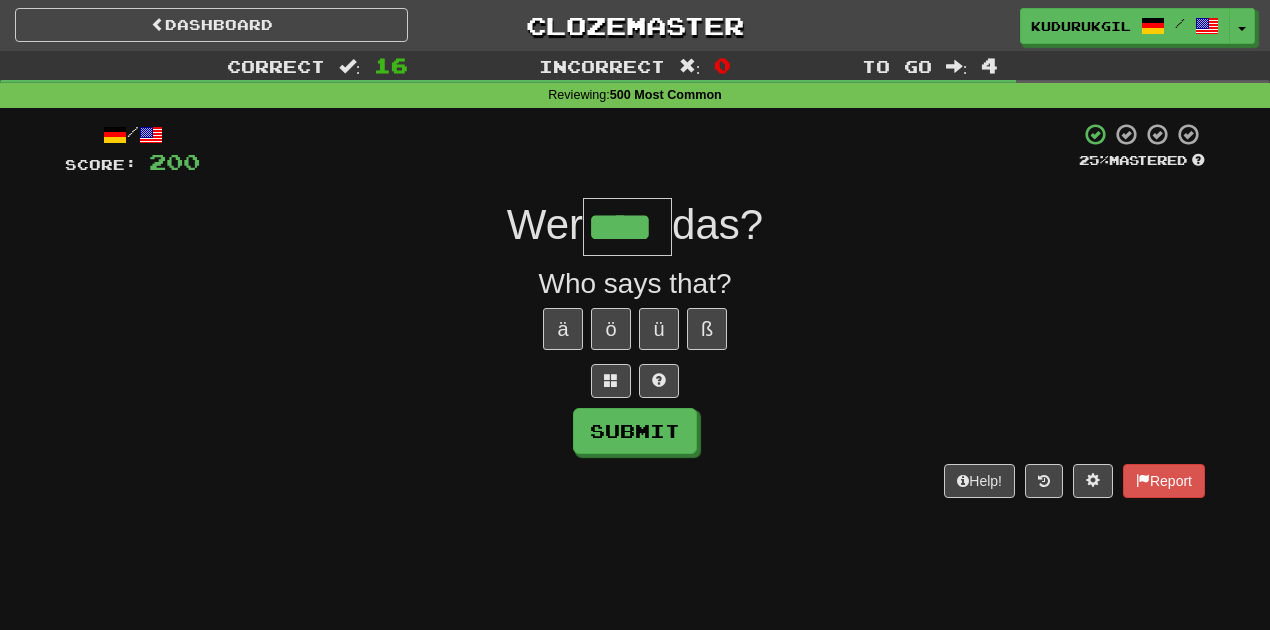 type on "****" 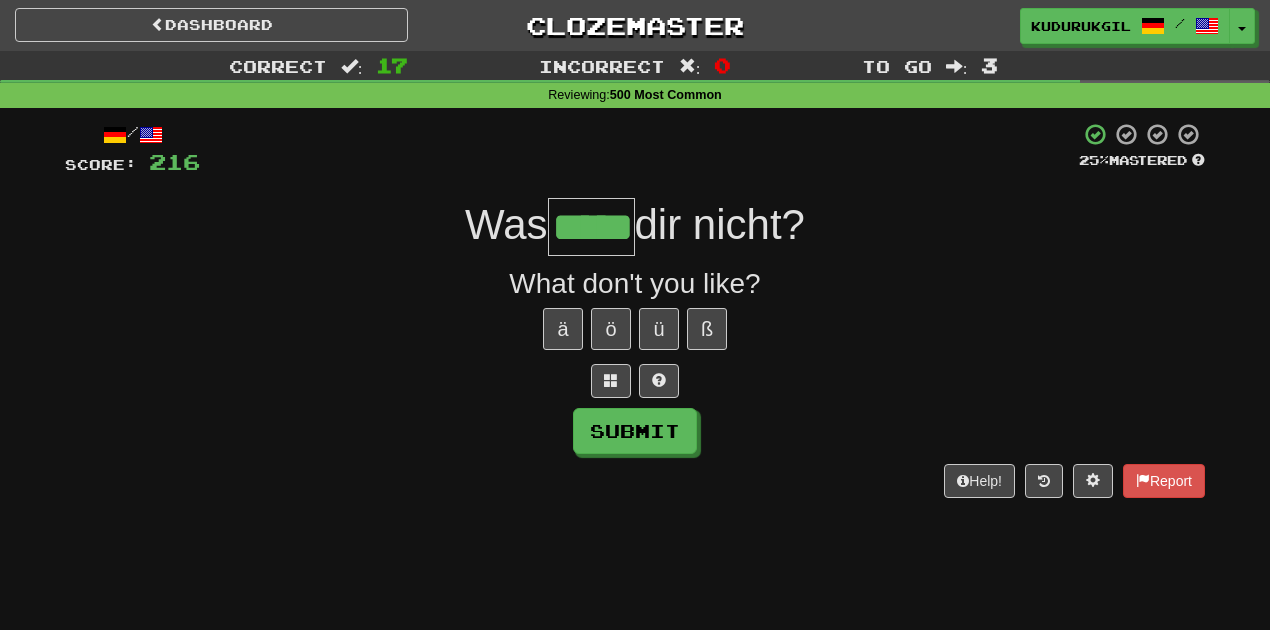 type on "*****" 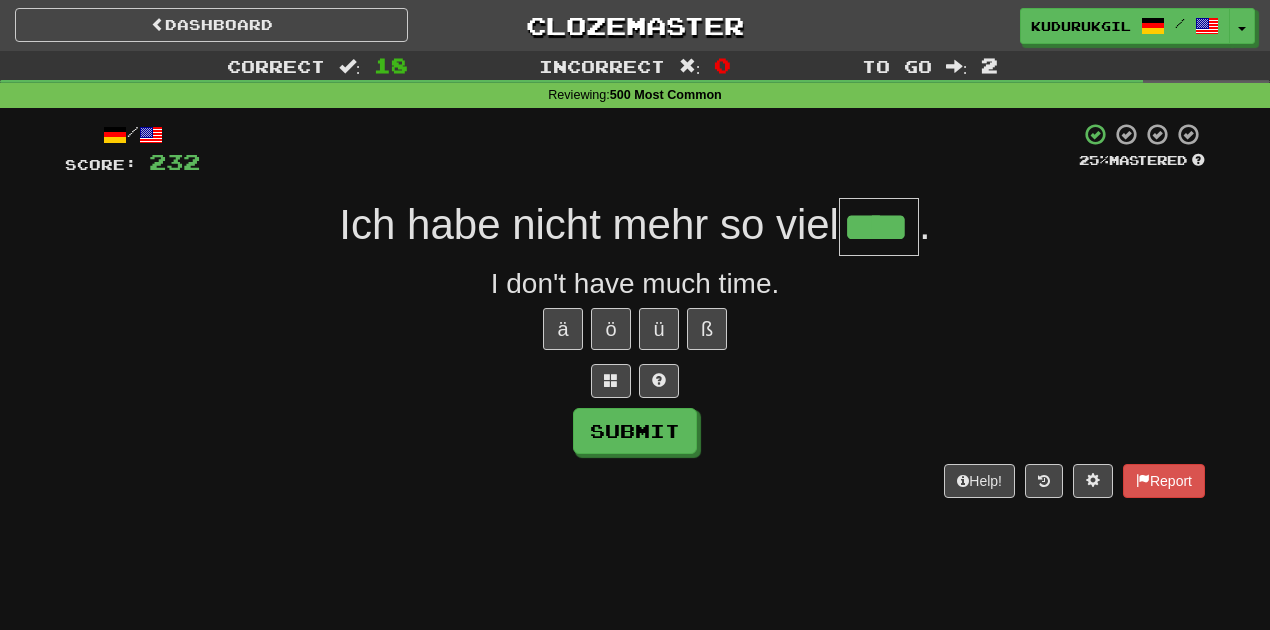 type on "****" 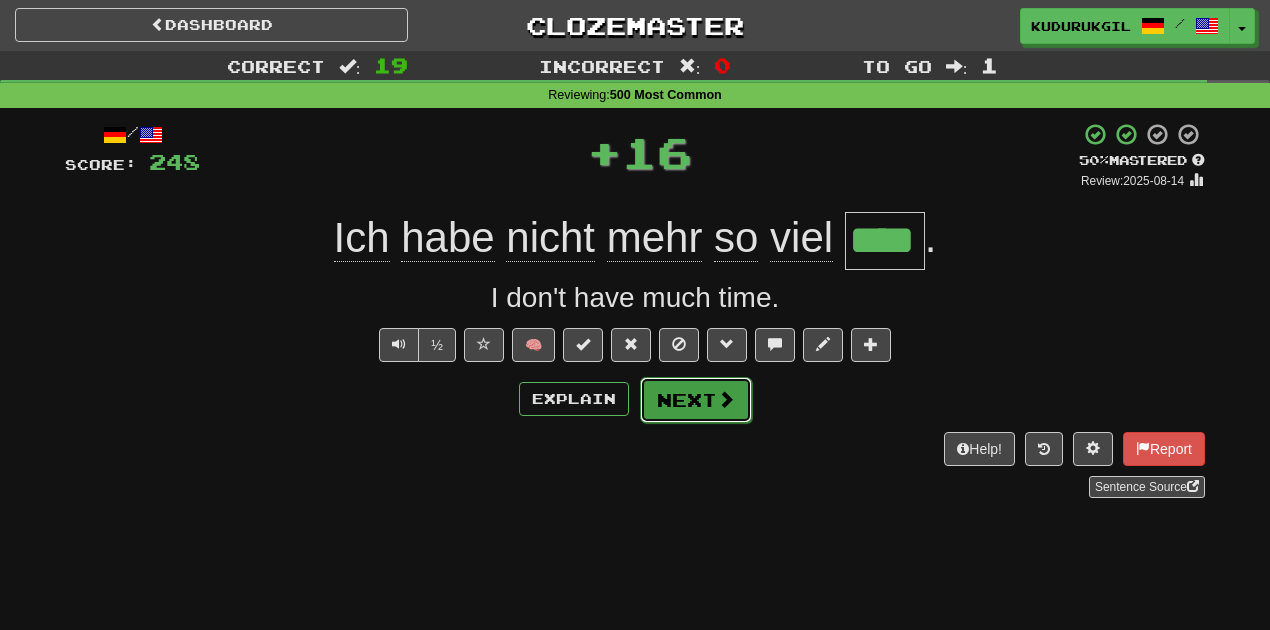 click on "Next" at bounding box center [696, 400] 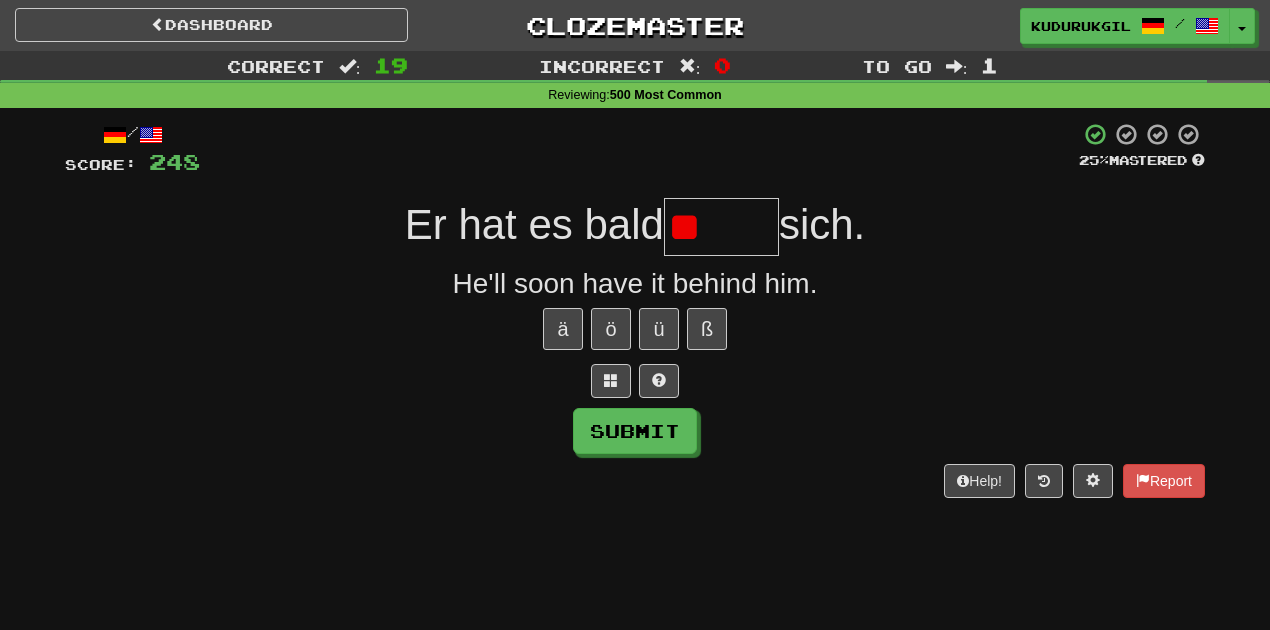 type on "*" 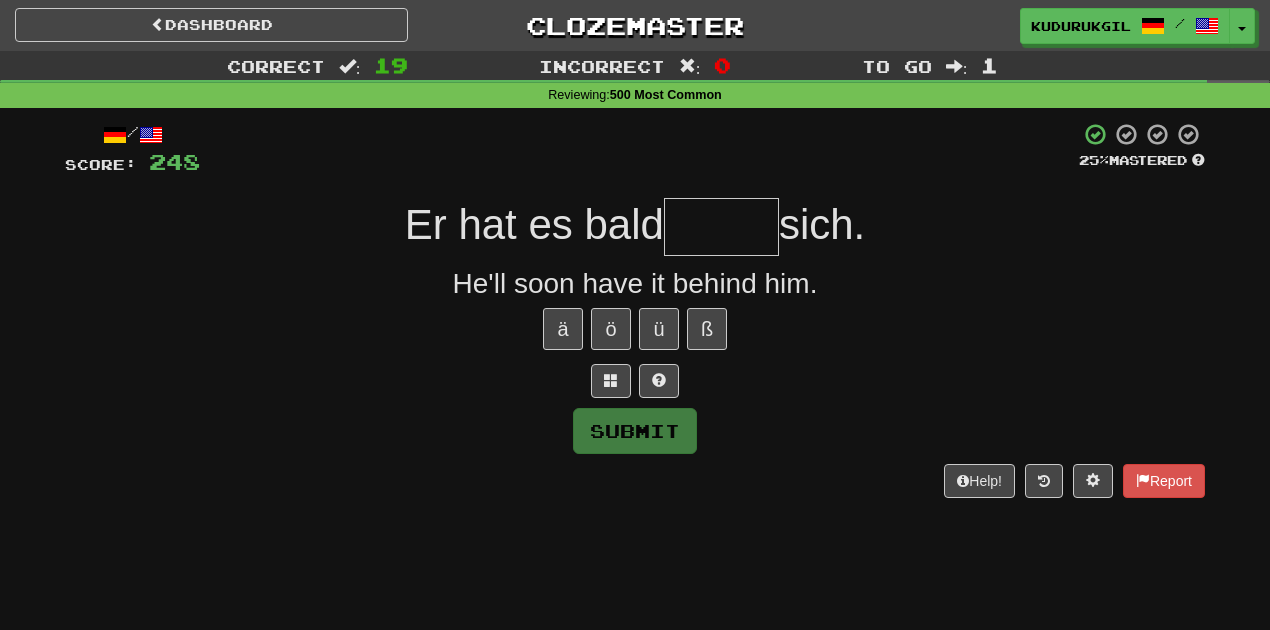 type on "*" 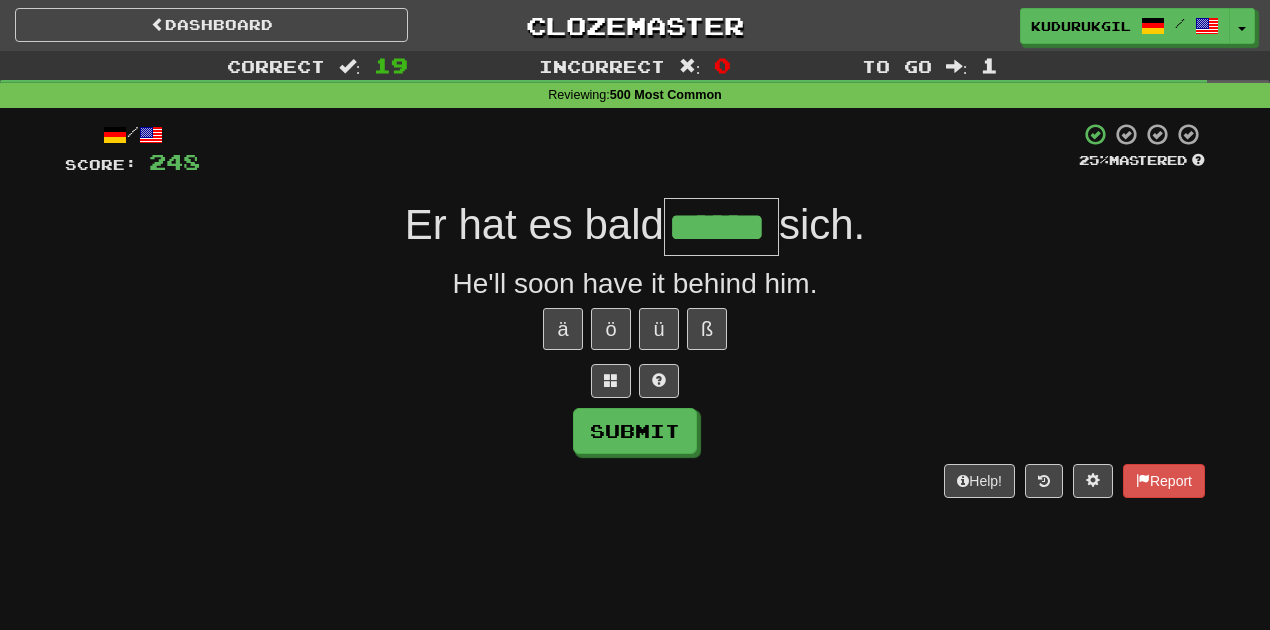 type on "******" 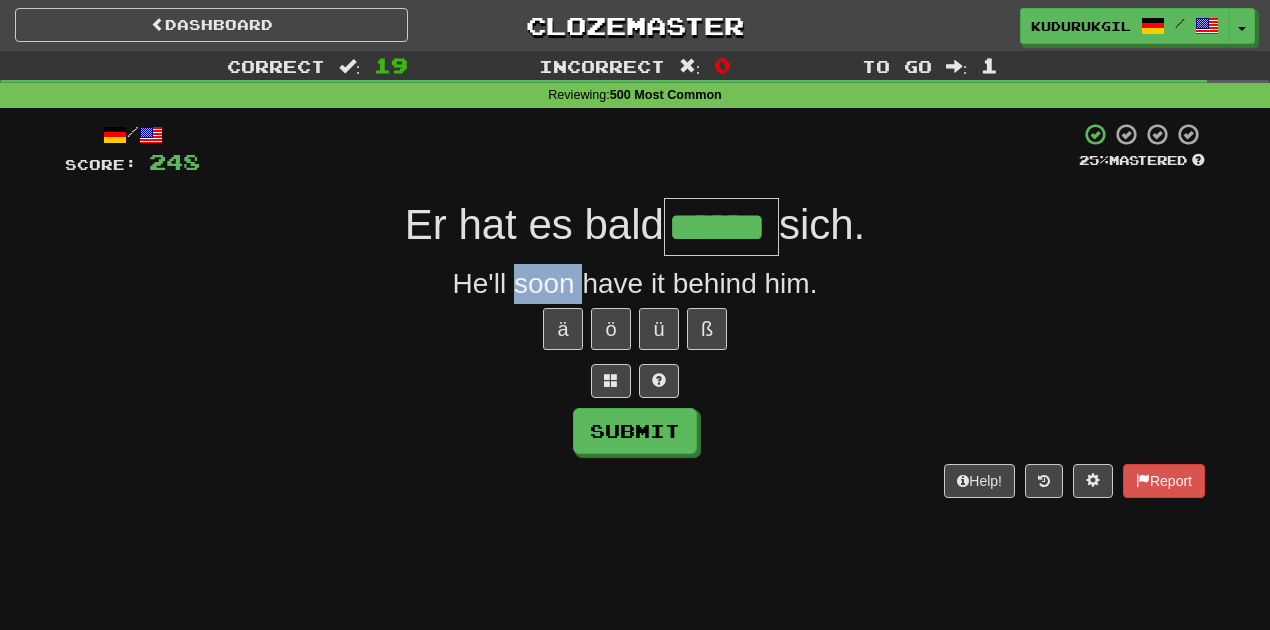 click on "He'll soon have it behind him." at bounding box center [635, 284] 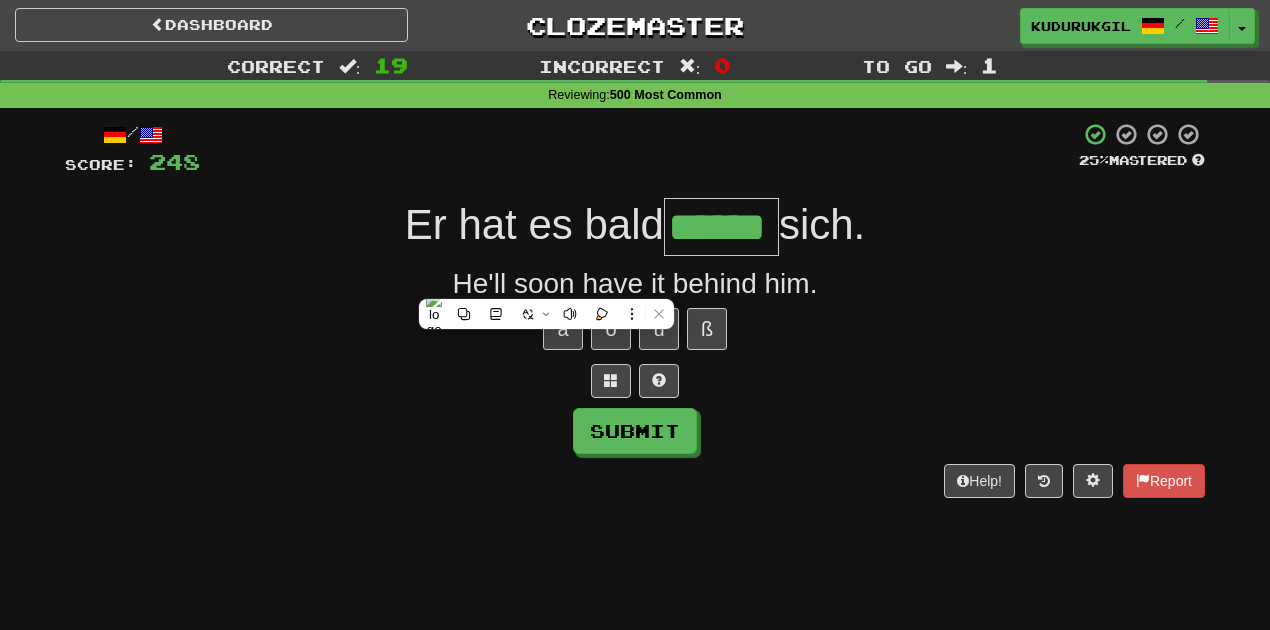 click on "Er hat es bald" at bounding box center (534, 224) 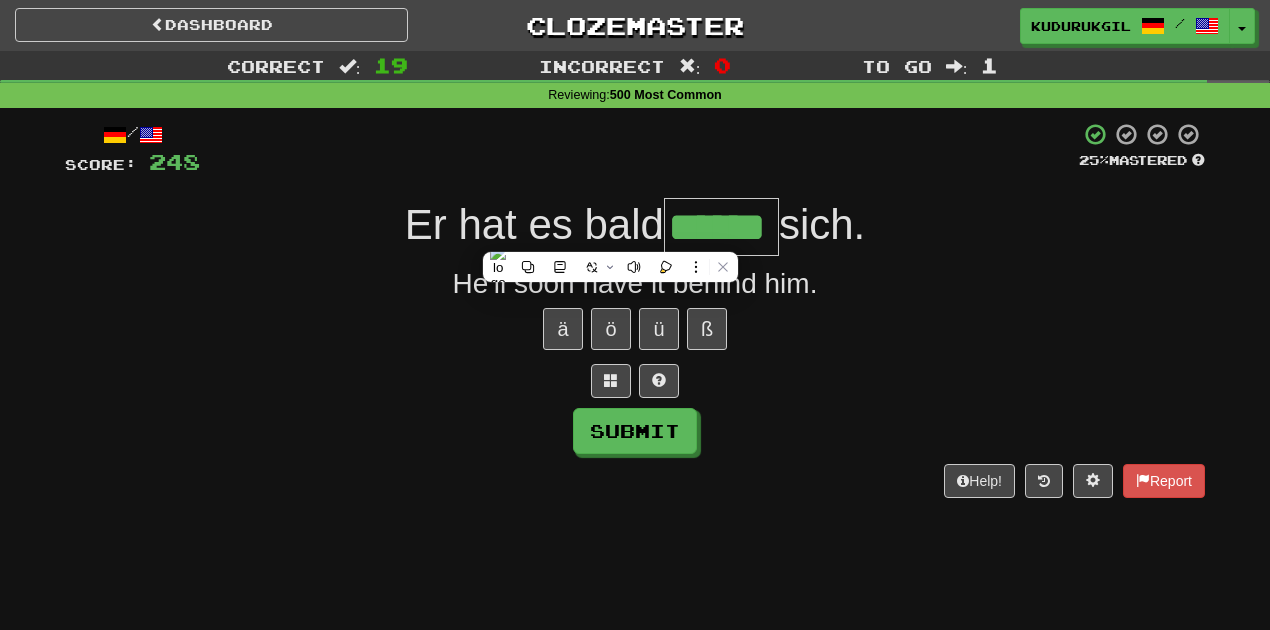 click on "He'll soon have it behind him." at bounding box center (635, 284) 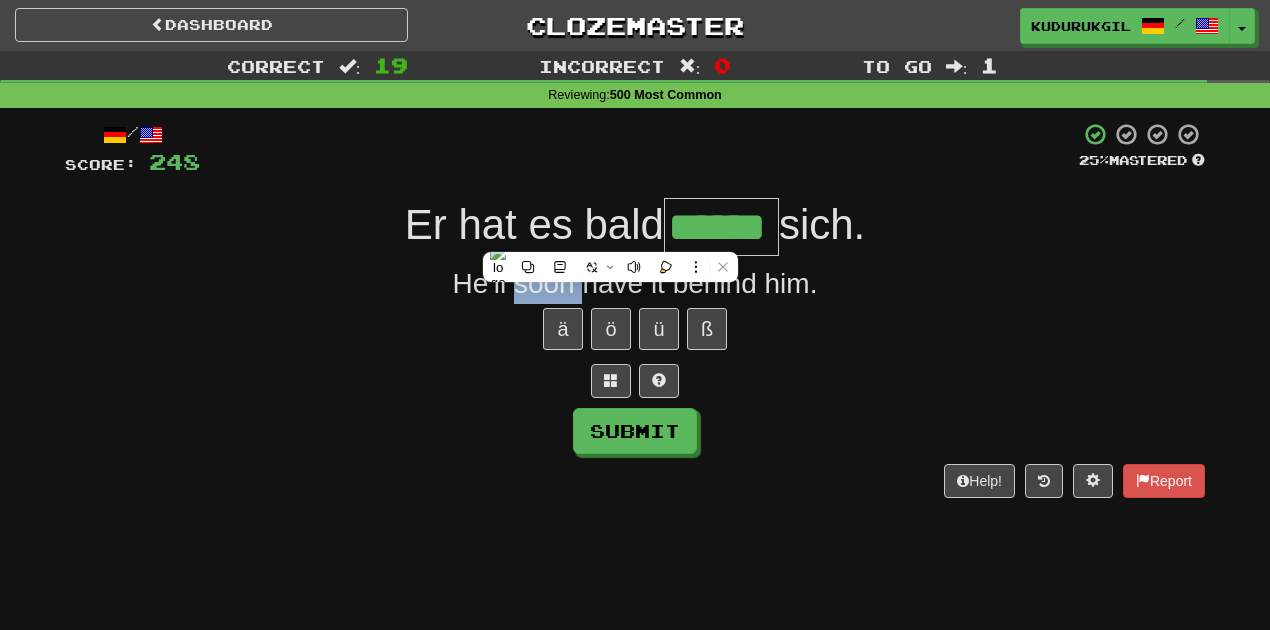 click on "He'll soon have it behind him." at bounding box center [635, 284] 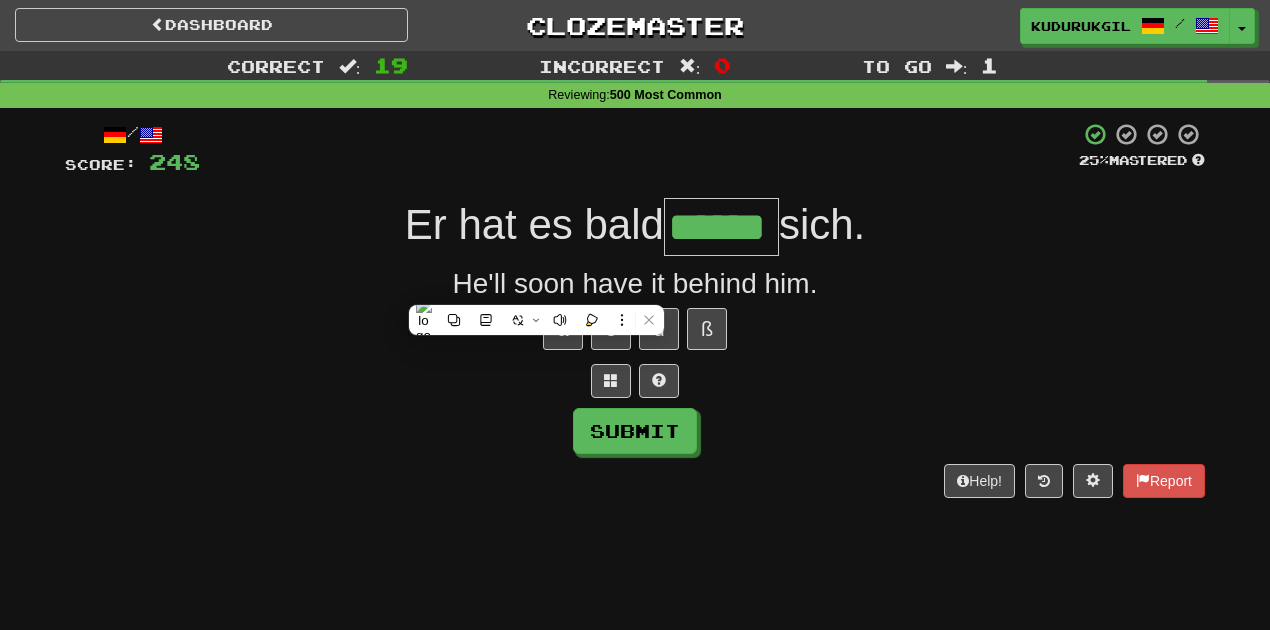click on "Er hat es bald" at bounding box center (534, 224) 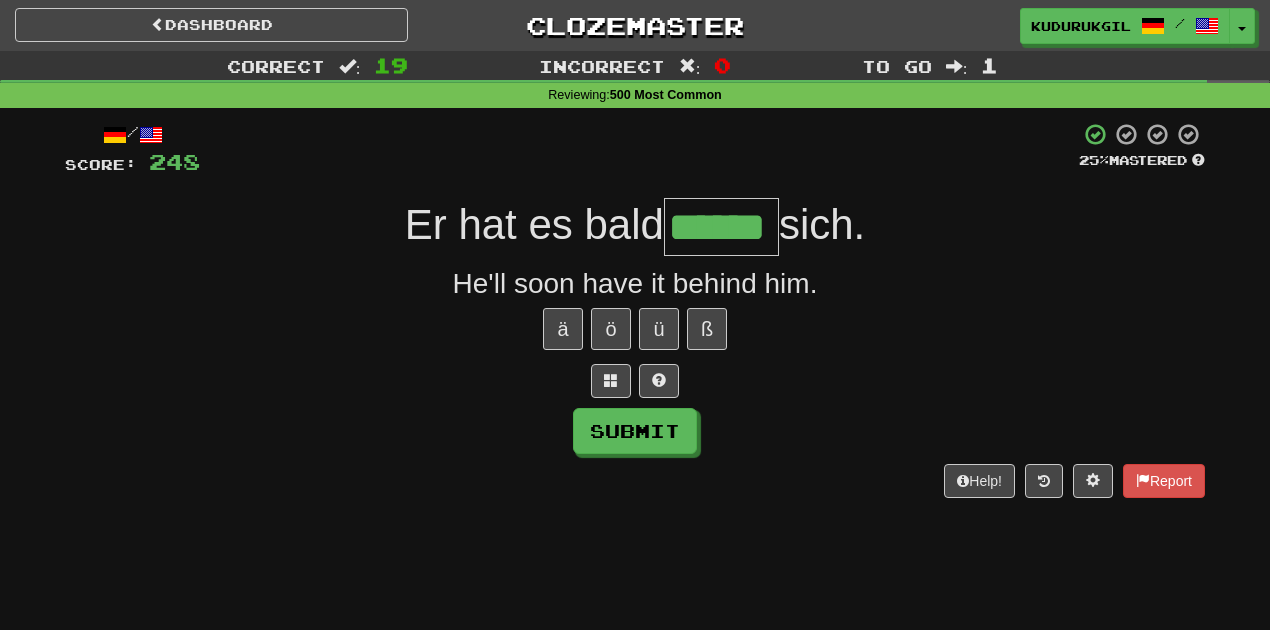 click on "******" at bounding box center (721, 227) 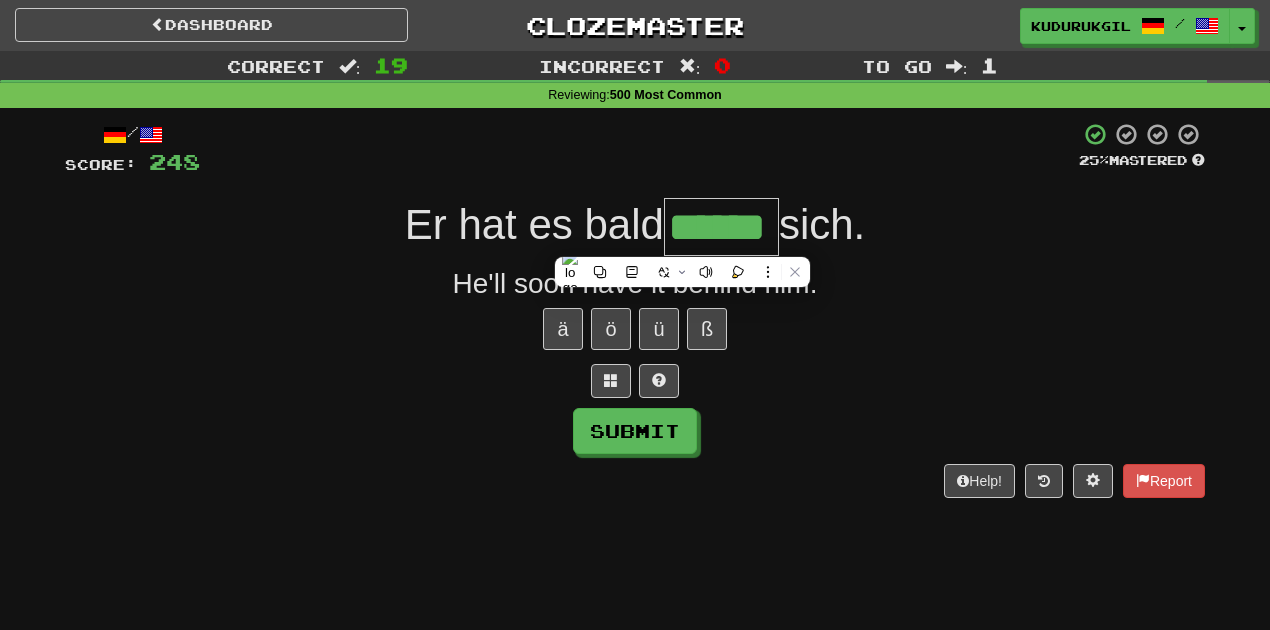 click on "Dashboard
Clozemaster
kudurukgil
/
Toggle Dropdown
Dashboard
Leaderboard
Activity Feed
Notifications
Profile
Discussions
Deutsch
/
English
Streak:
1
Review:
40
Daily Goal:  304 /500
Languages
Account
Logout
kudurukgil
/
Toggle Dropdown
Dashboard
Leaderboard
Activity Feed
Notifications
Profile
Discussions
Deutsch
/
English
Streak:
1
Review:
40
Daily Goal:  304 /500
Languages
Account
Logout
clozemaster
Correct   :   19 Incorrect   :   0 To go   :   1 Reviewing :  500 Most Common  /  Score:   248 25 %  Mastered Er hat es bald  ******  sich. He'll soon have it behind him. ä ö ü ß Submit  Help!  Report" at bounding box center [635, 670] 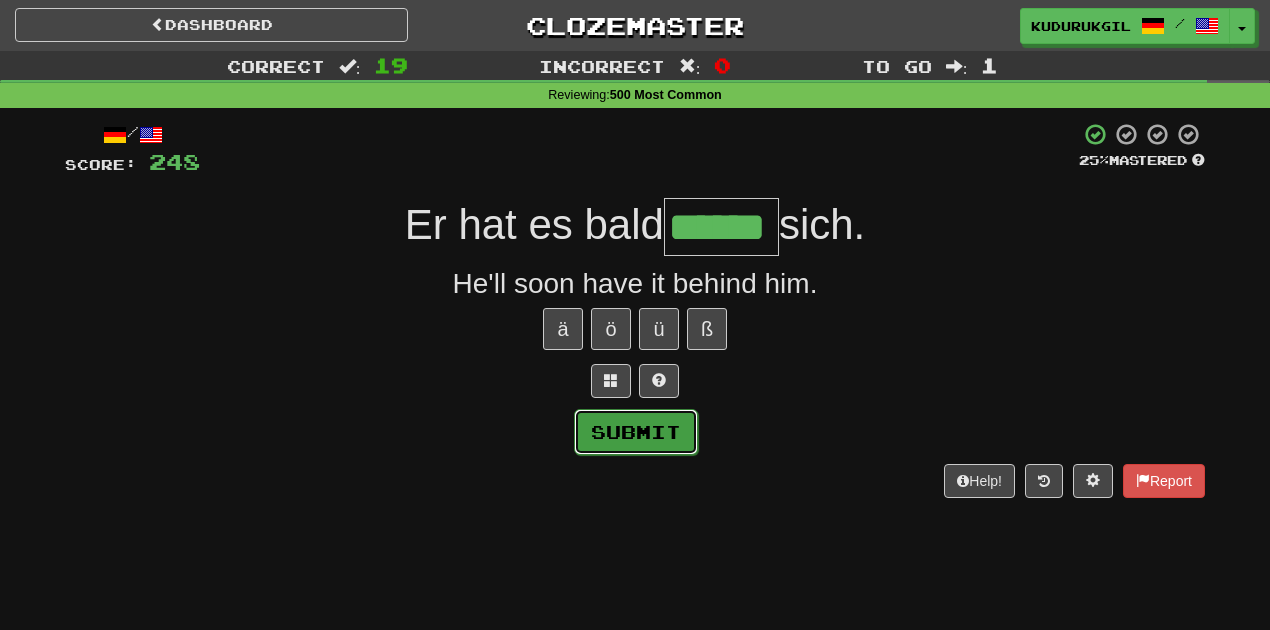 click on "Submit" at bounding box center [636, 432] 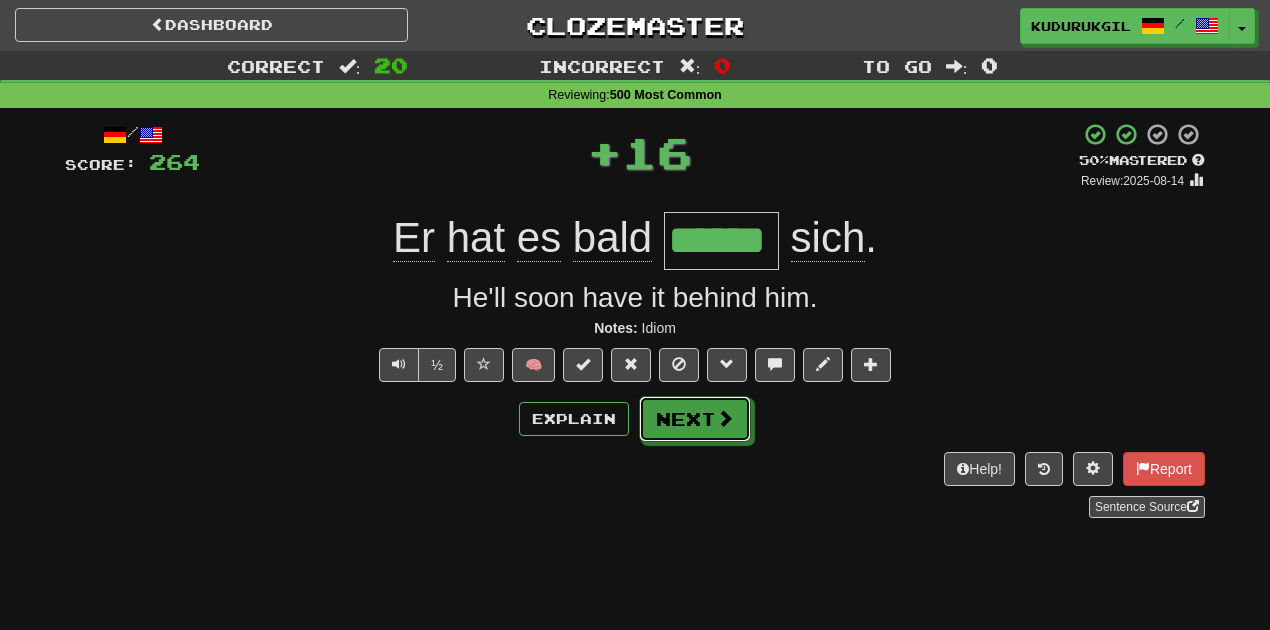 click on "Next" at bounding box center [695, 419] 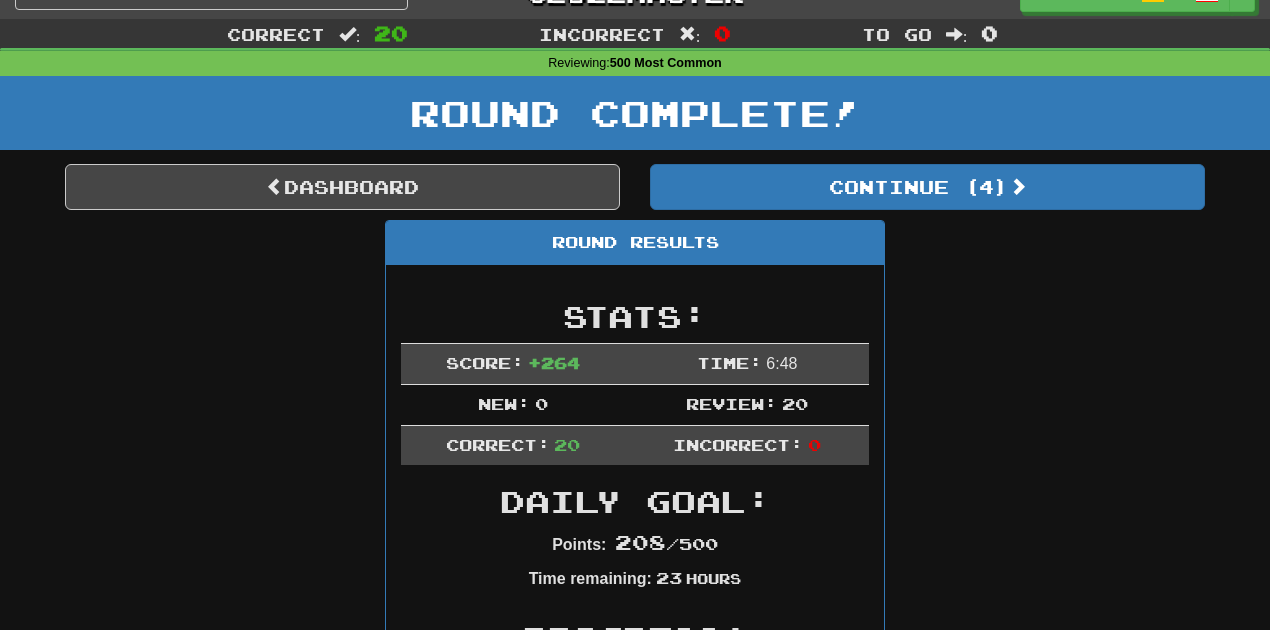 scroll, scrollTop: 0, scrollLeft: 0, axis: both 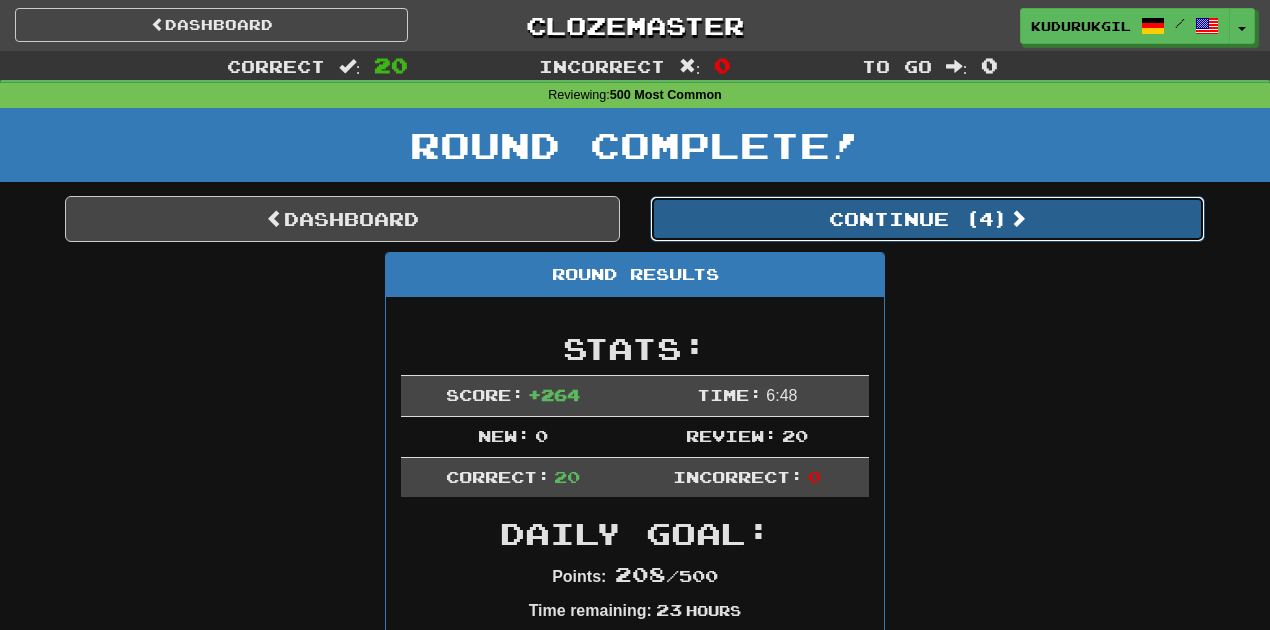 click on "Continue ( 4 )" at bounding box center [927, 219] 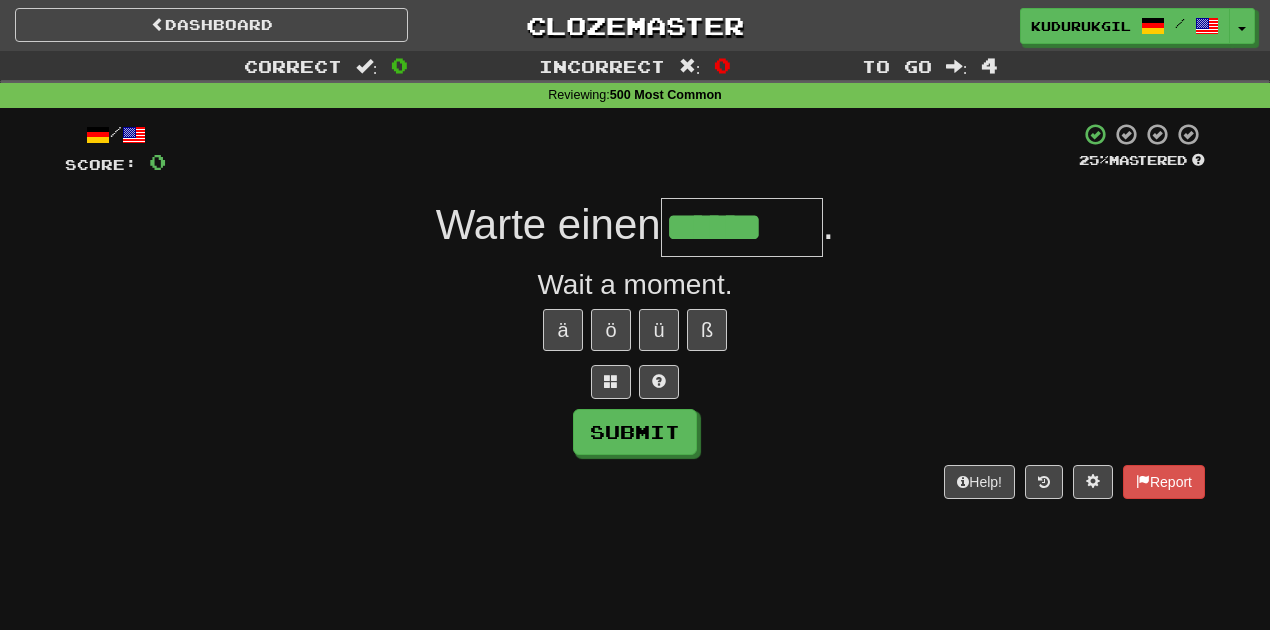 type on "******" 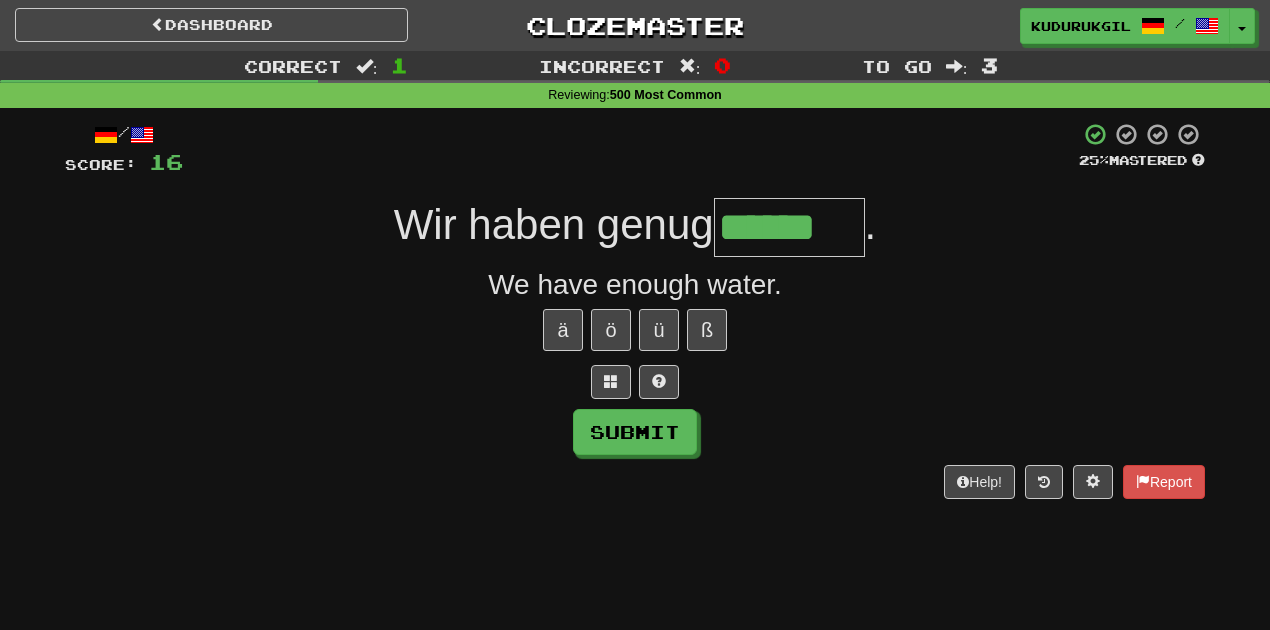 type on "******" 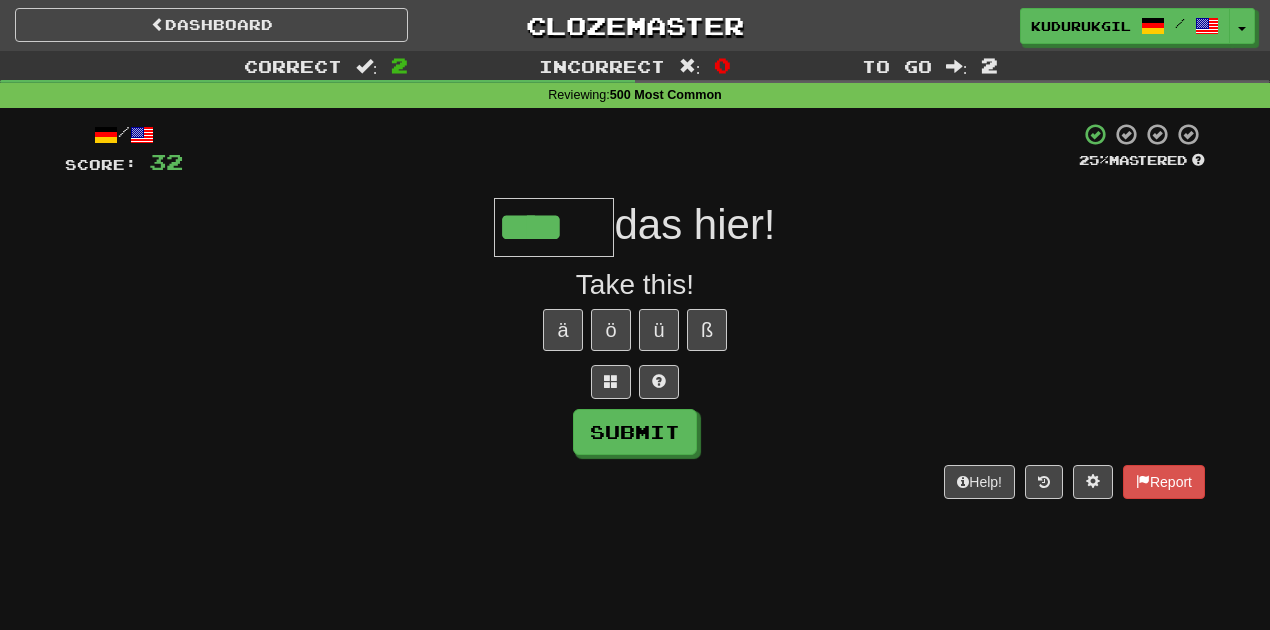 type on "****" 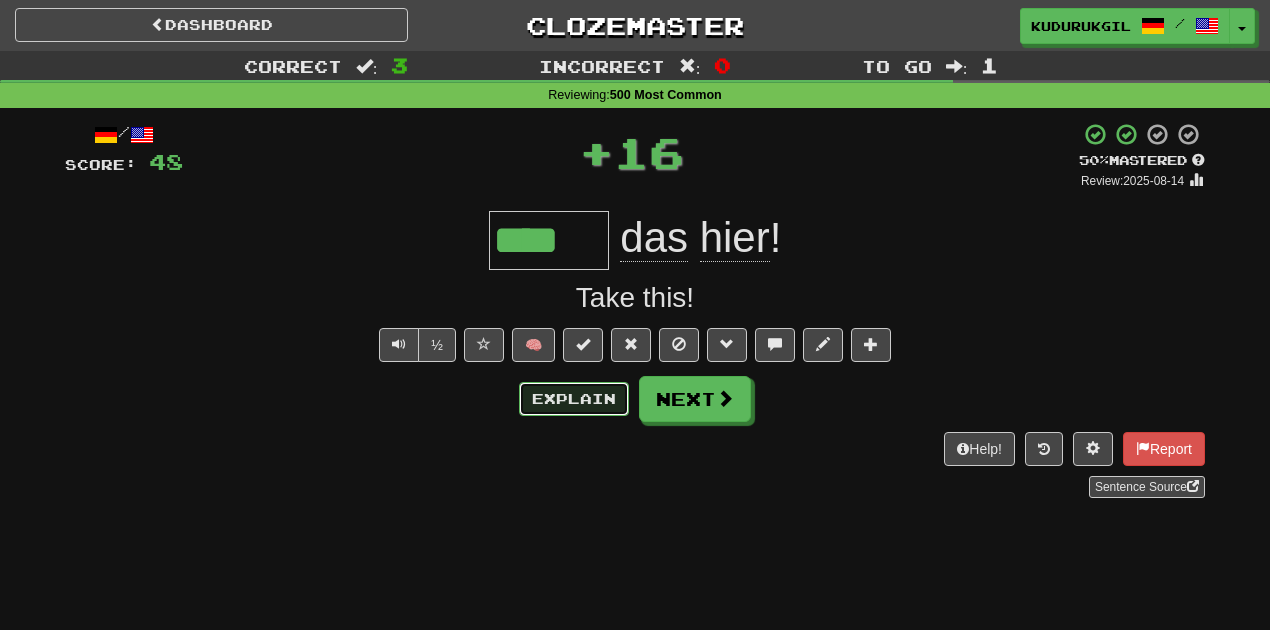 click on "Explain" at bounding box center (574, 399) 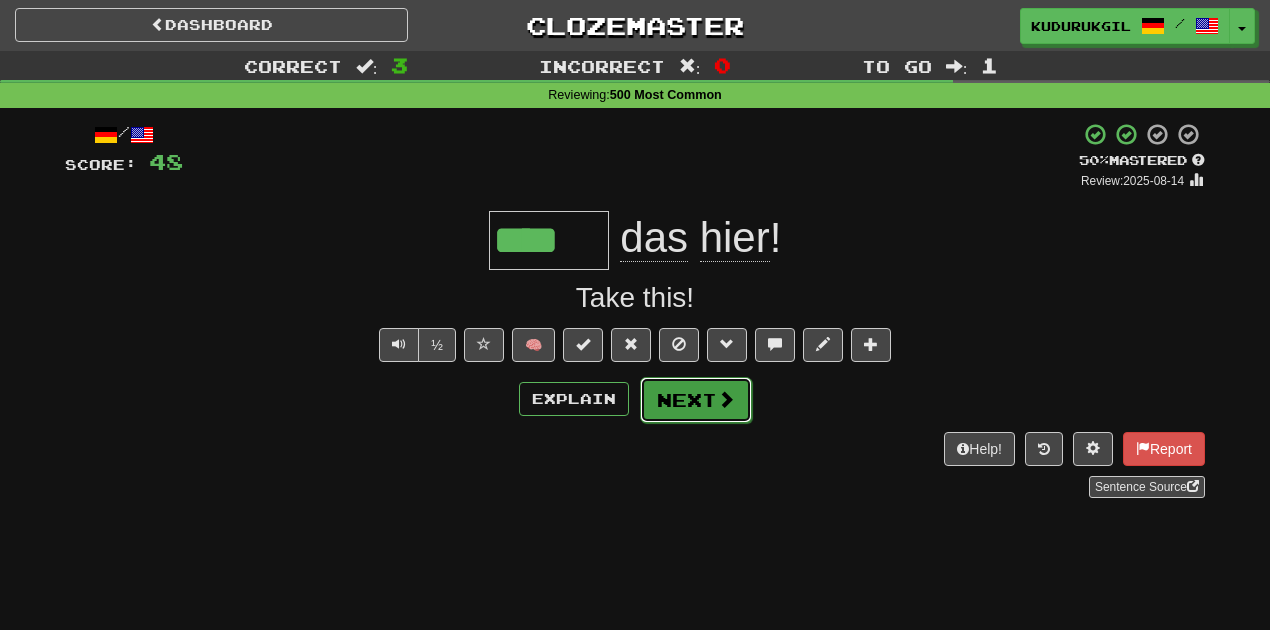click on "Next" at bounding box center (696, 400) 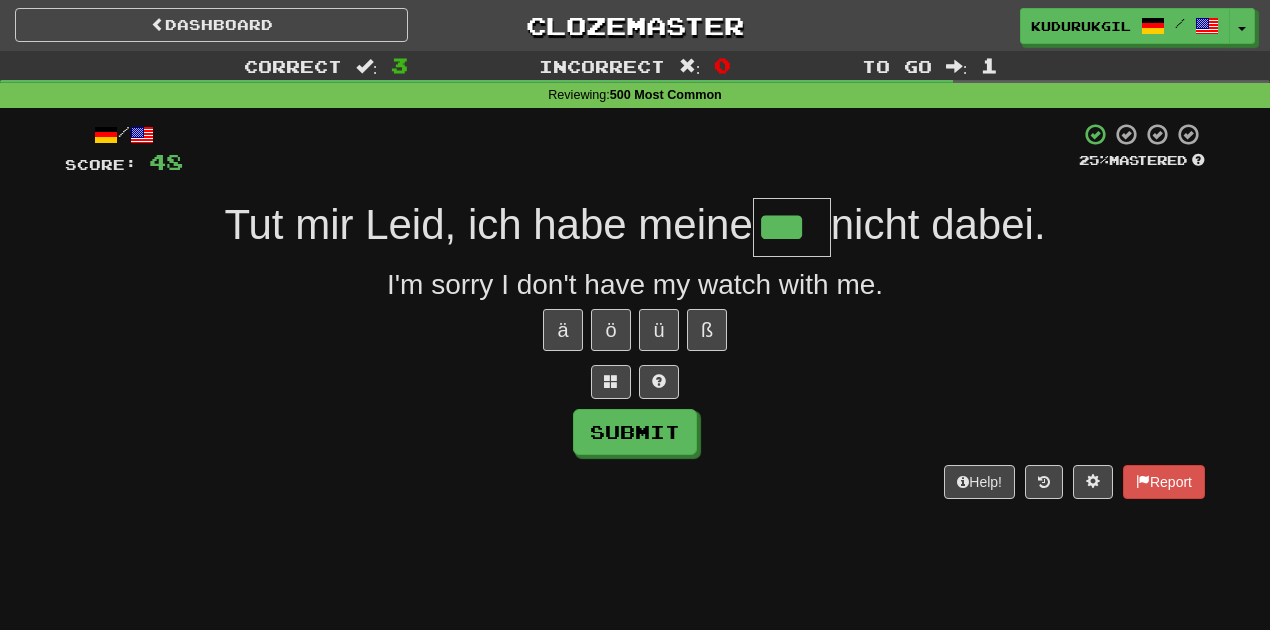 type on "***" 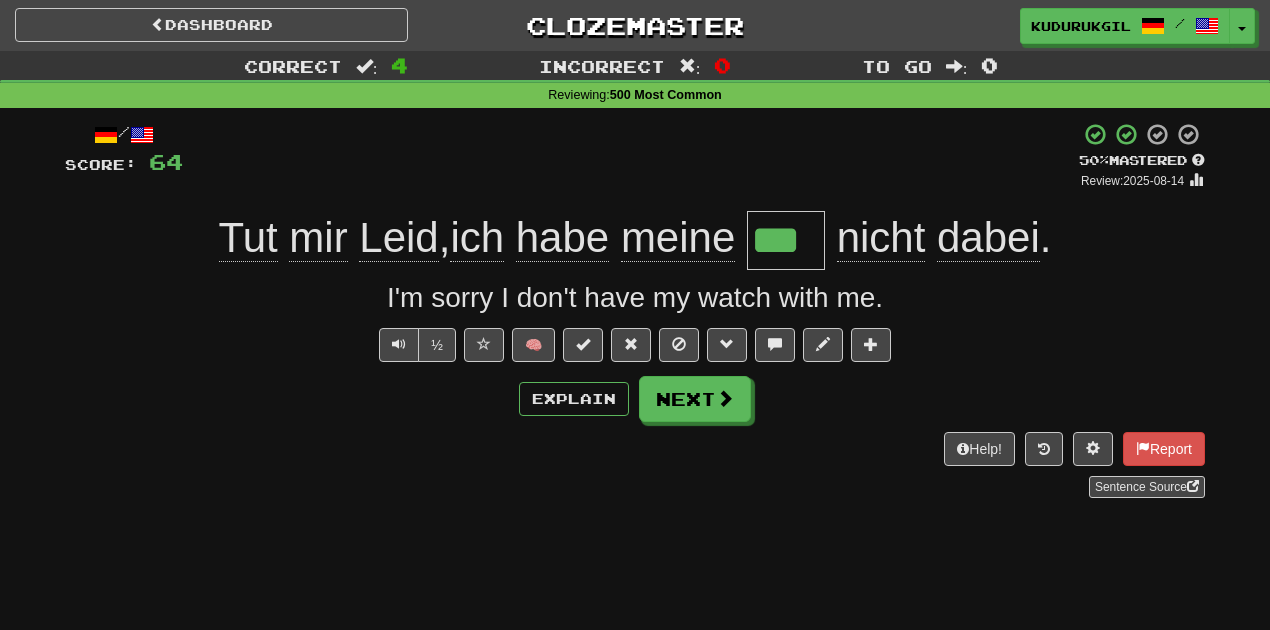 click on "dabei" at bounding box center (988, 238) 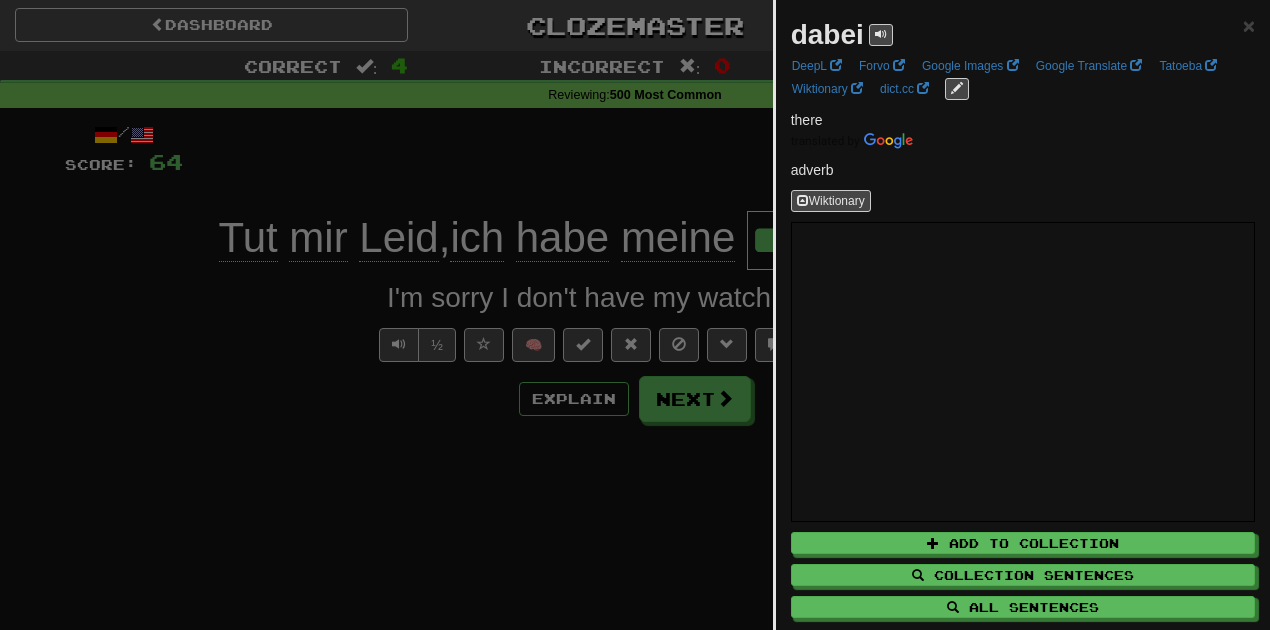 click on "dabei ×" at bounding box center (1023, 35) 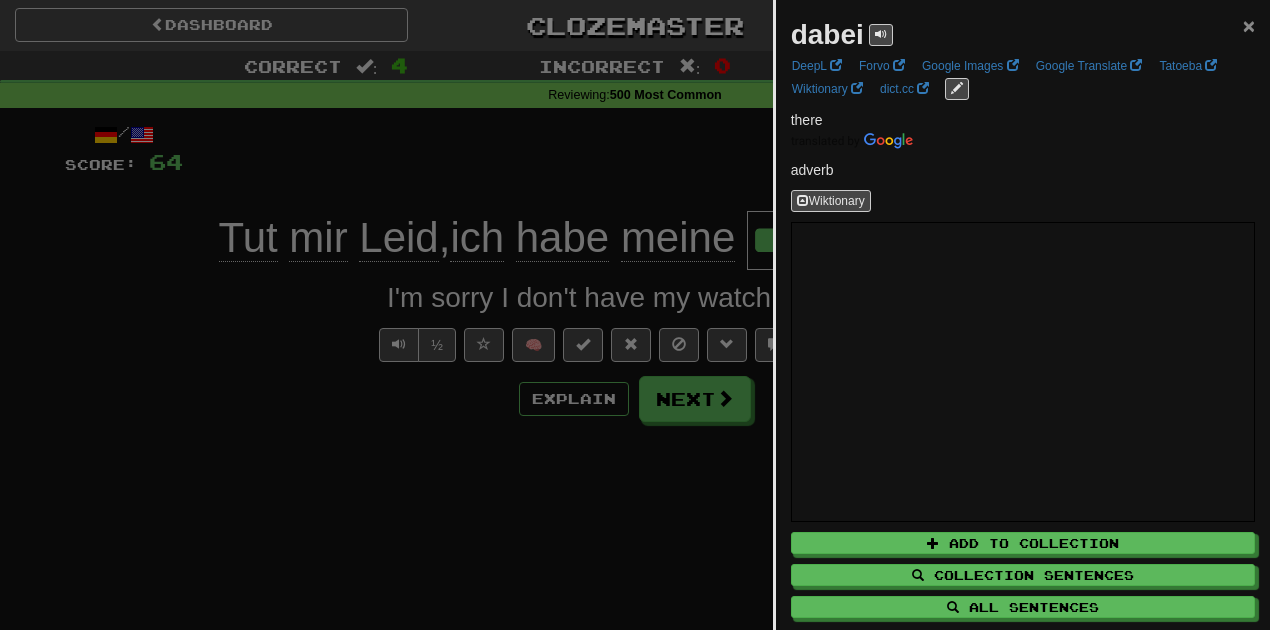 click on "×" at bounding box center (1249, 25) 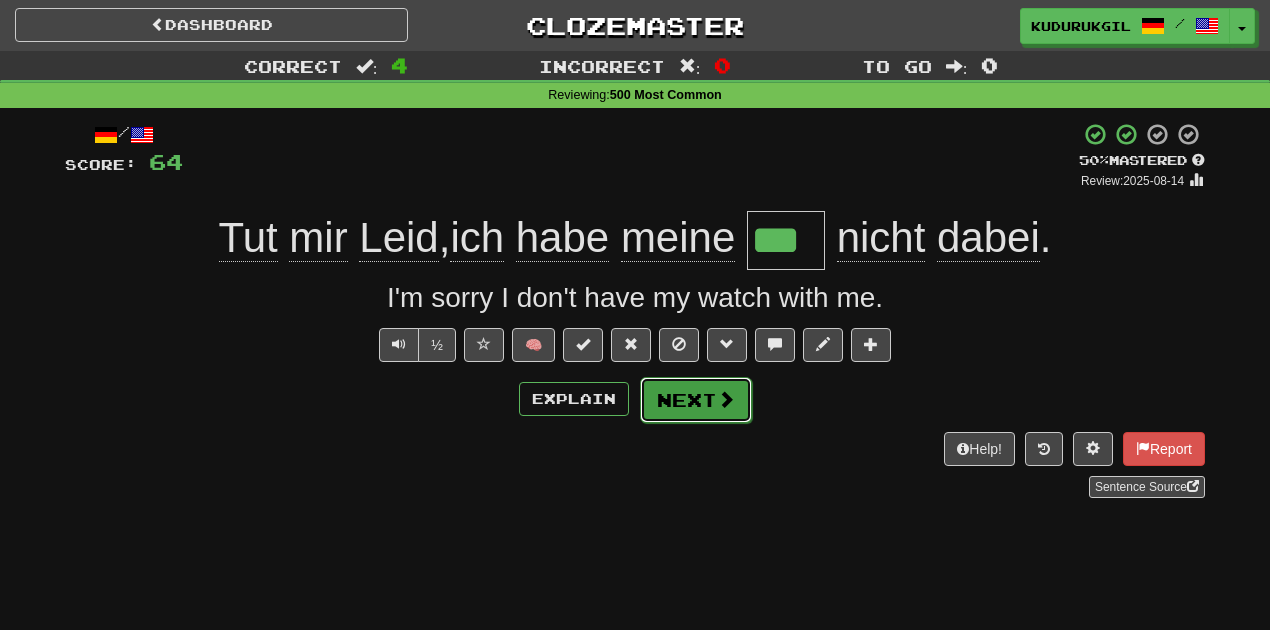 click at bounding box center (726, 399) 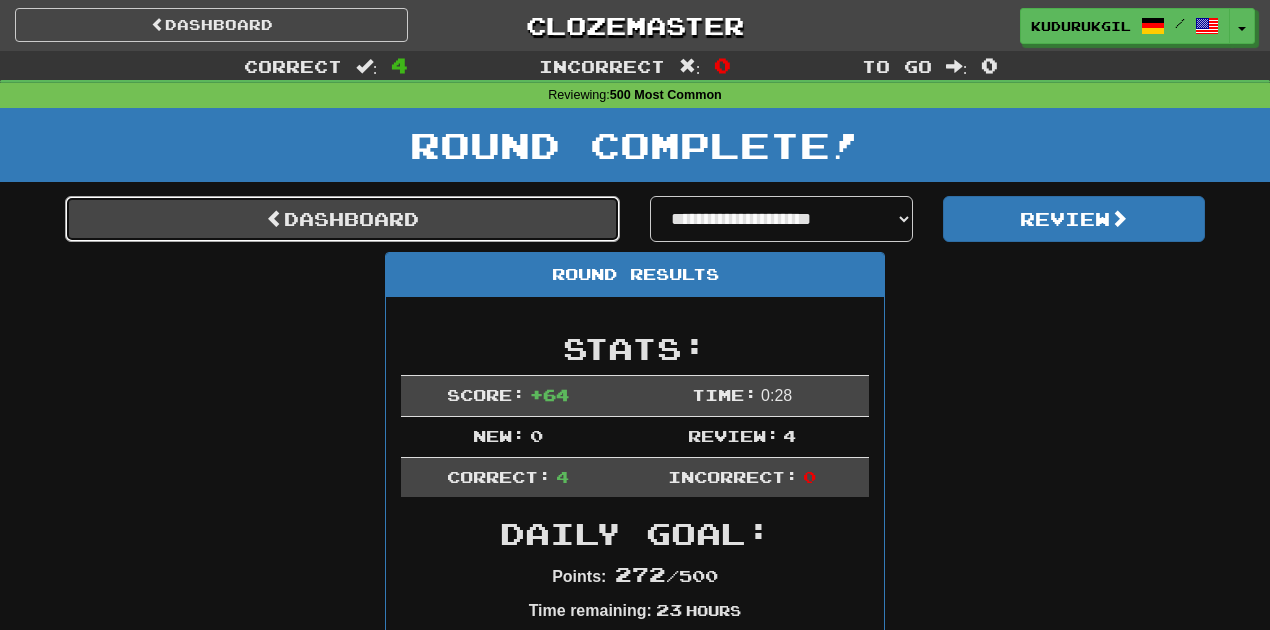 click on "Dashboard" at bounding box center [342, 219] 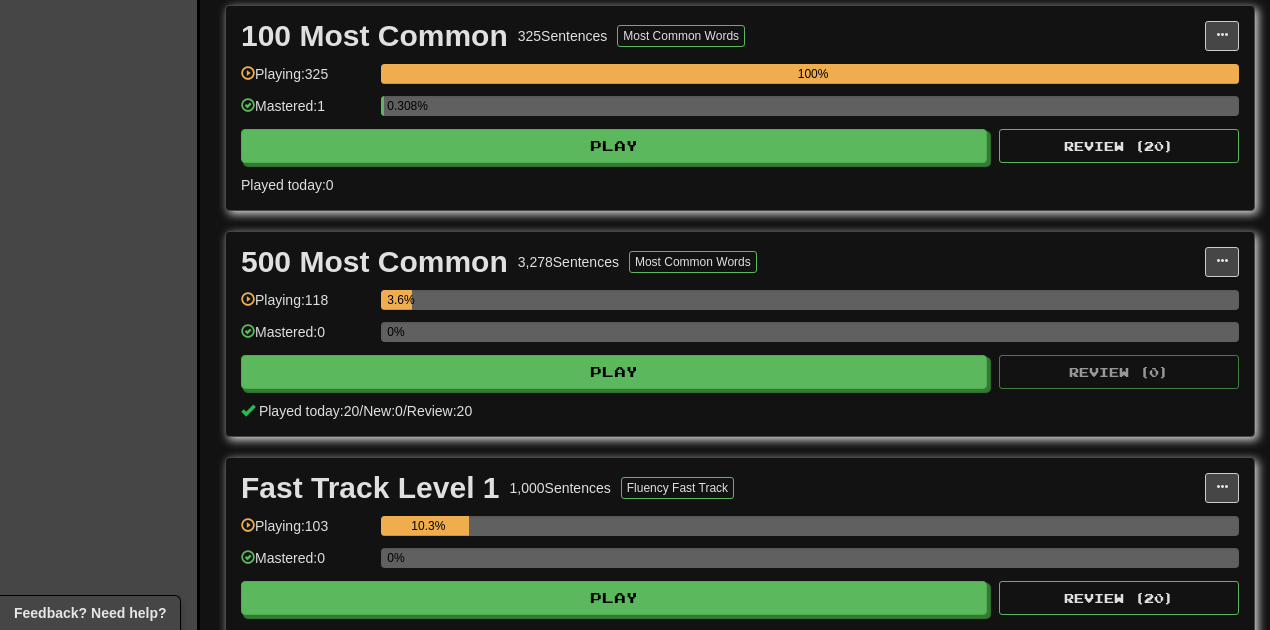 scroll, scrollTop: 455, scrollLeft: 0, axis: vertical 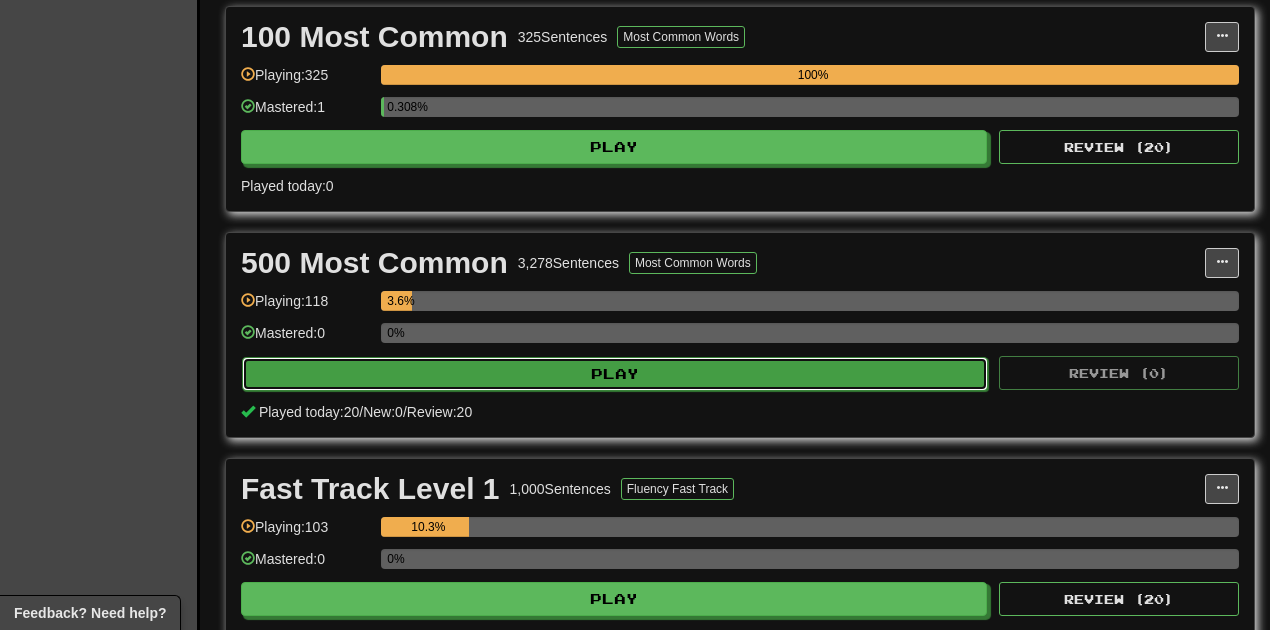 click on "Play" at bounding box center (615, 374) 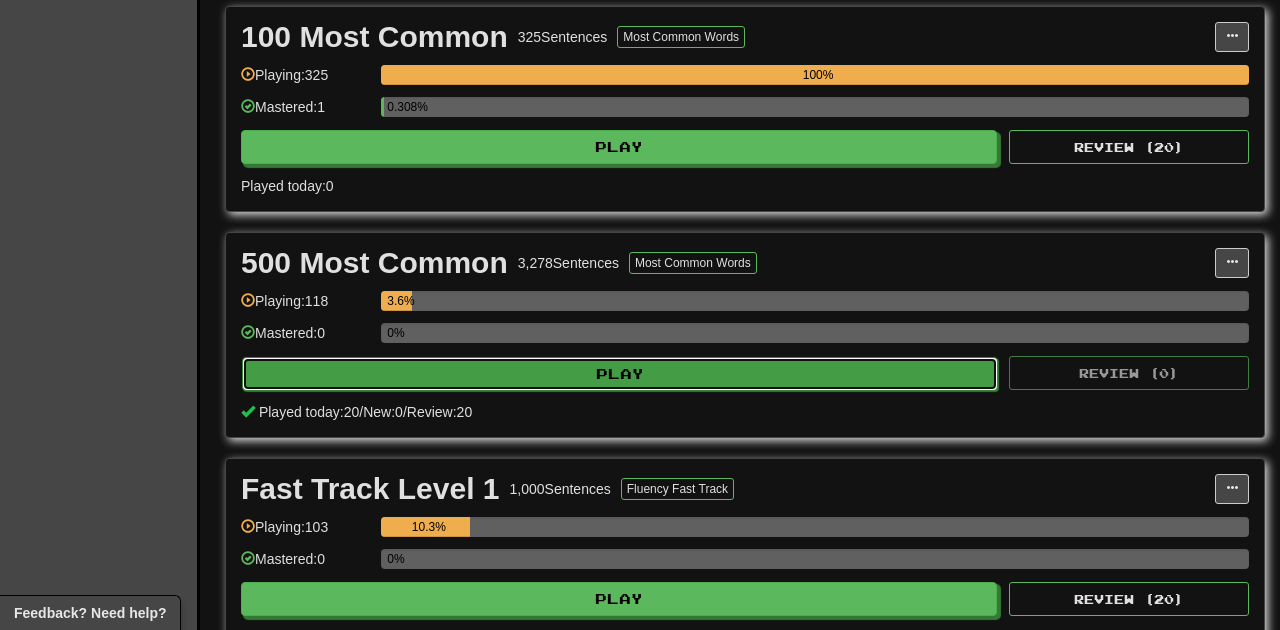 select on "**" 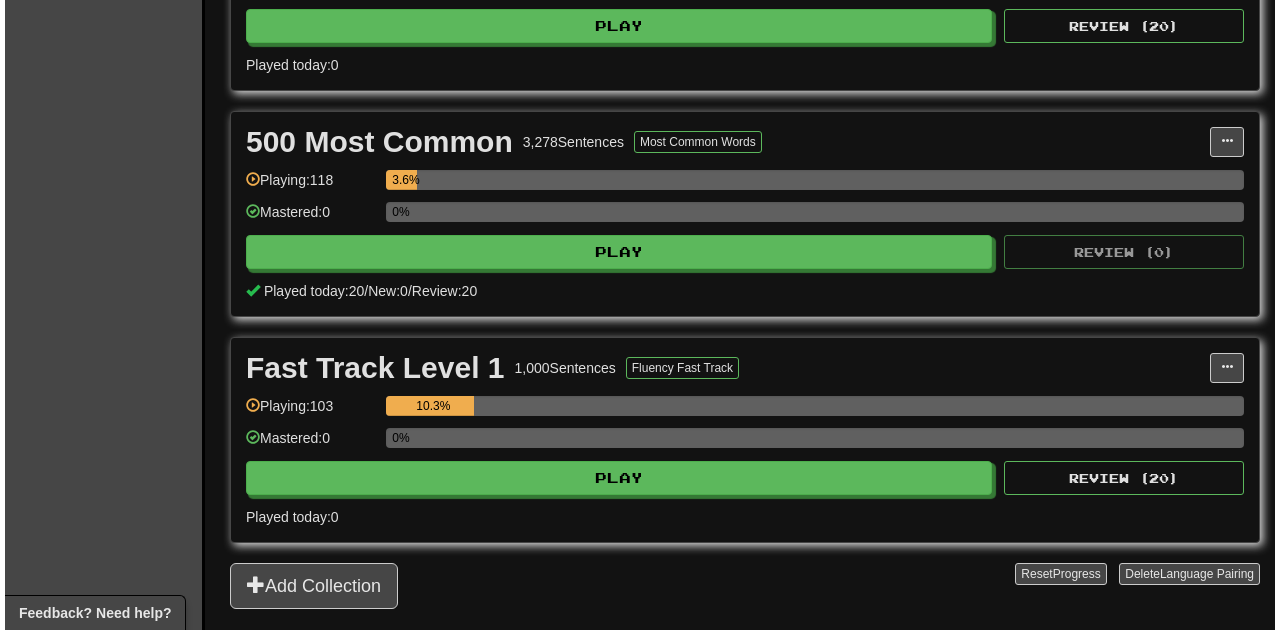scroll, scrollTop: 582, scrollLeft: 0, axis: vertical 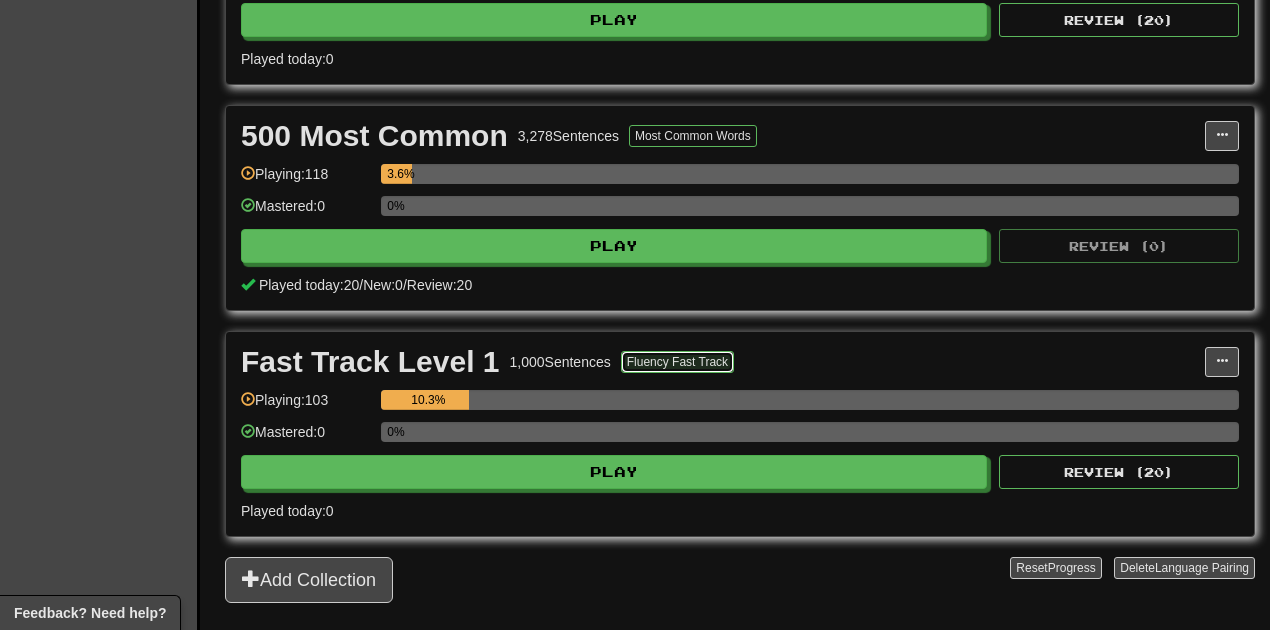 click on "Fluency Fast Track" at bounding box center [677, 362] 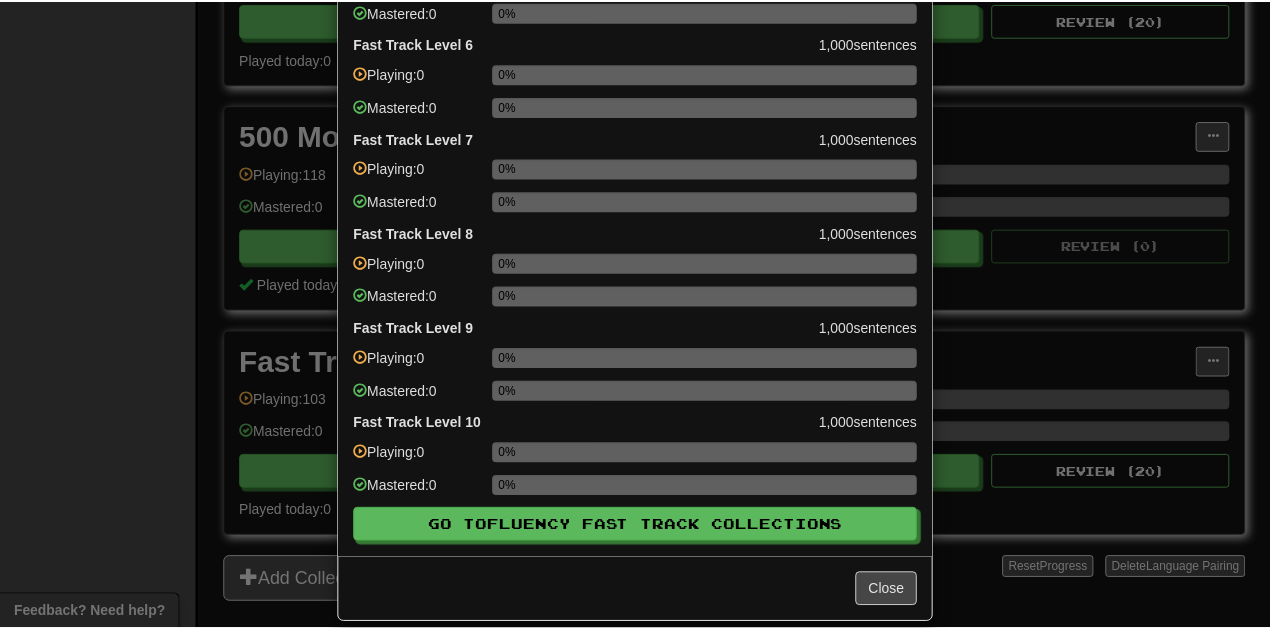 scroll, scrollTop: 540, scrollLeft: 0, axis: vertical 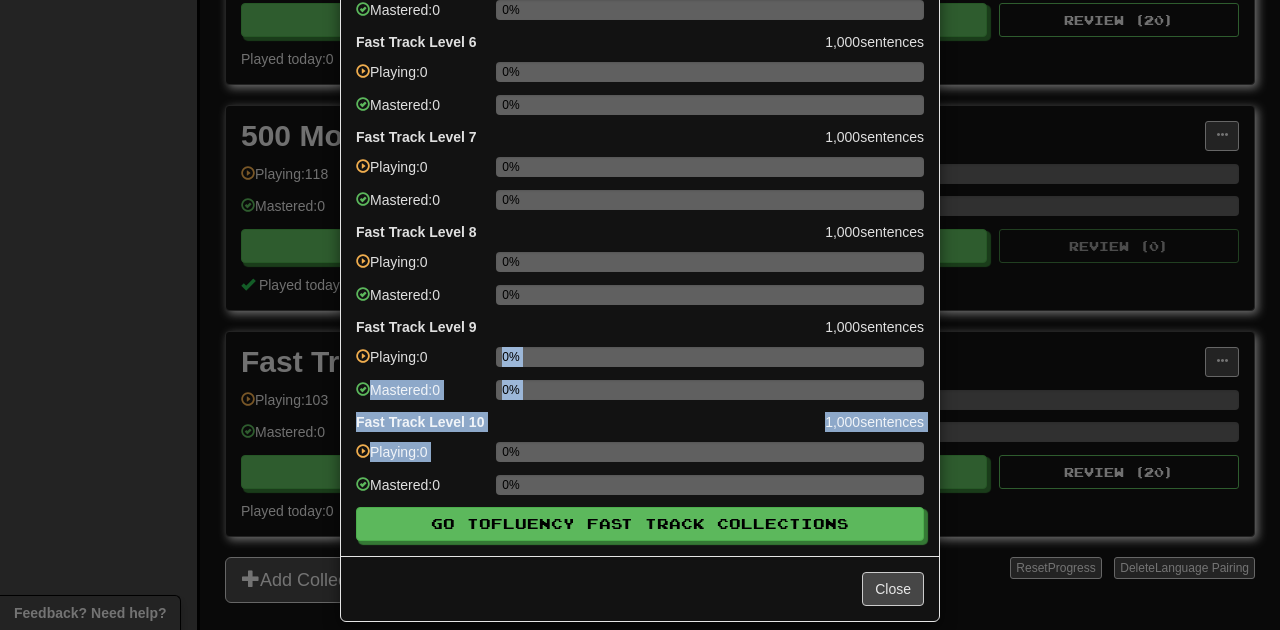 drag, startPoint x: 686, startPoint y: 354, endPoint x: 676, endPoint y: 465, distance: 111.44954 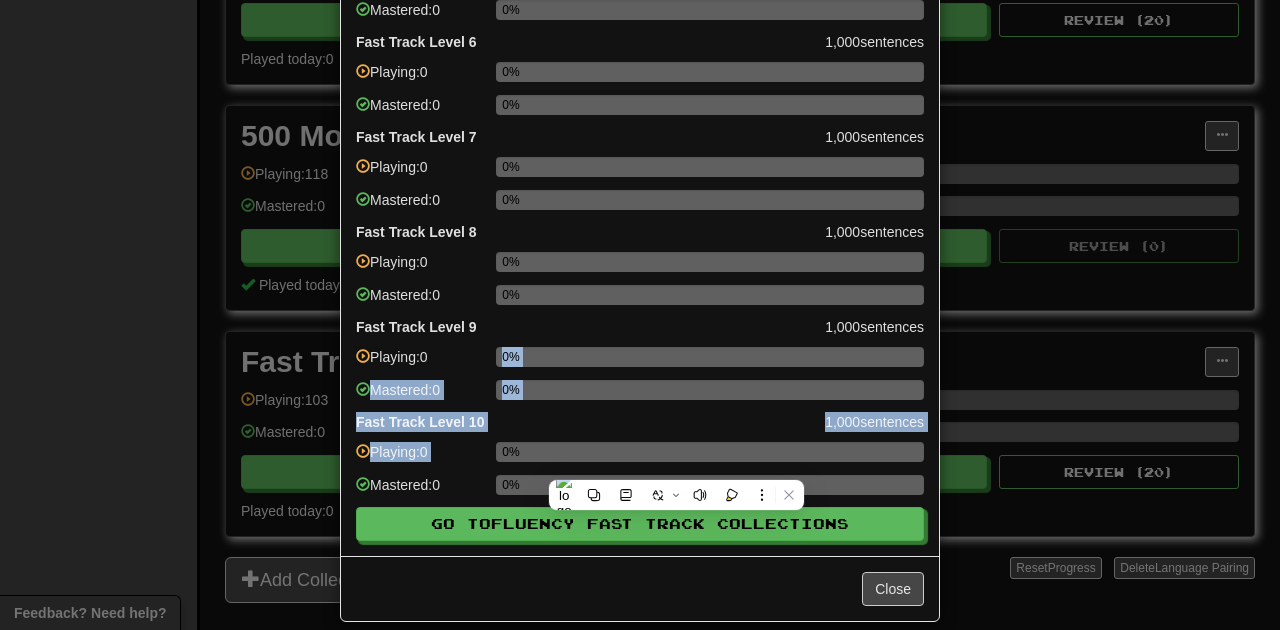 click on "0%" at bounding box center [710, 458] 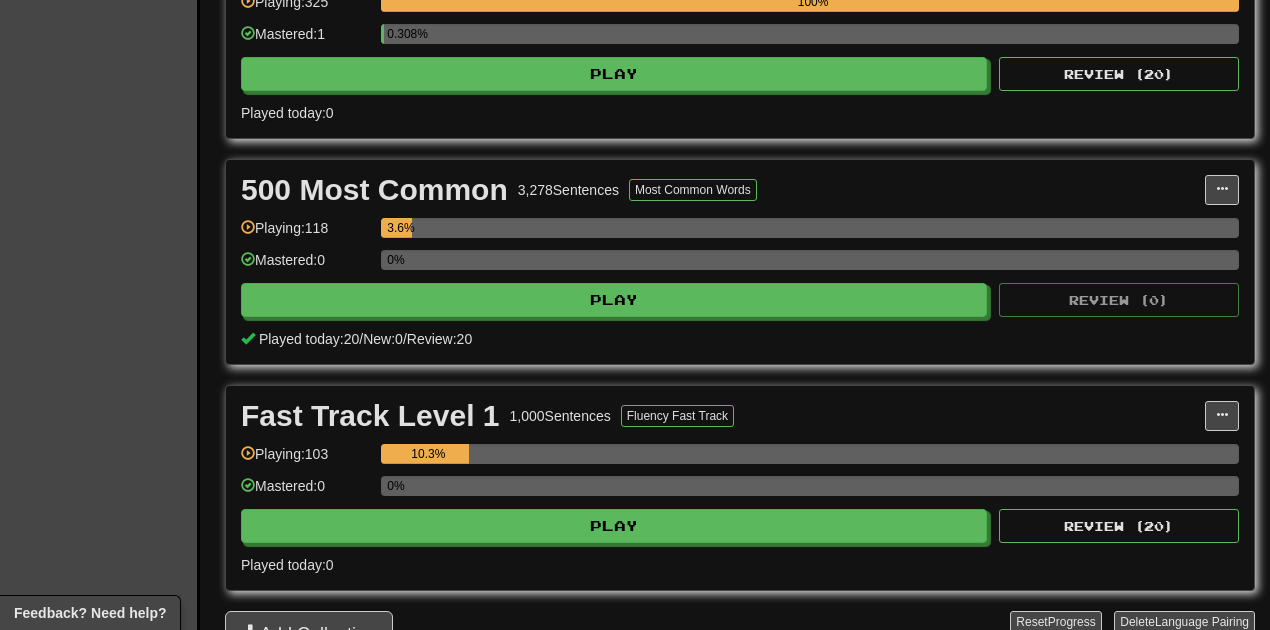 scroll, scrollTop: 530, scrollLeft: 0, axis: vertical 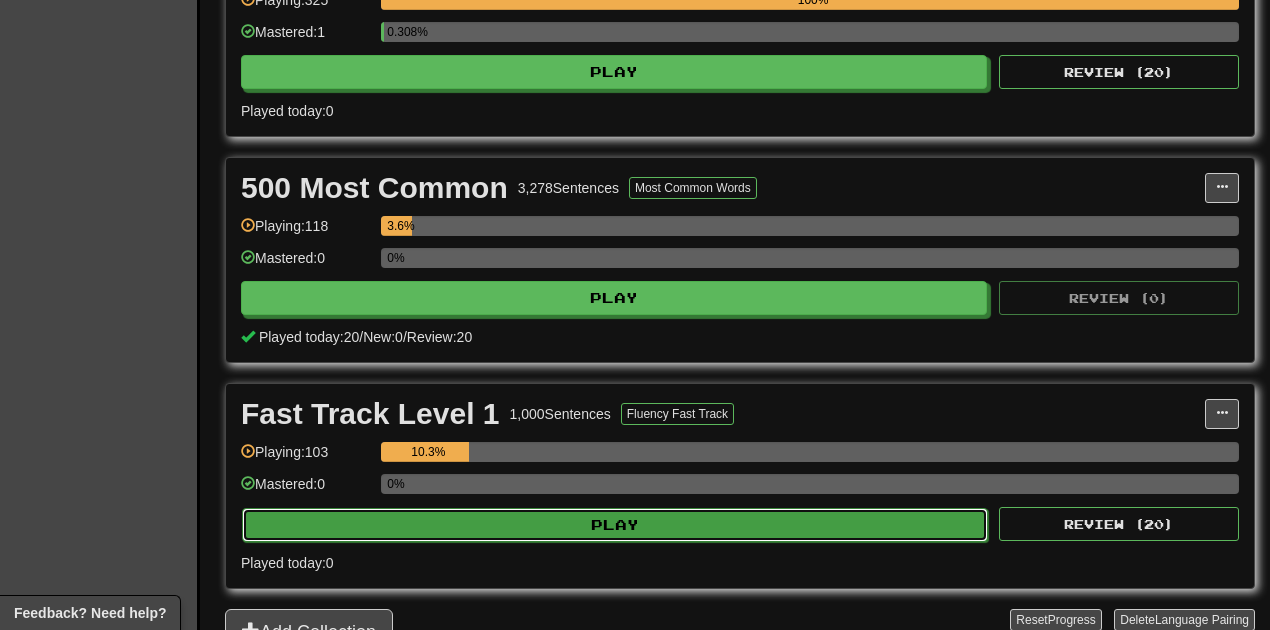 click on "Play" at bounding box center (615, 525) 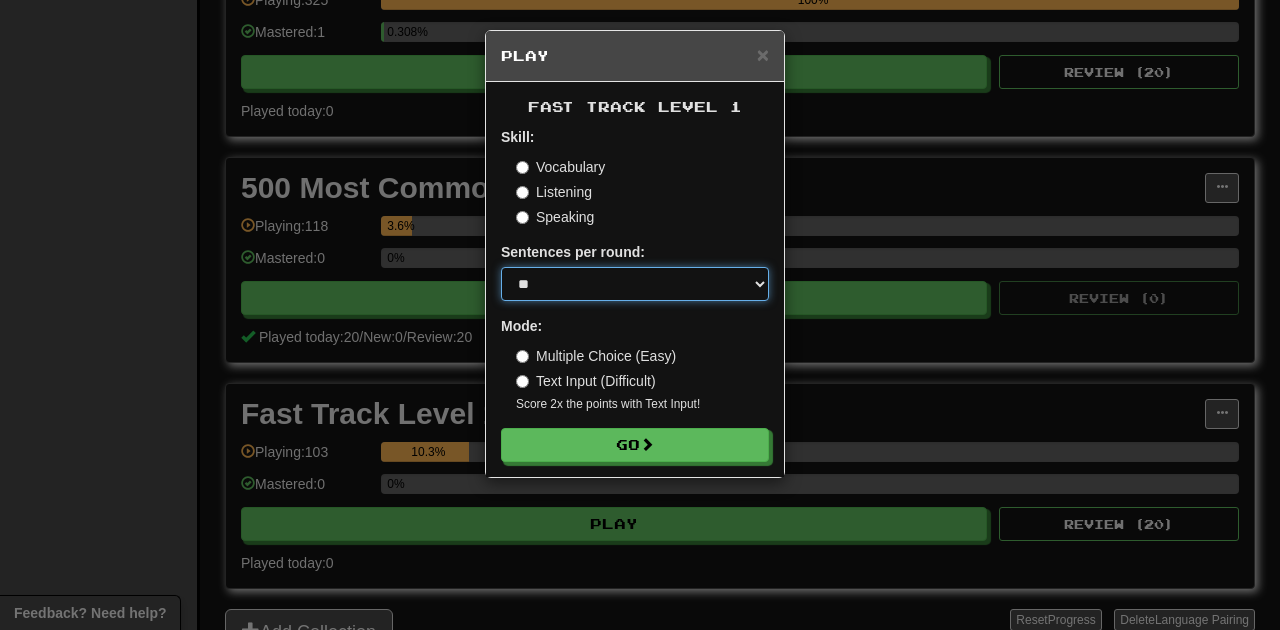 click on "* ** ** ** ** ** *** ********" at bounding box center (635, 284) 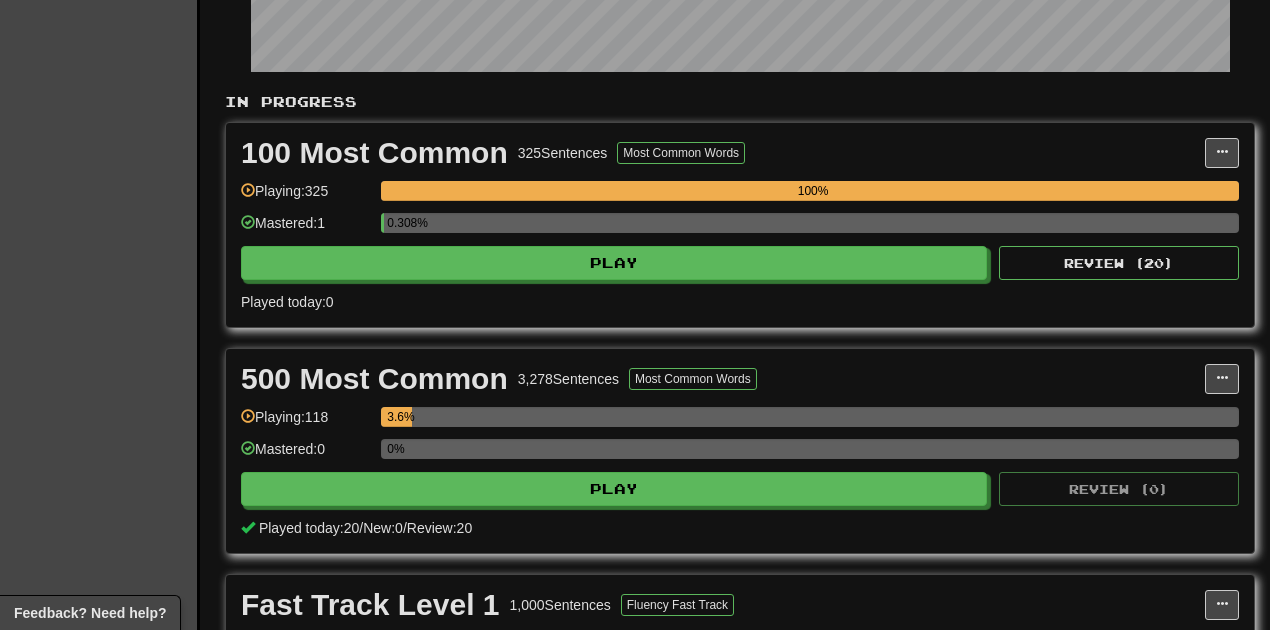scroll, scrollTop: 336, scrollLeft: 0, axis: vertical 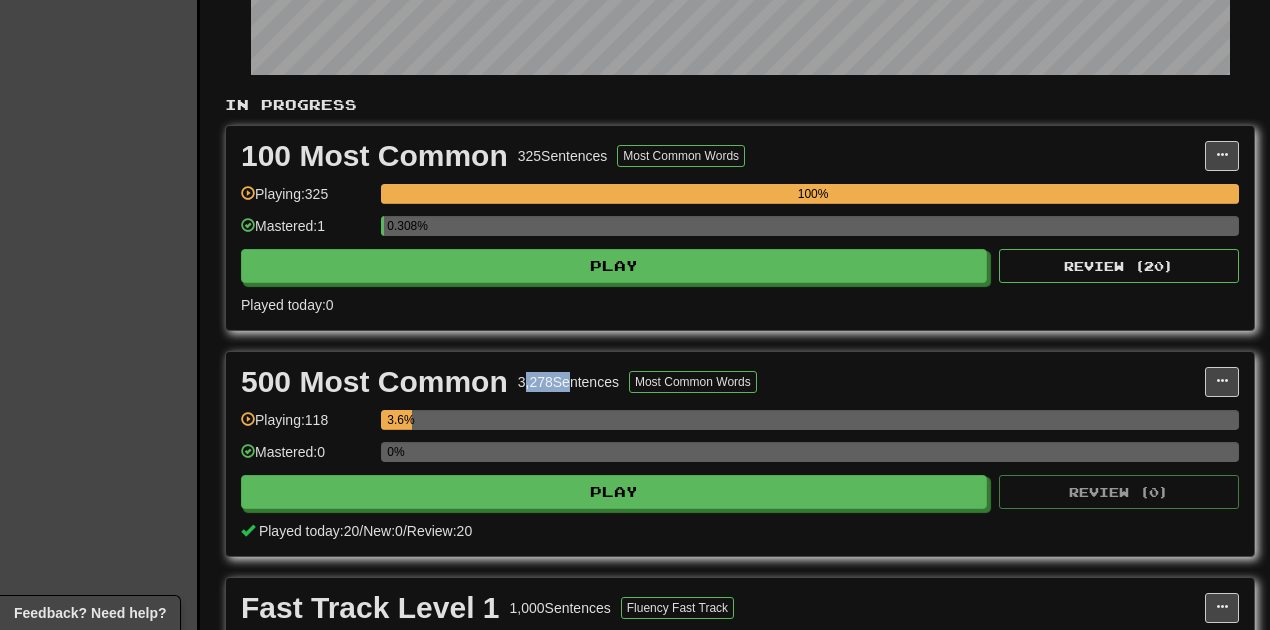 drag, startPoint x: 522, startPoint y: 378, endPoint x: 563, endPoint y: 374, distance: 41.19466 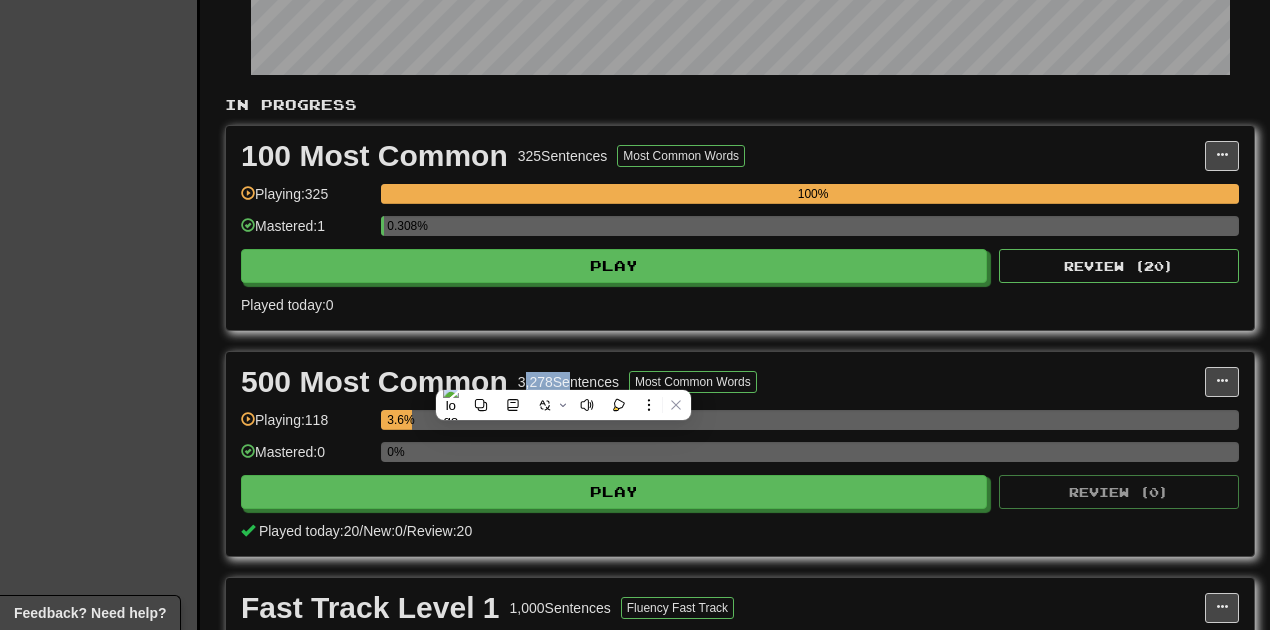 click on "3,278  Sentences" at bounding box center (568, 382) 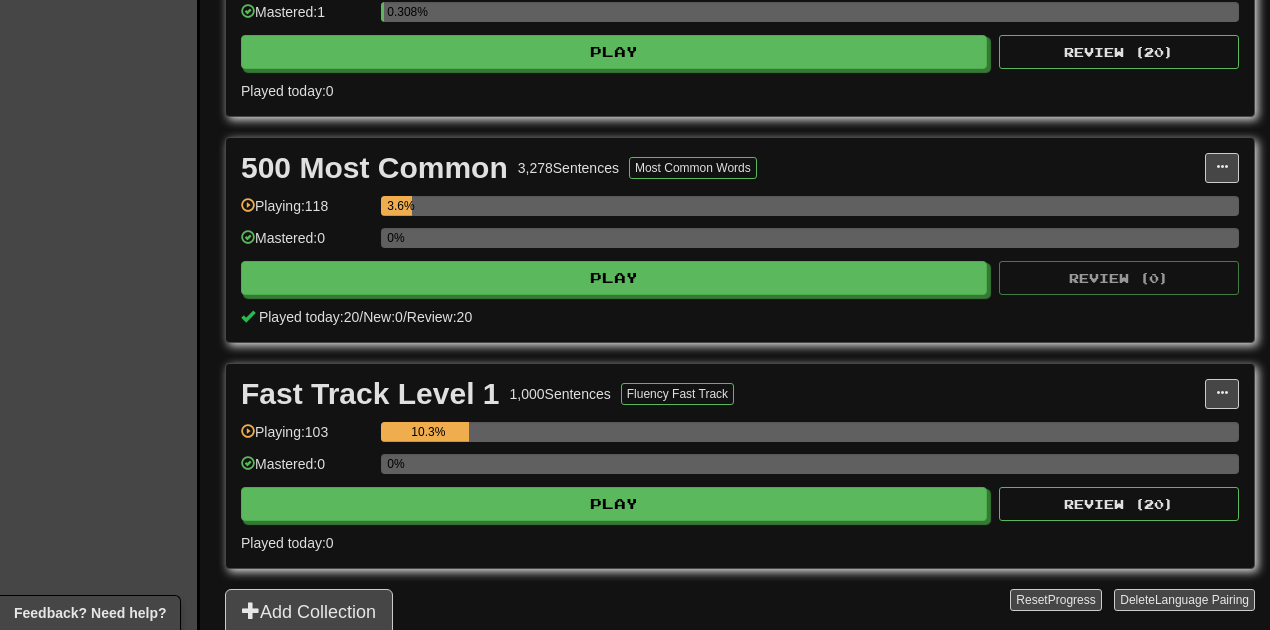 scroll, scrollTop: 564, scrollLeft: 0, axis: vertical 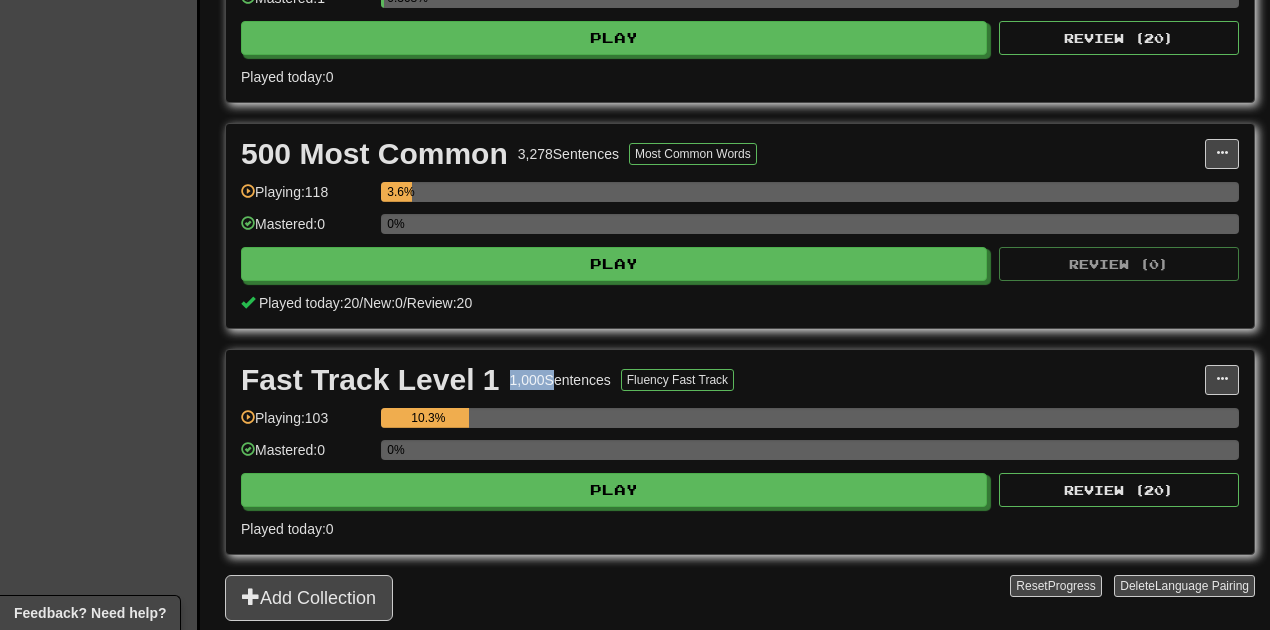 drag, startPoint x: 512, startPoint y: 376, endPoint x: 549, endPoint y: 379, distance: 37.12142 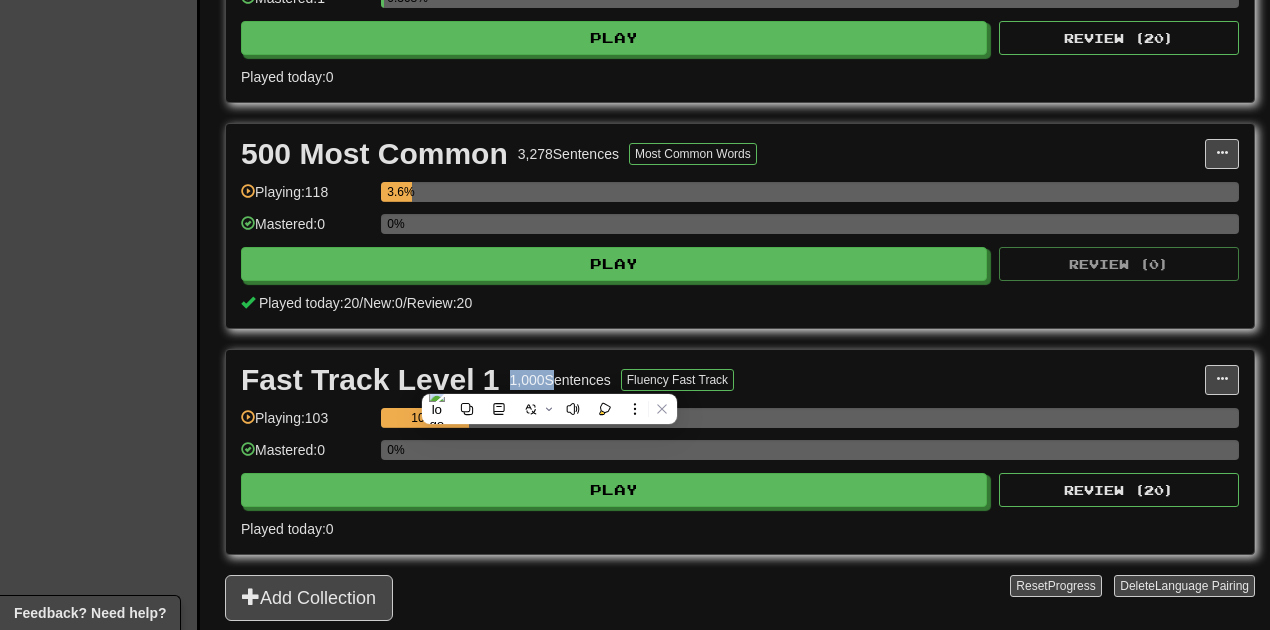 click on "1,000  Sentences" at bounding box center (560, 380) 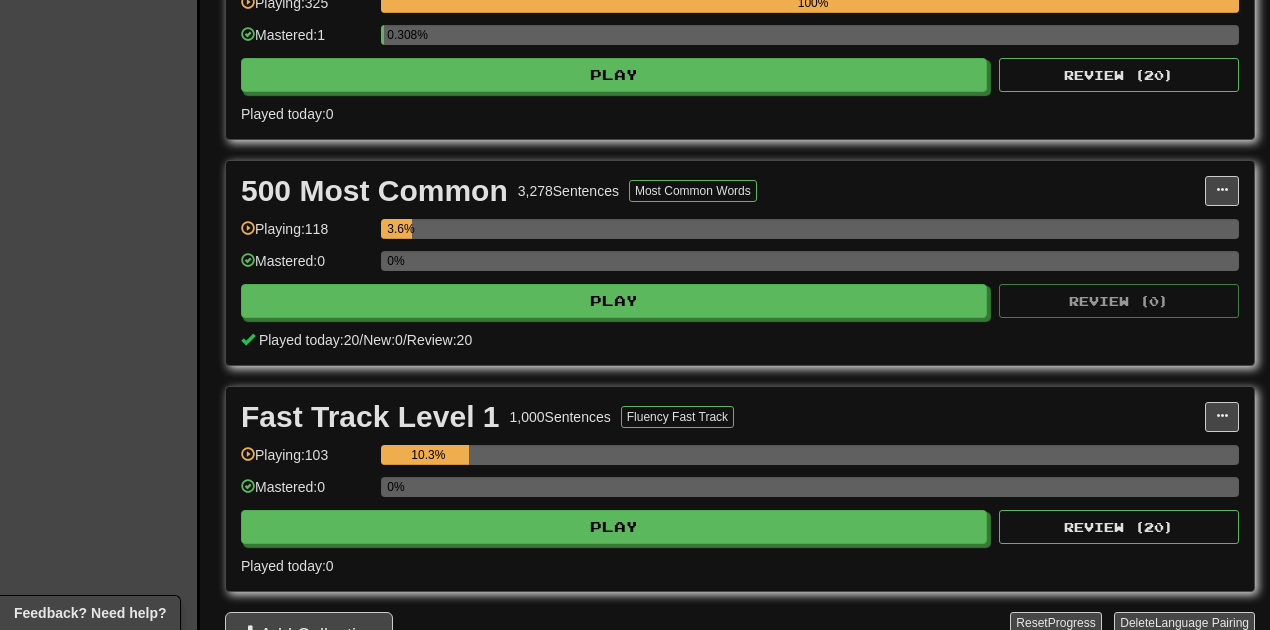 scroll, scrollTop: 530, scrollLeft: 0, axis: vertical 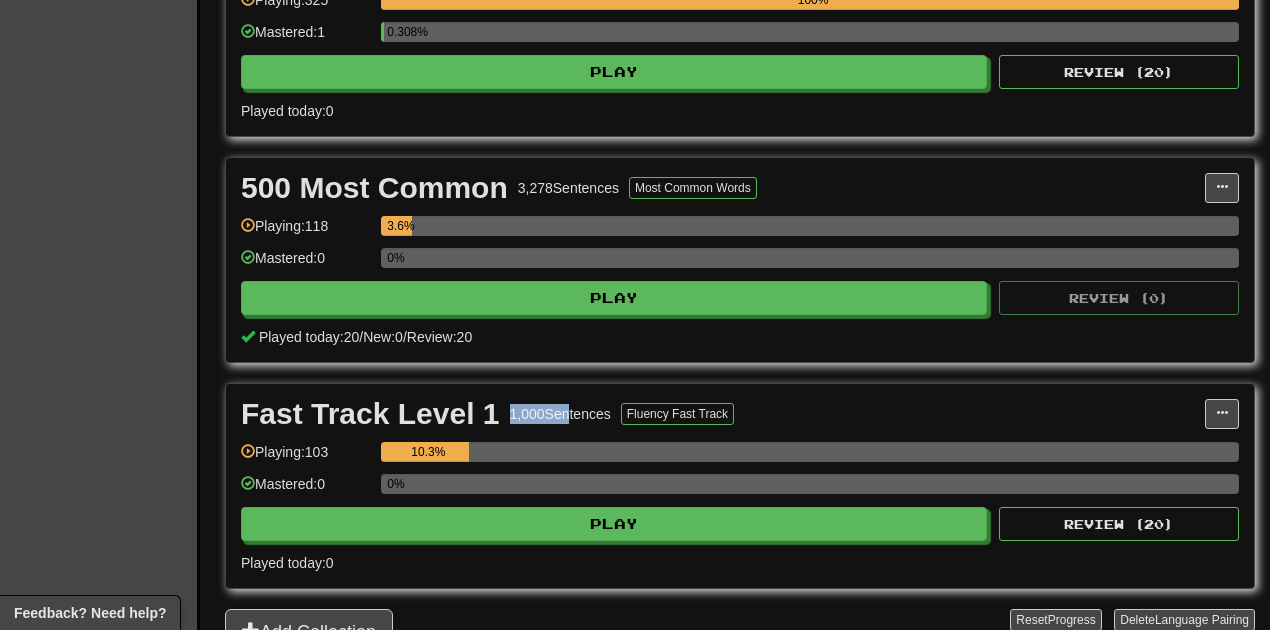 drag, startPoint x: 509, startPoint y: 408, endPoint x: 565, endPoint y: 416, distance: 56.568542 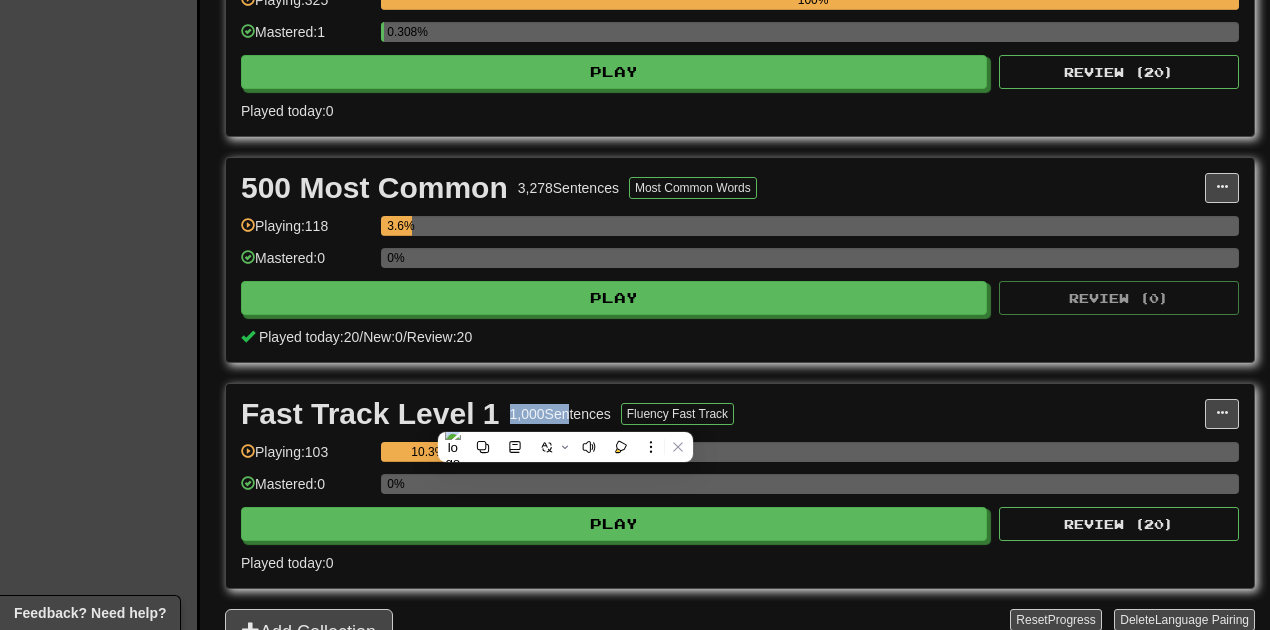 click on "Fast Track Level 1 1,000  Sentences Fluency Fast Track" at bounding box center [723, 414] 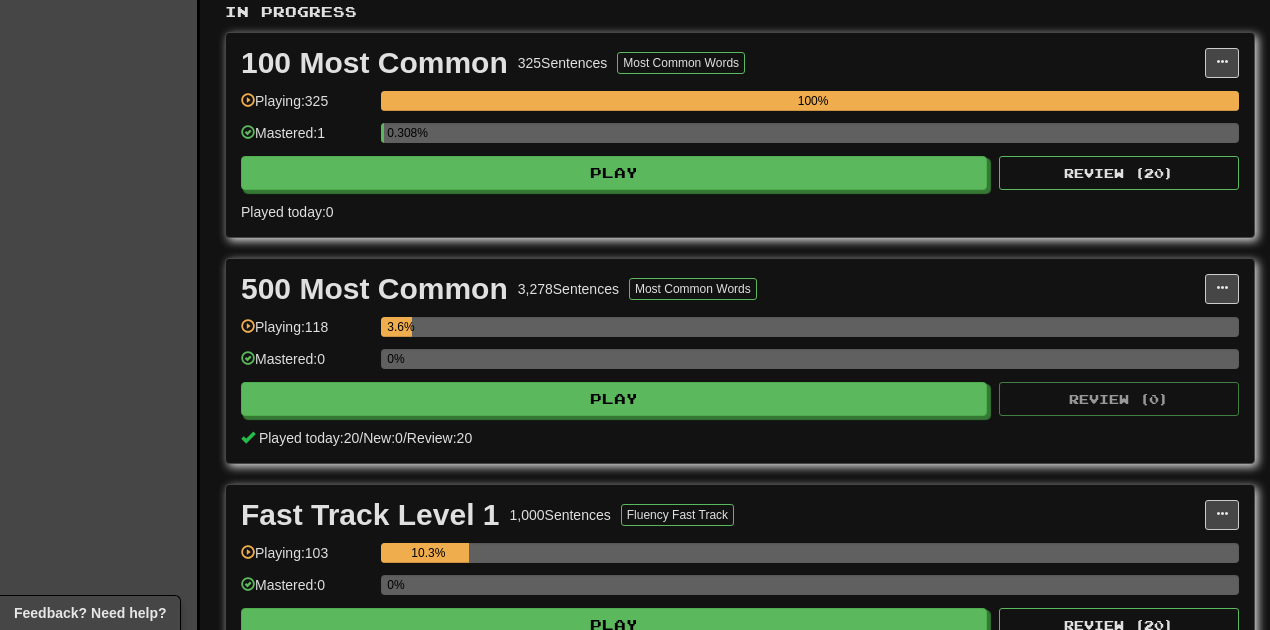 scroll, scrollTop: 427, scrollLeft: 0, axis: vertical 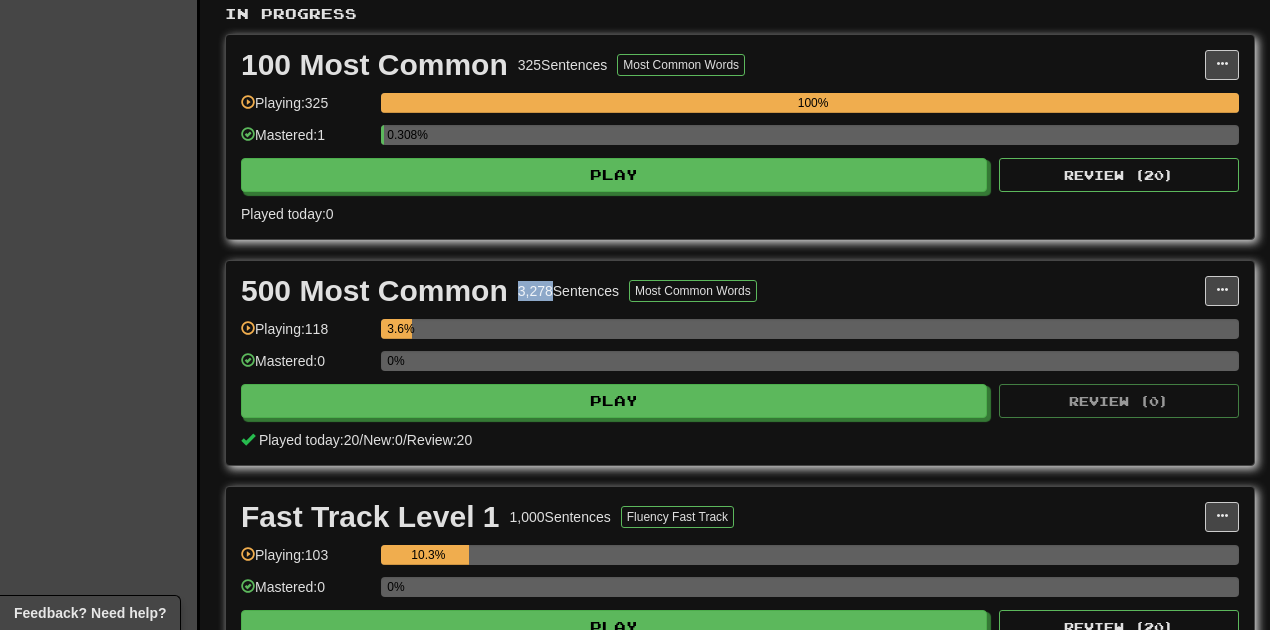drag, startPoint x: 518, startPoint y: 289, endPoint x: 552, endPoint y: 290, distance: 34.0147 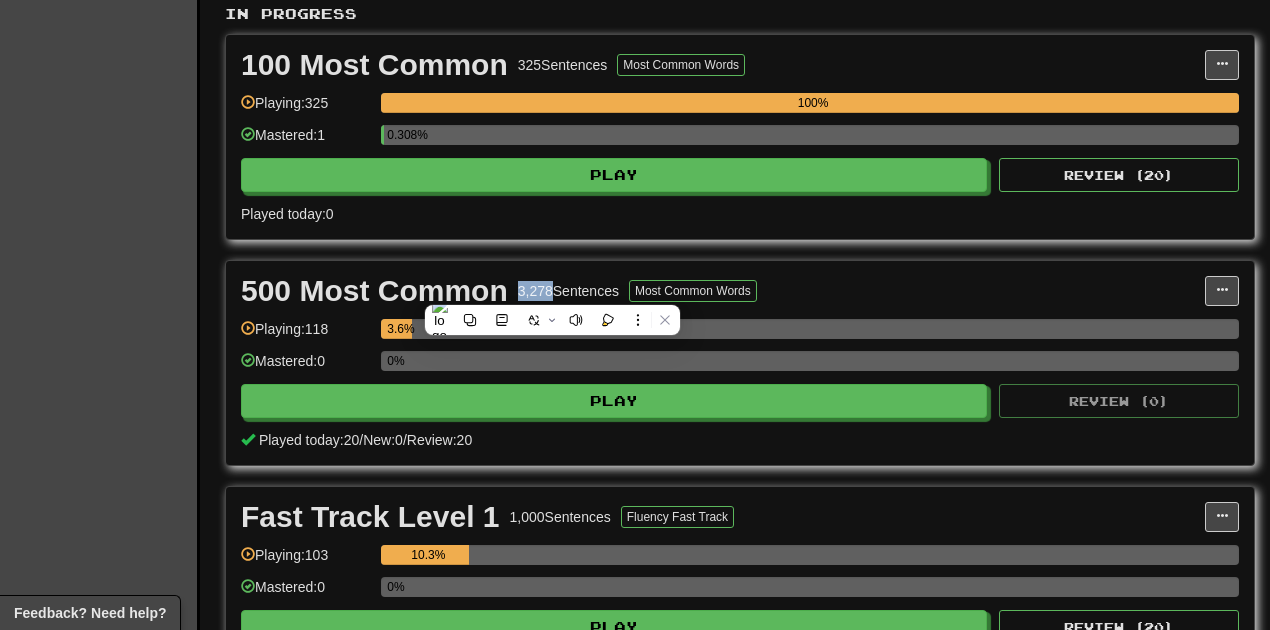 click on "3,278  Sentences" at bounding box center [568, 291] 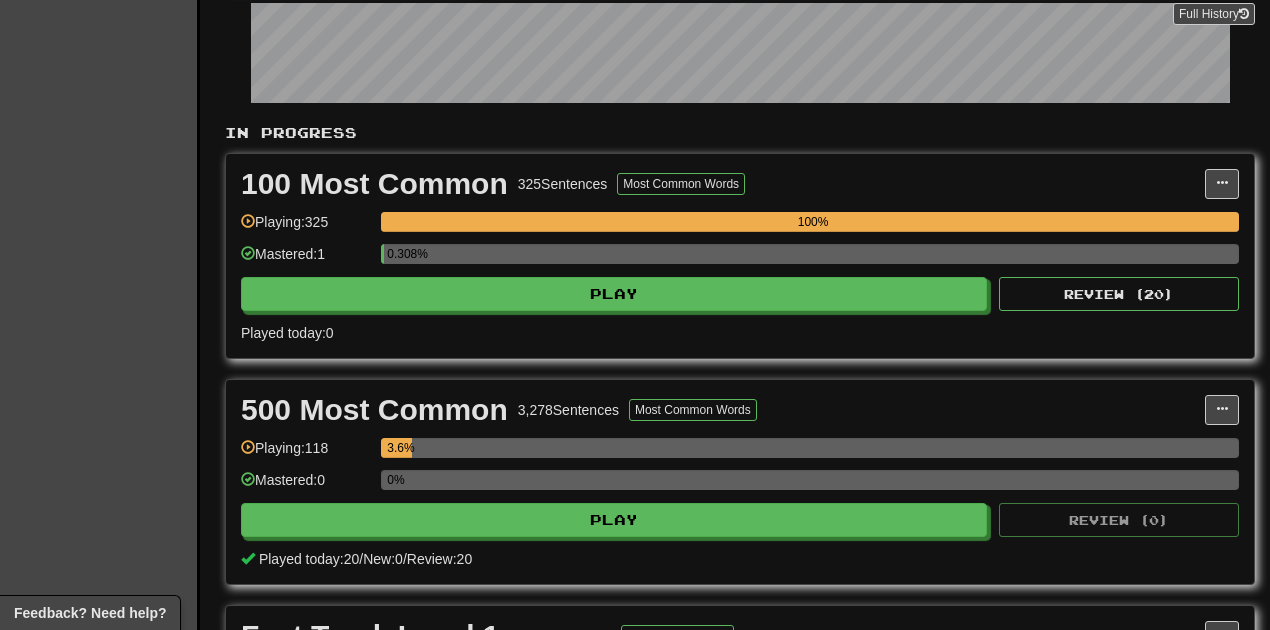 scroll, scrollTop: 282, scrollLeft: 0, axis: vertical 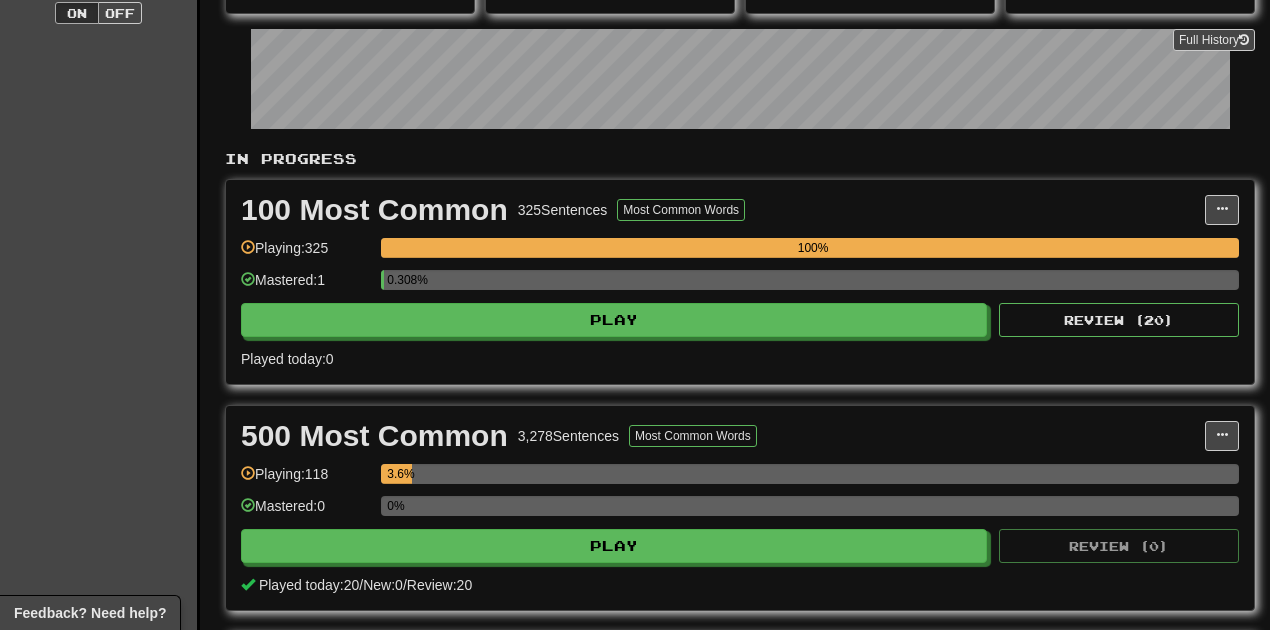 click on "325  Sentences" at bounding box center [563, 210] 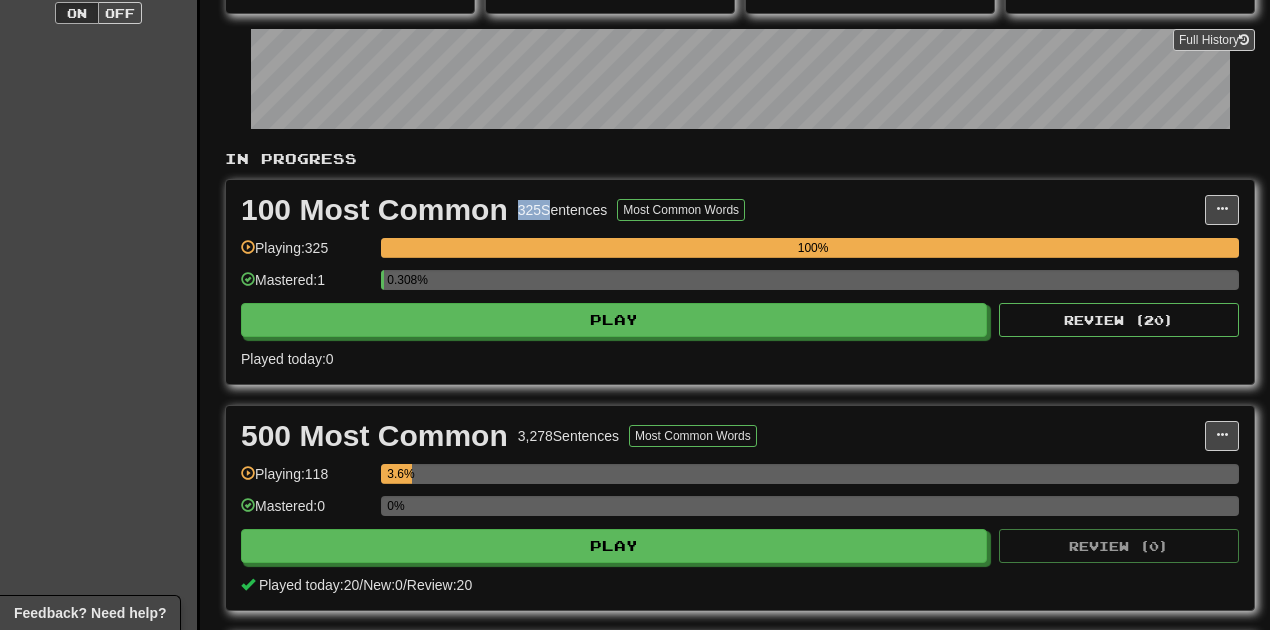 click on "325  Sentences" at bounding box center (563, 210) 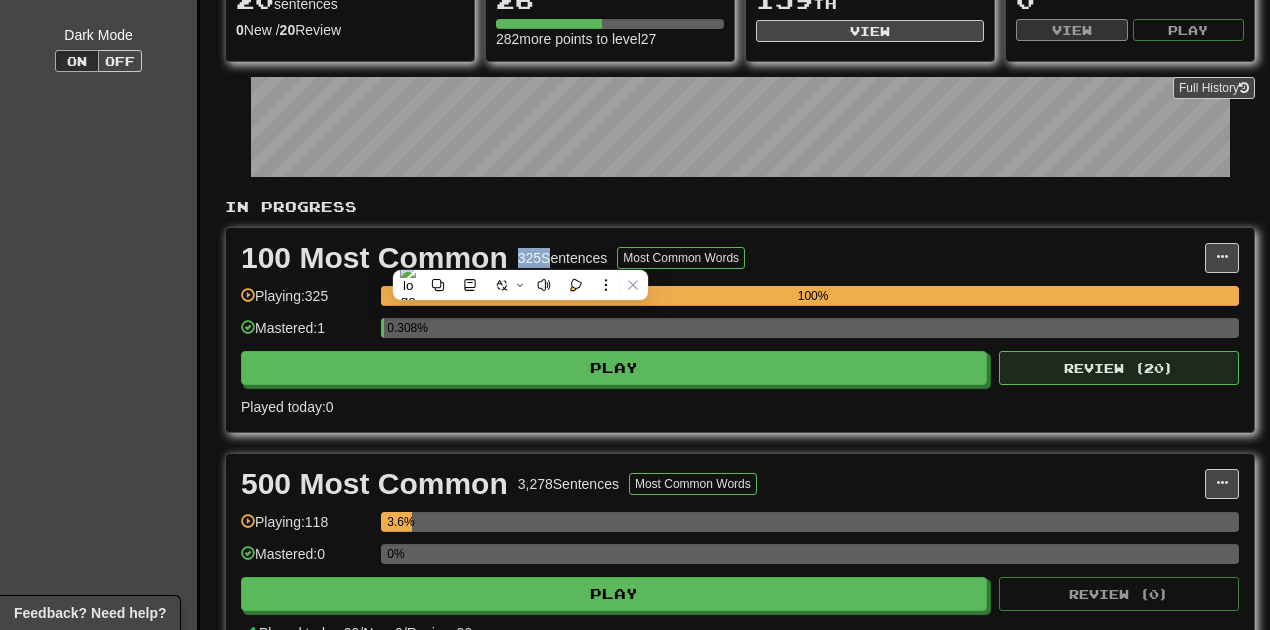 scroll, scrollTop: 238, scrollLeft: 0, axis: vertical 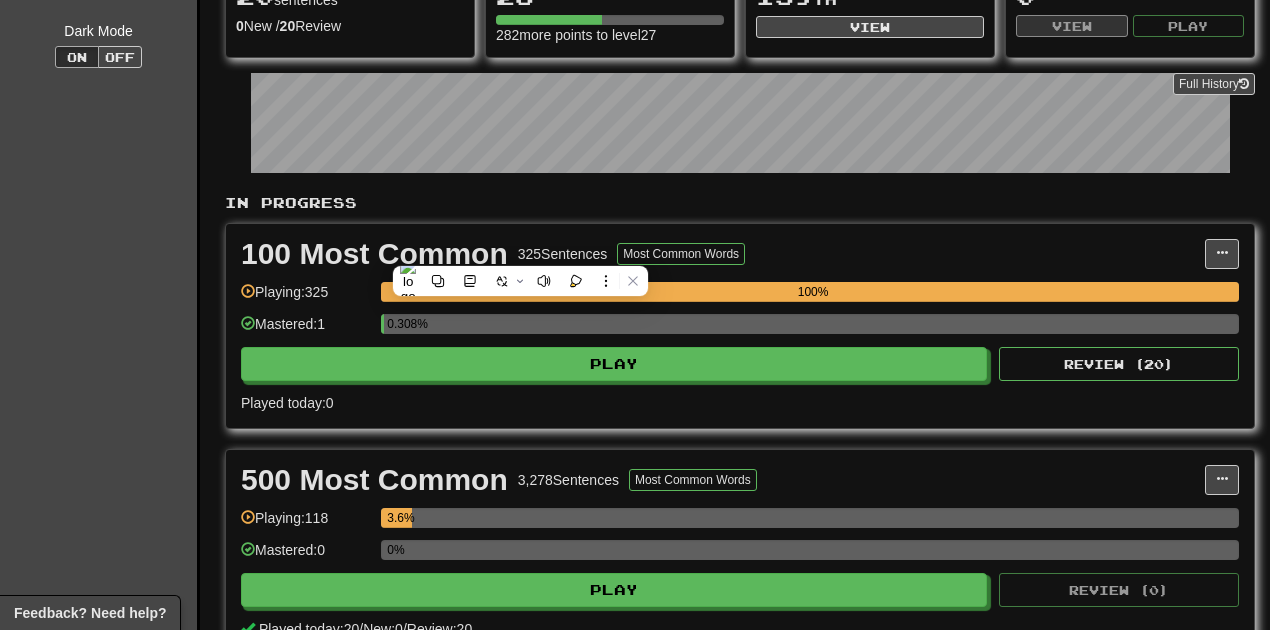 click on "Played today:  0" at bounding box center [740, 403] 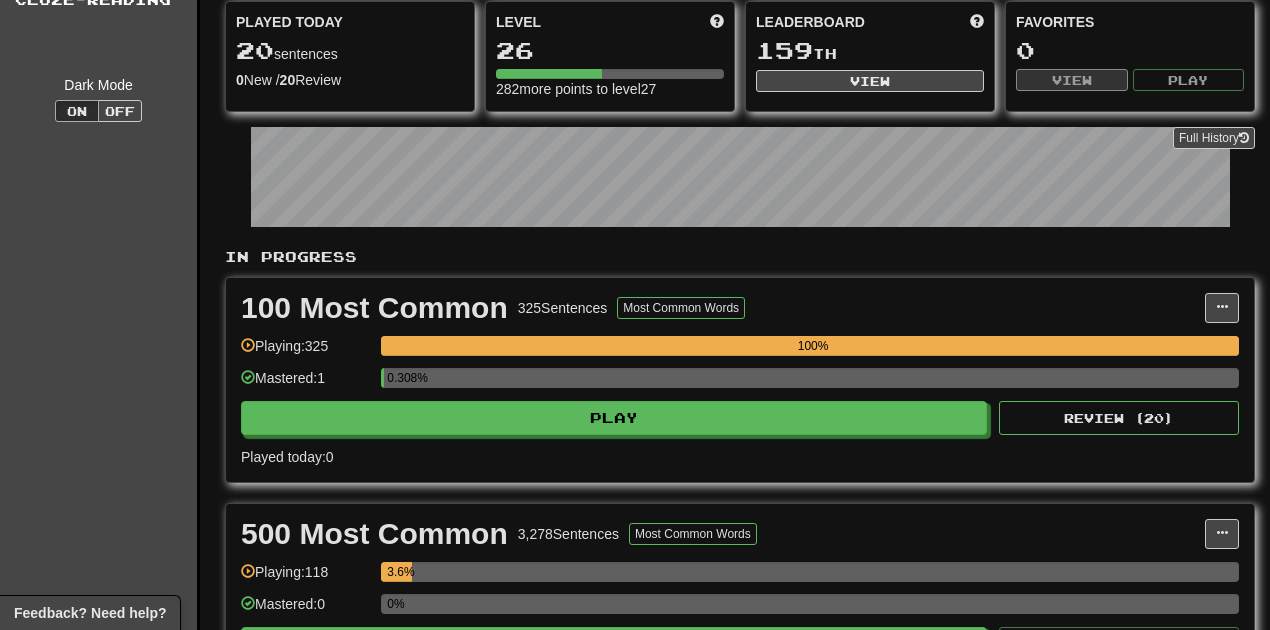 scroll, scrollTop: 0, scrollLeft: 0, axis: both 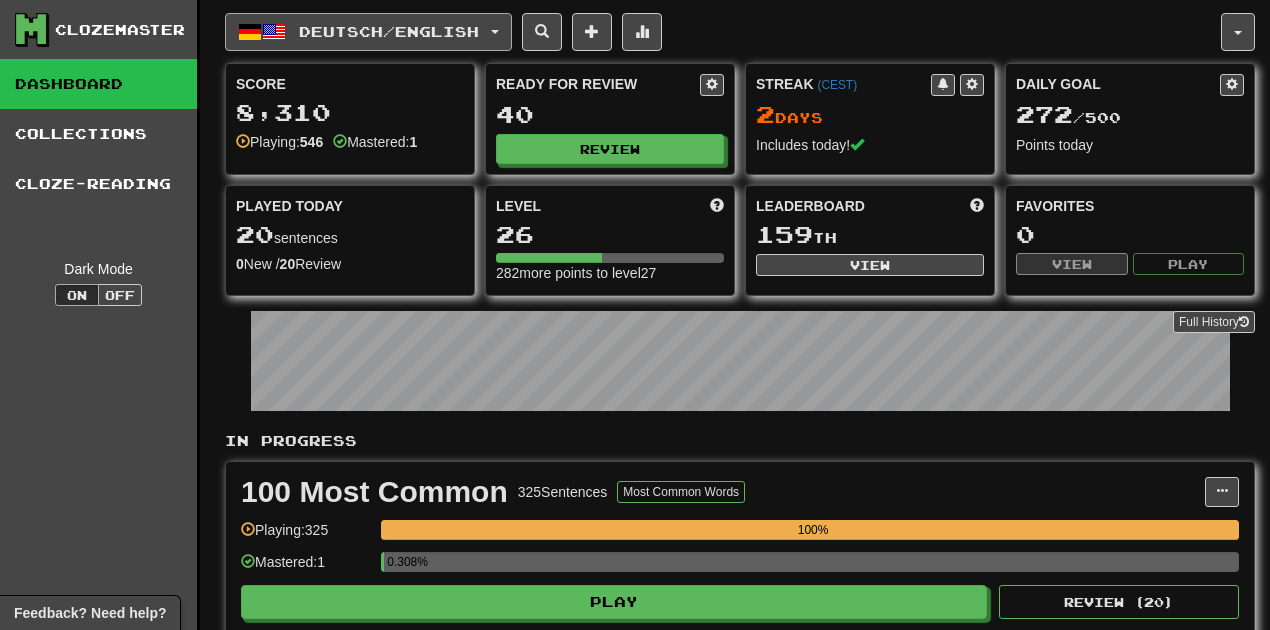 click on "Deutsch  /  English" at bounding box center [368, 32] 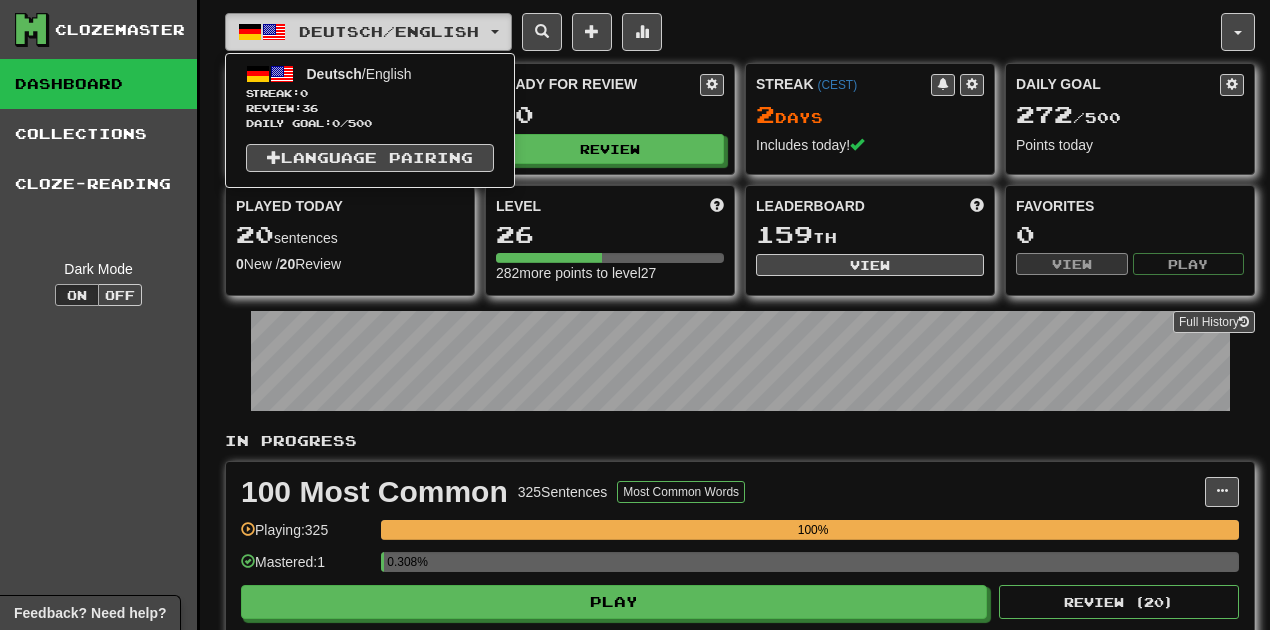 click on "Deutsch  /  English" at bounding box center [368, 32] 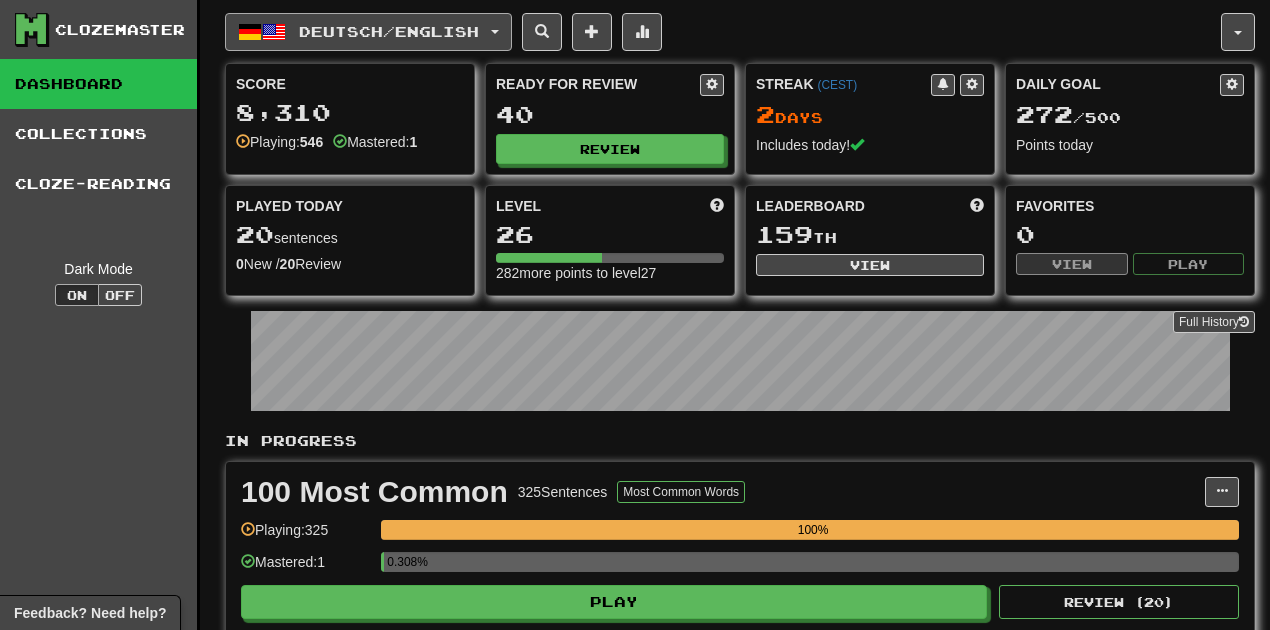 click on "Deutsch  /  English" at bounding box center [368, 32] 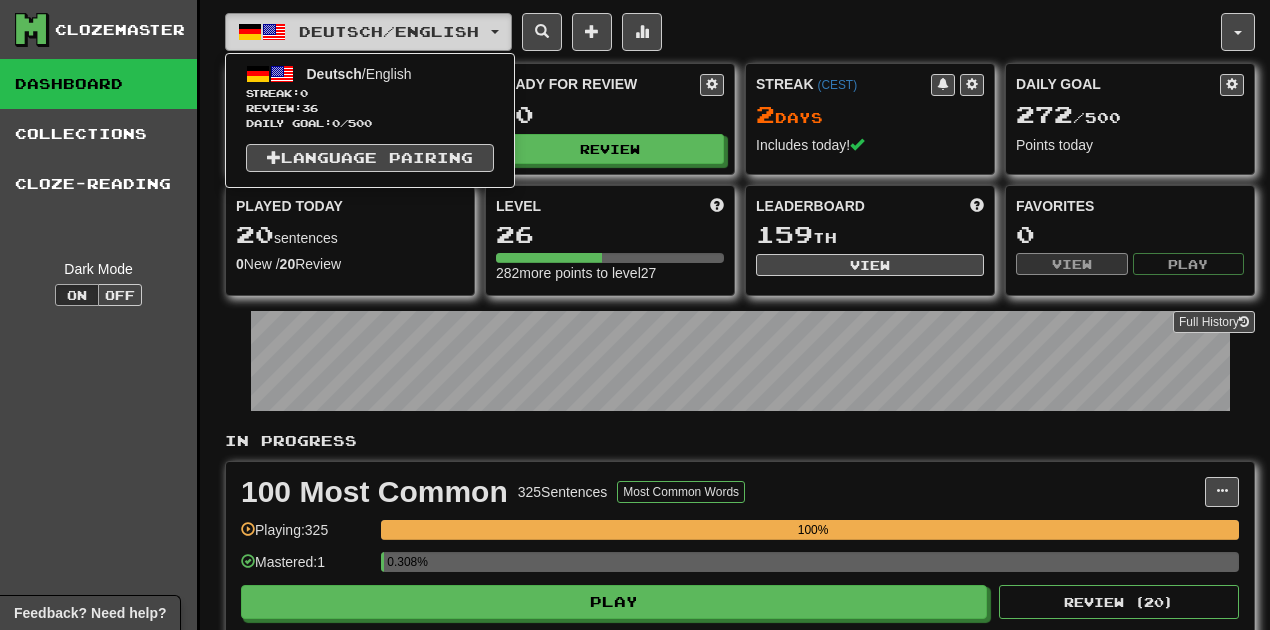 click on "Deutsch  /  English" at bounding box center (389, 31) 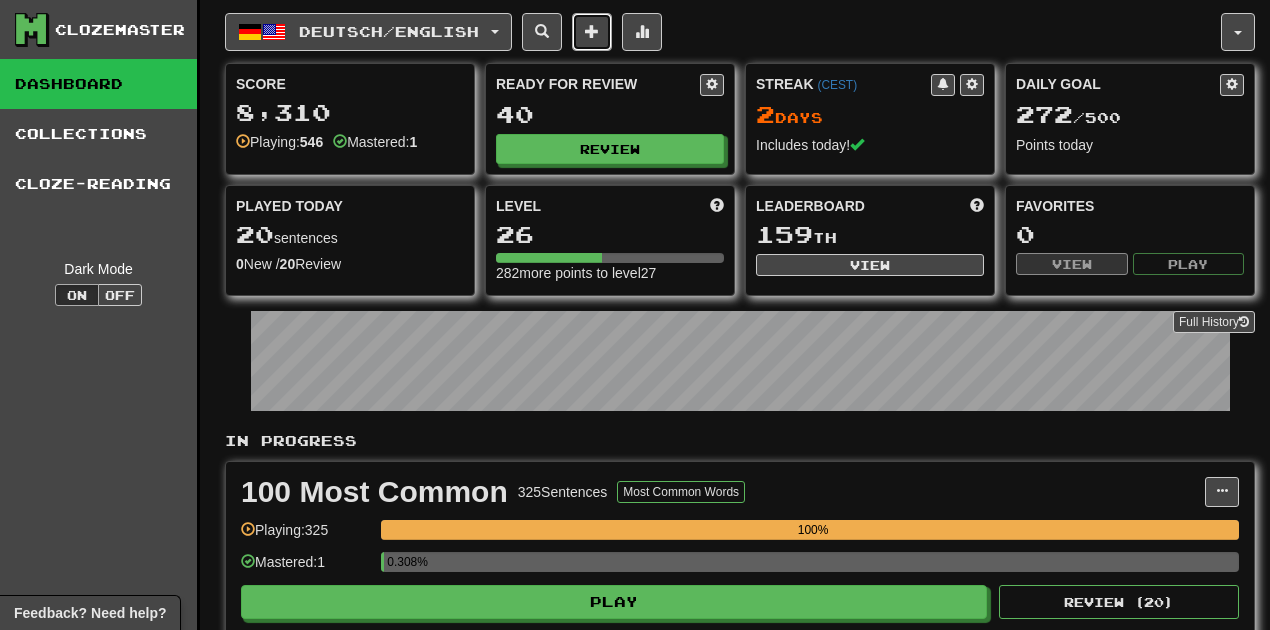 click at bounding box center (592, 32) 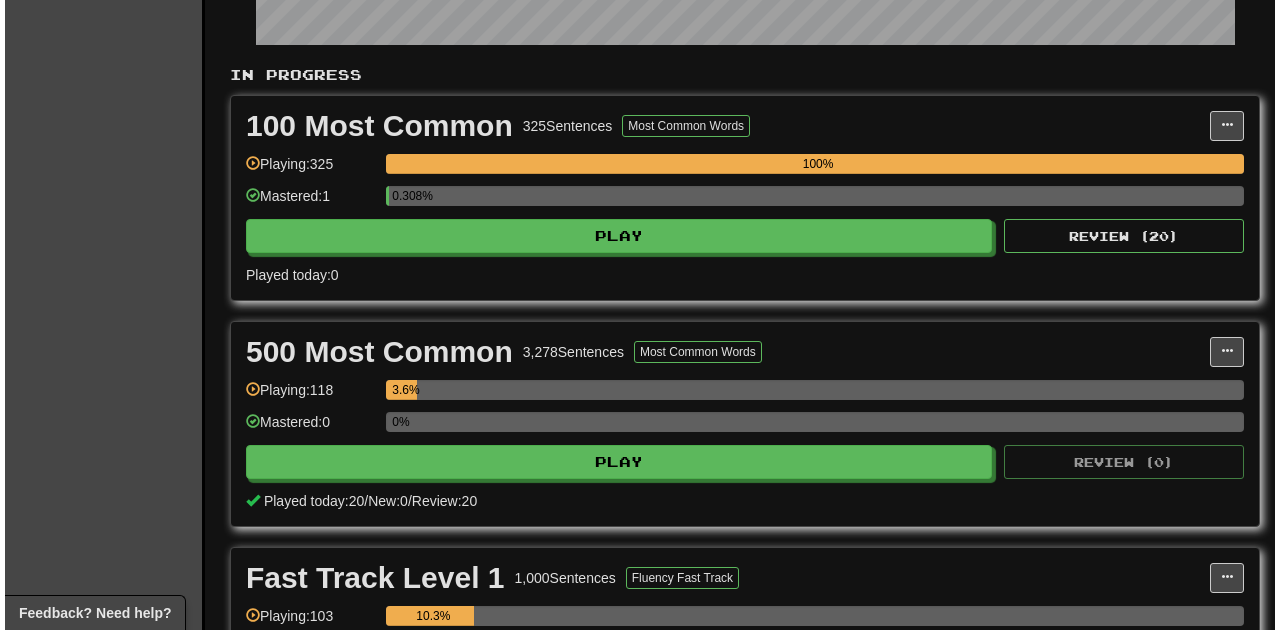 scroll, scrollTop: 365, scrollLeft: 0, axis: vertical 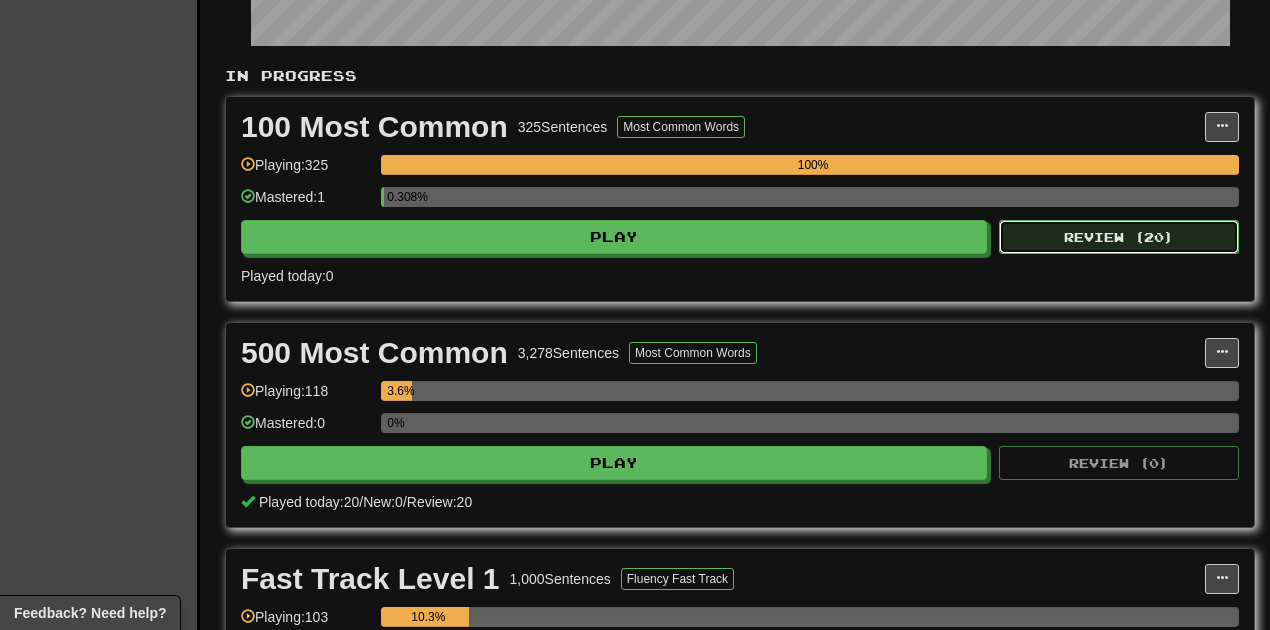 click on "Review ( 20 )" at bounding box center (1119, 237) 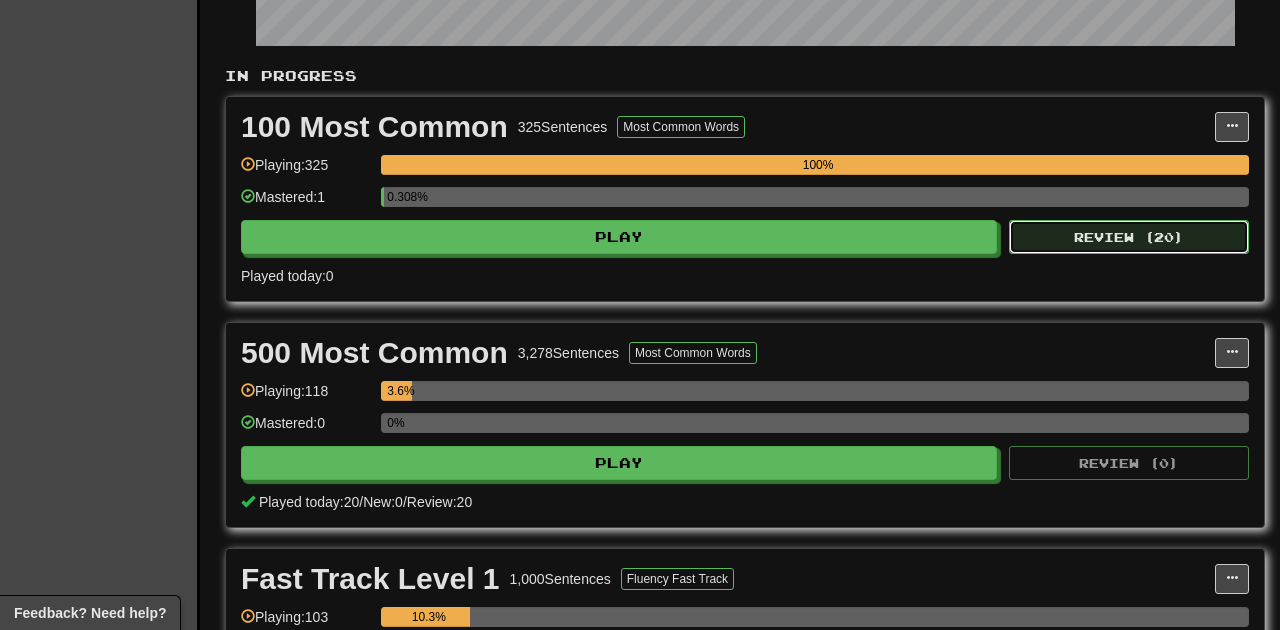 select on "**" 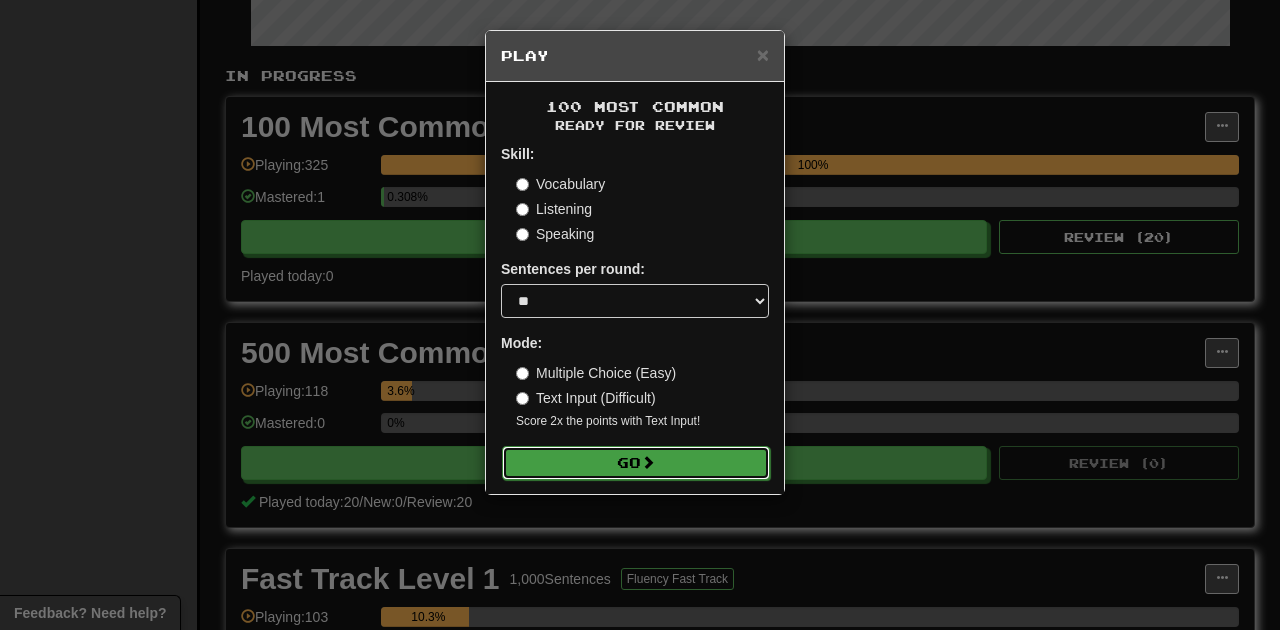 click at bounding box center [648, 462] 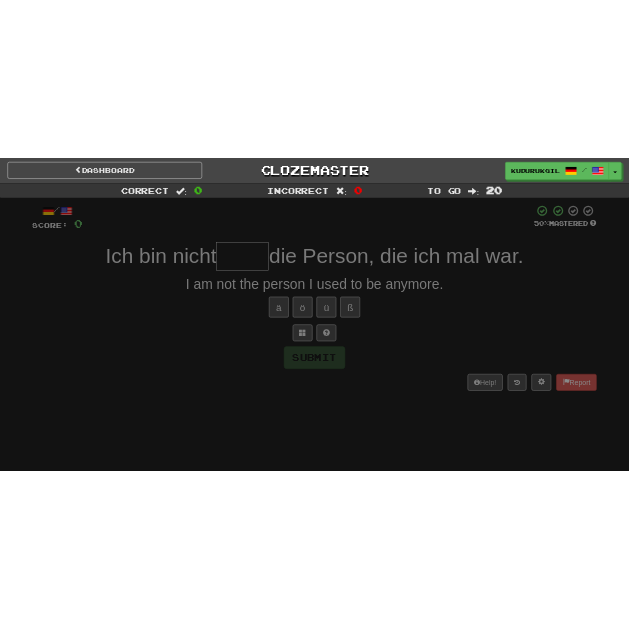 scroll, scrollTop: 0, scrollLeft: 0, axis: both 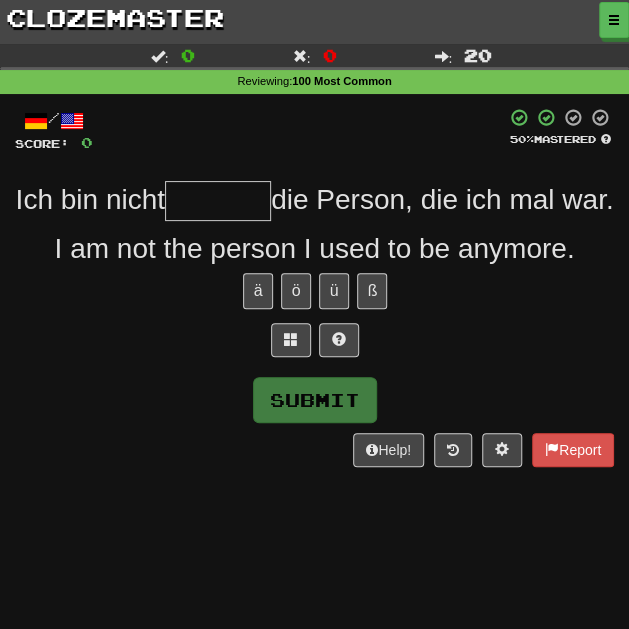 click at bounding box center (218, 201) 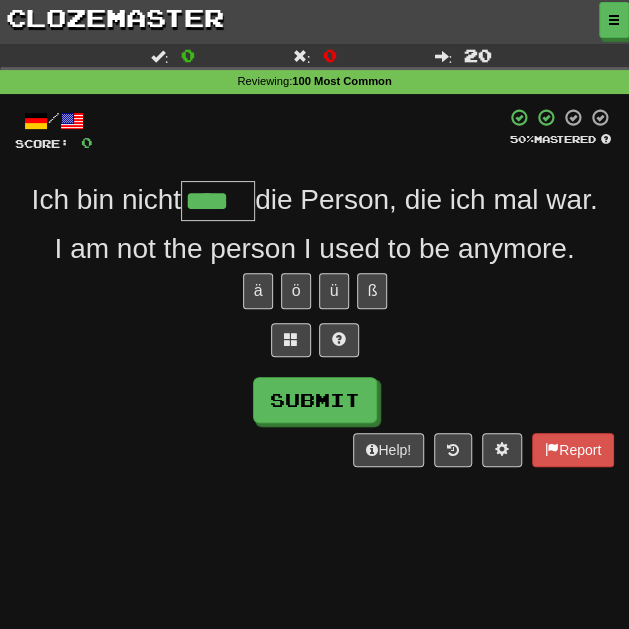 type on "****" 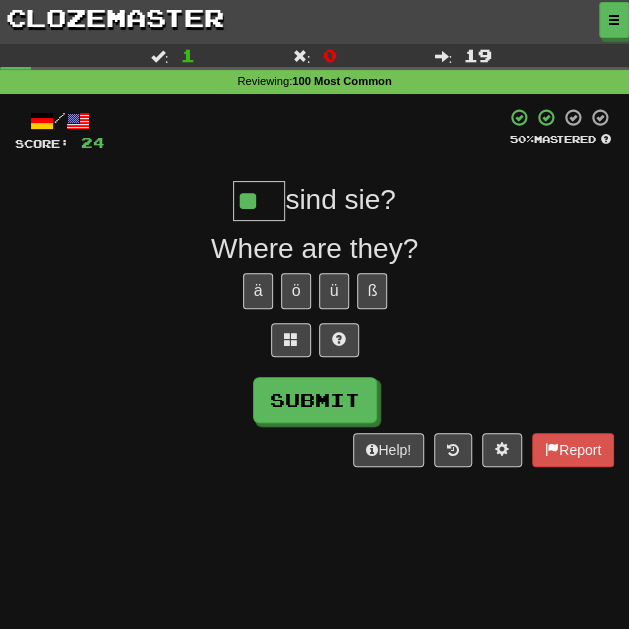 type on "**" 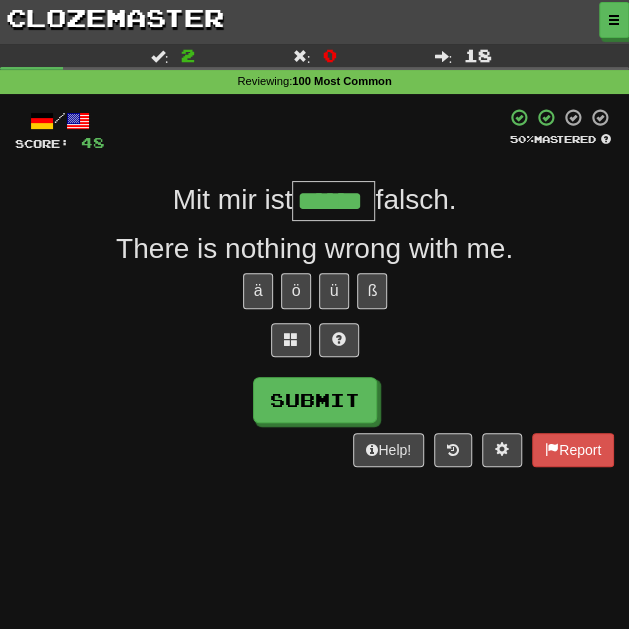 type on "******" 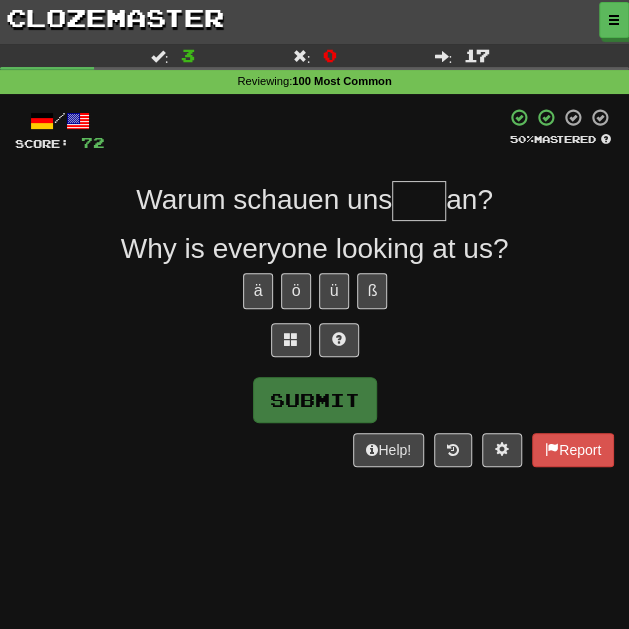 type on "*" 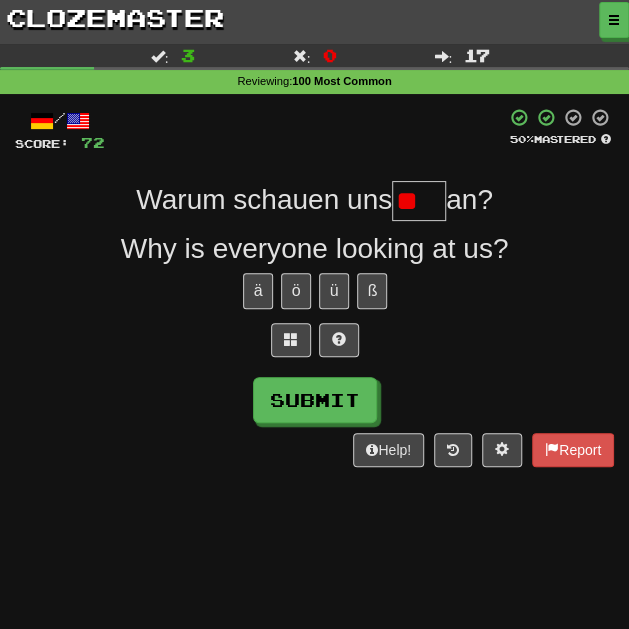 type on "*" 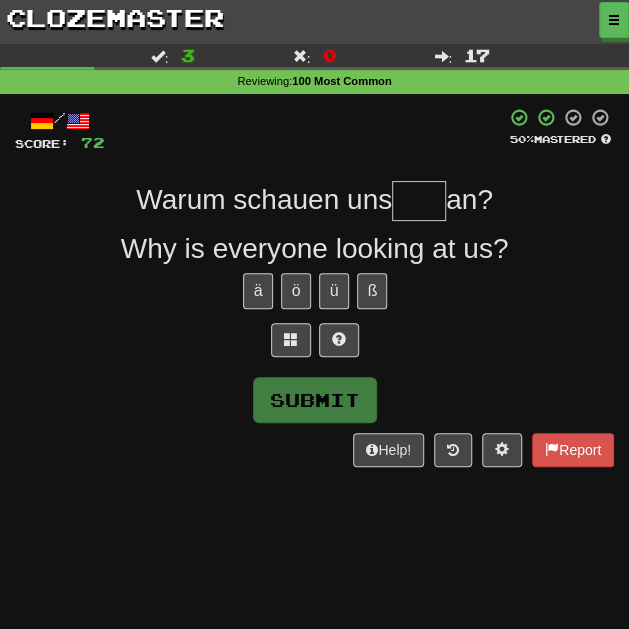 type on "*" 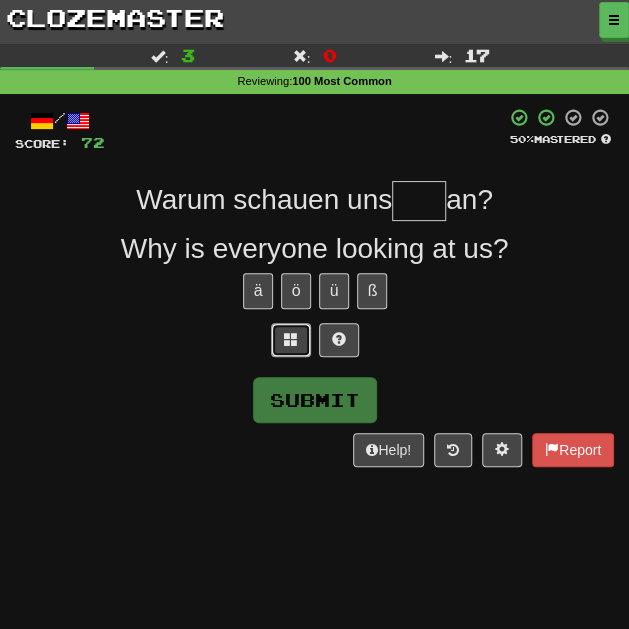 click at bounding box center [291, 339] 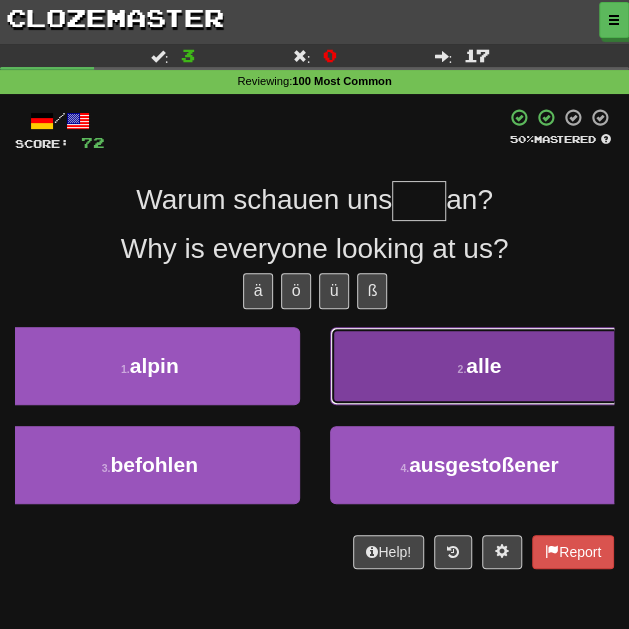 click on "2 .  alle" at bounding box center (480, 366) 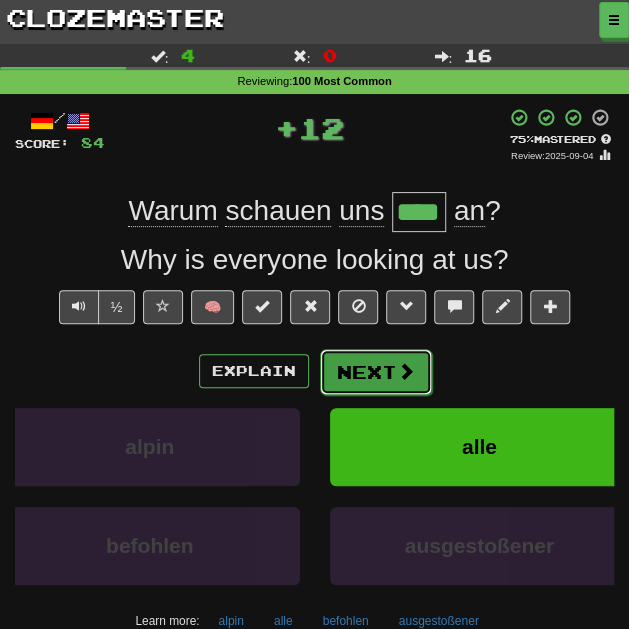 click on "Next" at bounding box center [376, 372] 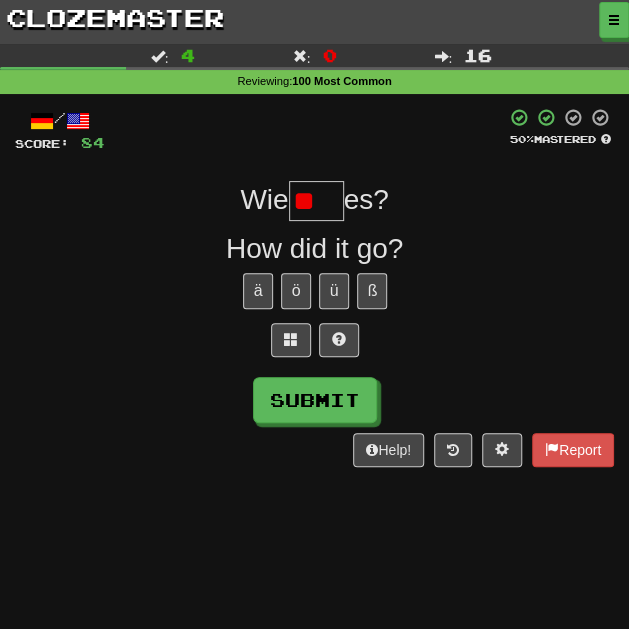 type on "*" 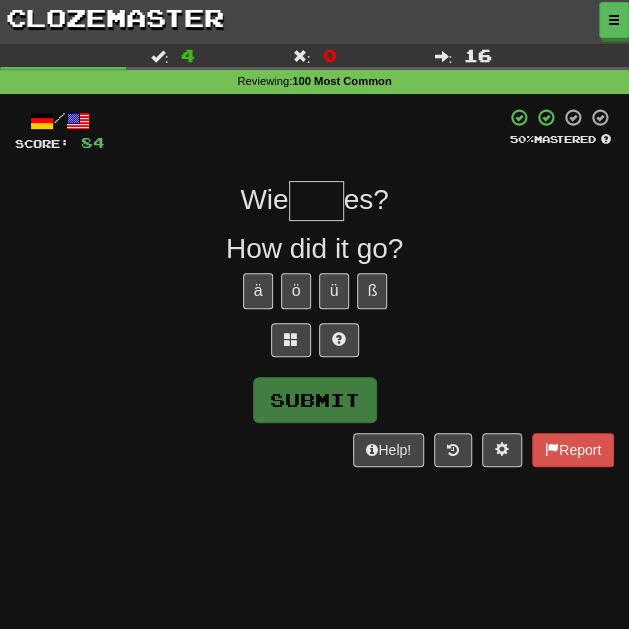 type on "*" 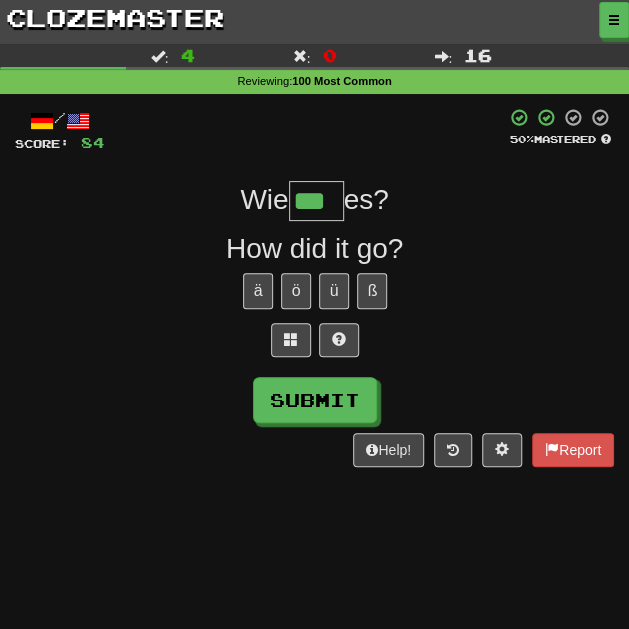 type on "***" 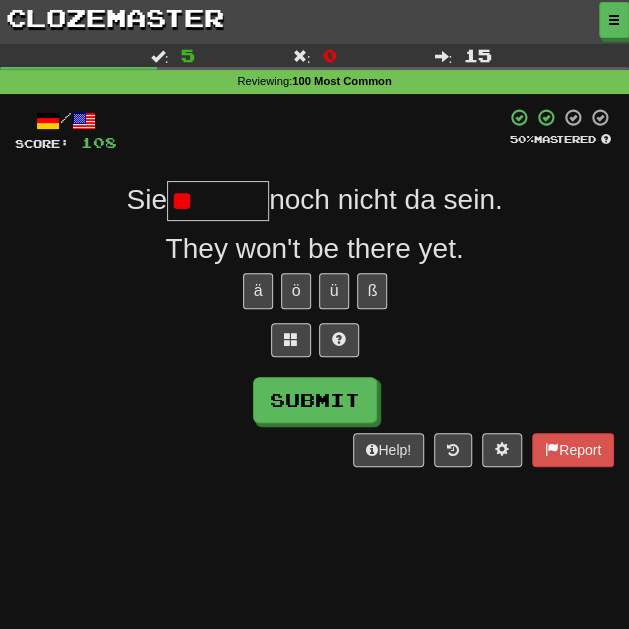 type on "*" 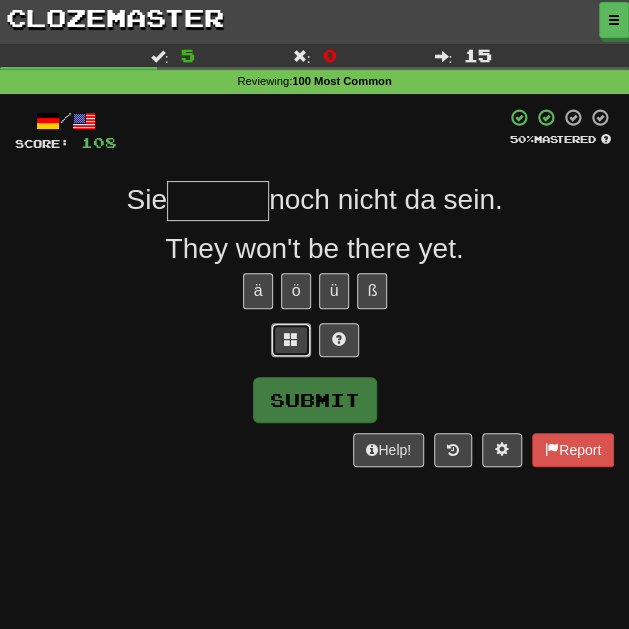 click at bounding box center (291, 340) 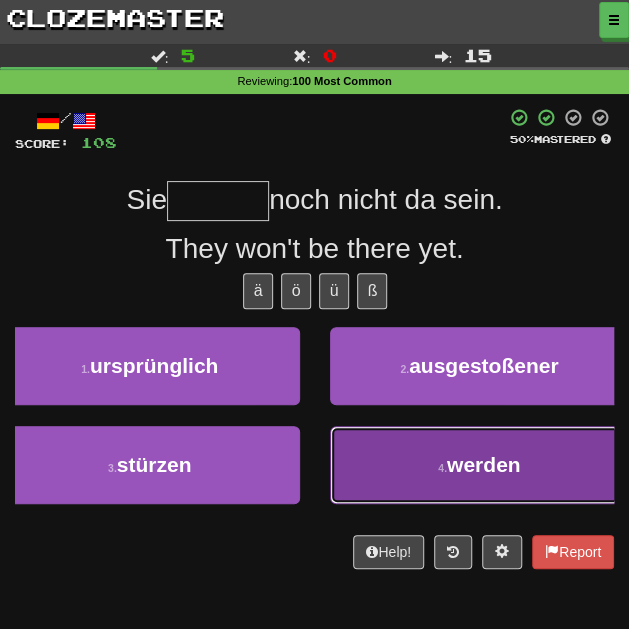 click on "4 .  werden" at bounding box center (480, 465) 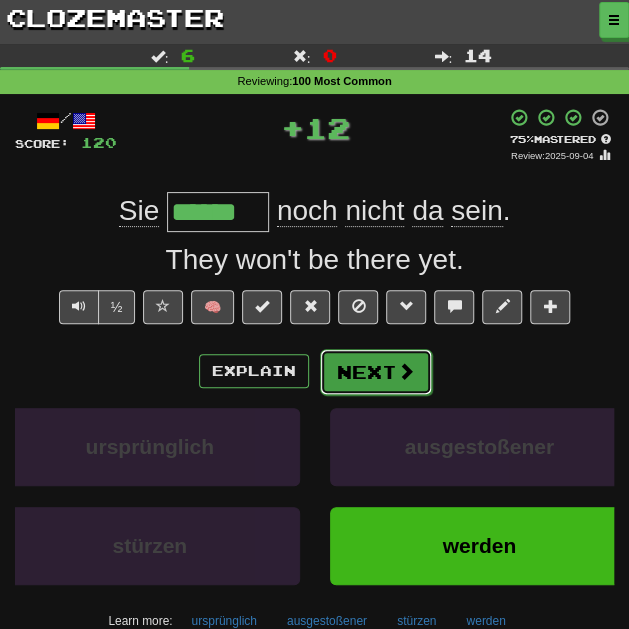 click on "Next" at bounding box center [376, 372] 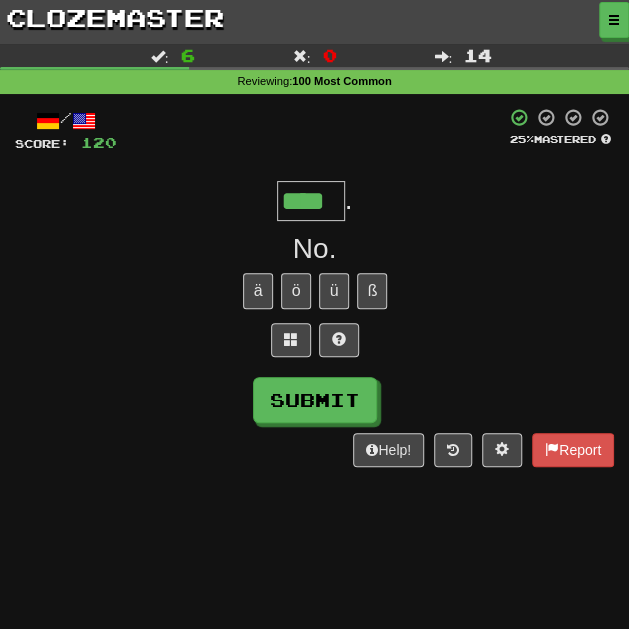 type on "****" 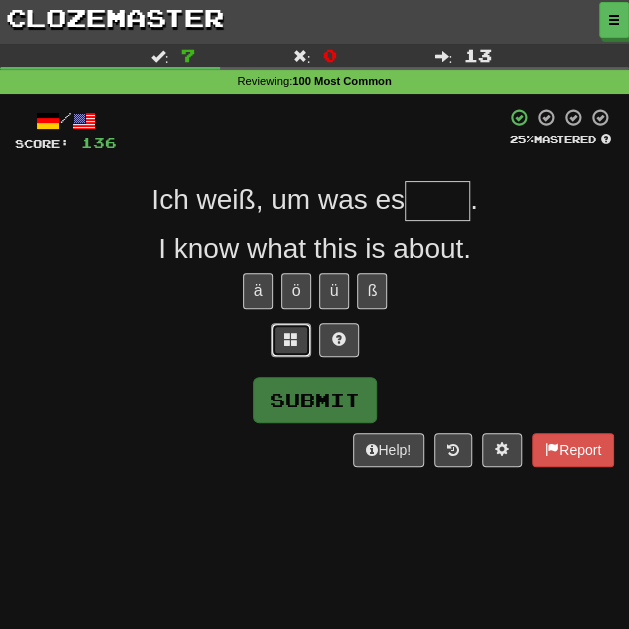 click at bounding box center (291, 340) 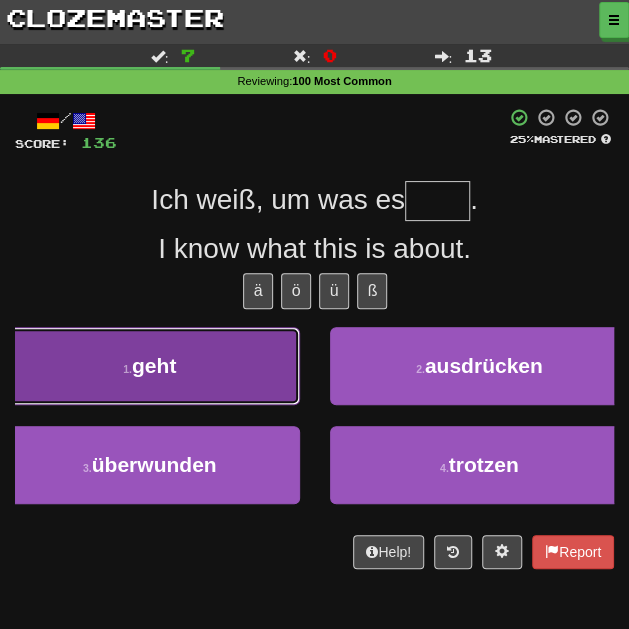 click on "1 .  geht" at bounding box center [150, 366] 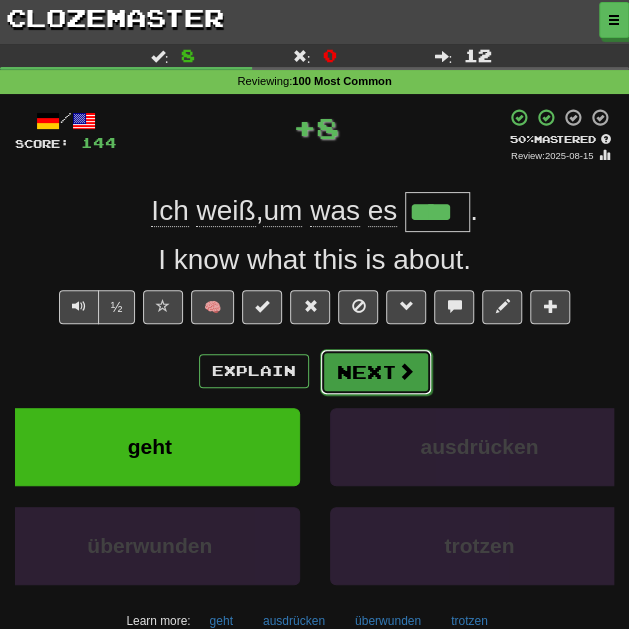 click on "Next" at bounding box center (376, 372) 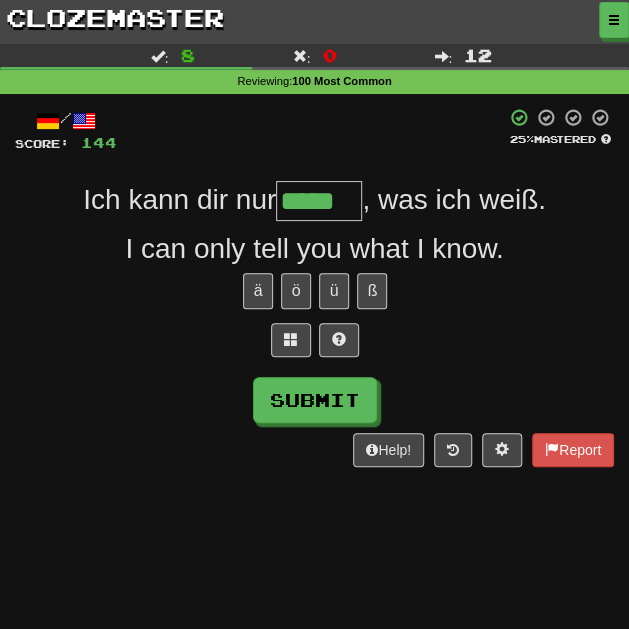 type on "*****" 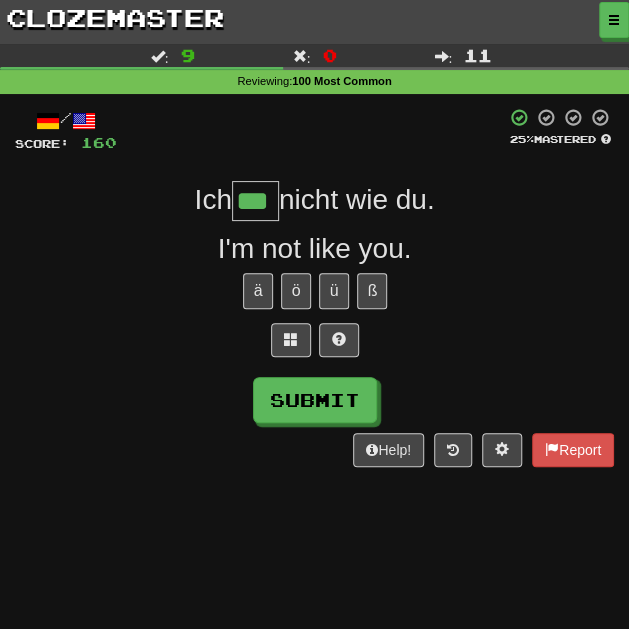 type on "***" 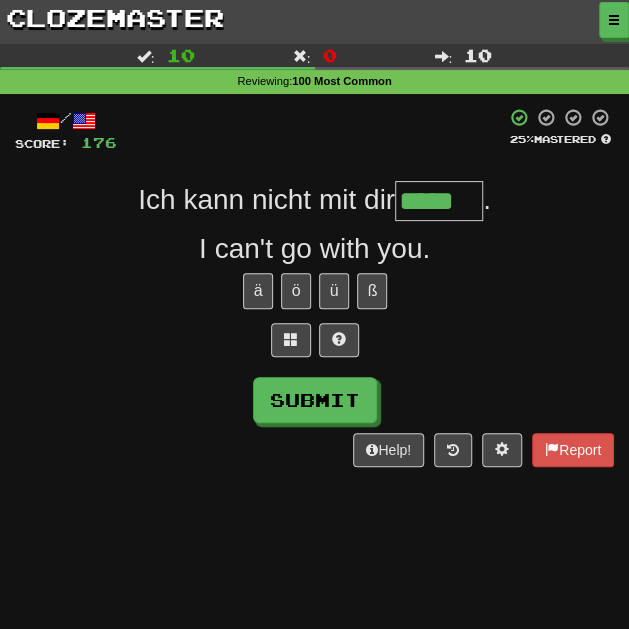 type on "*****" 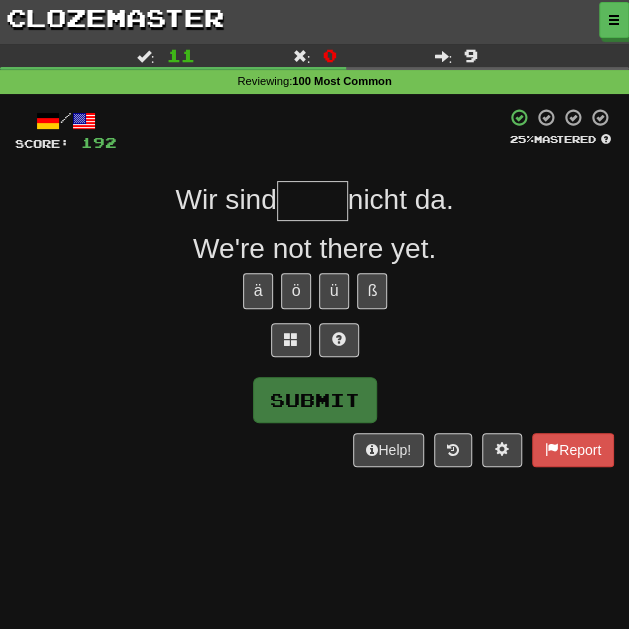 type on "*" 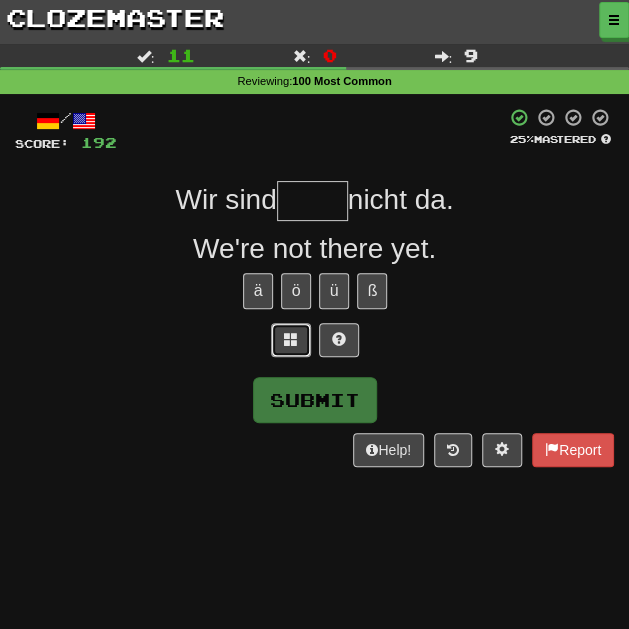 click at bounding box center [291, 339] 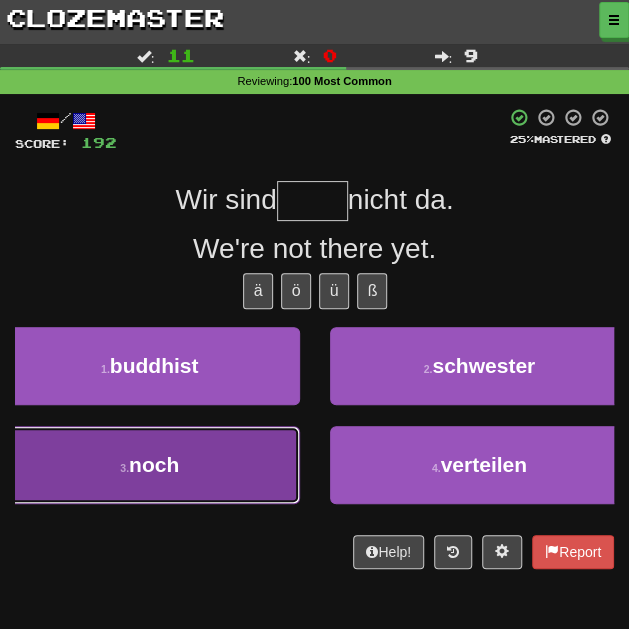 click on "3 .  noch" at bounding box center [150, 465] 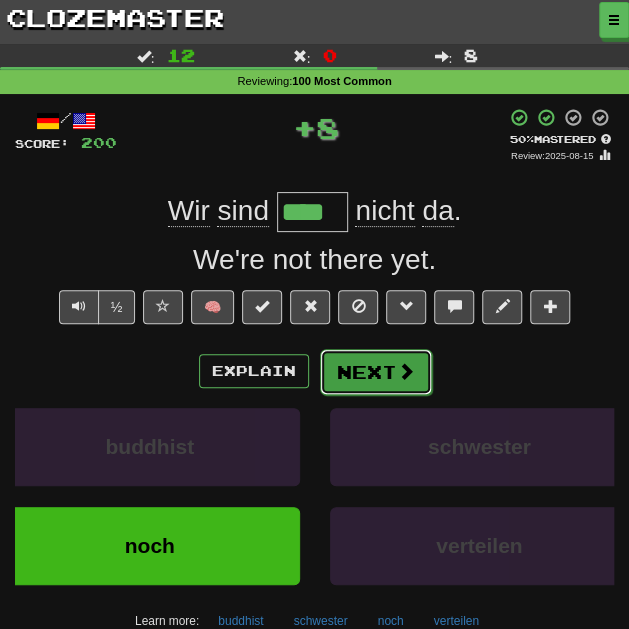 click on "Next" at bounding box center [376, 372] 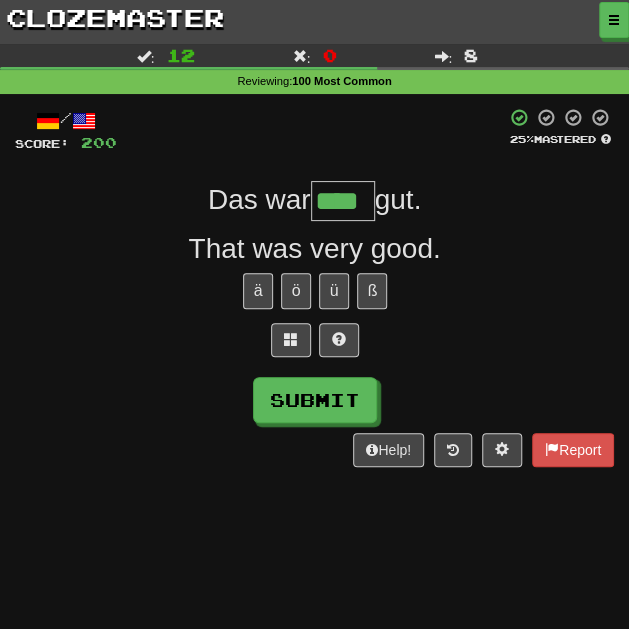 type on "****" 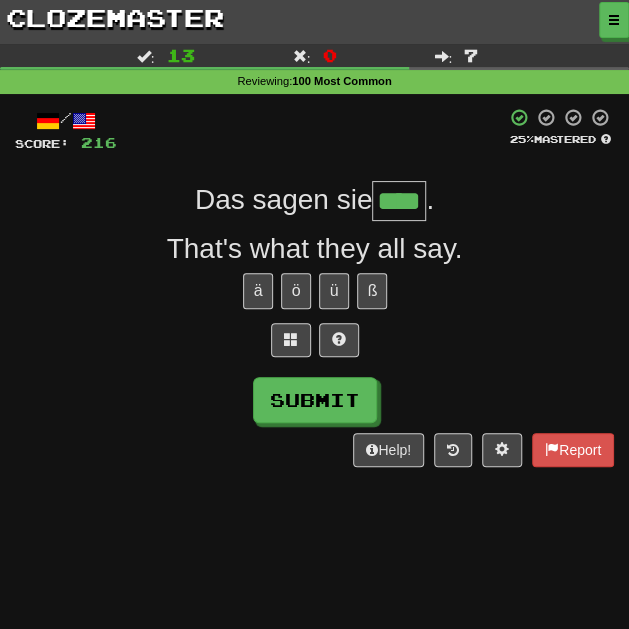 type on "****" 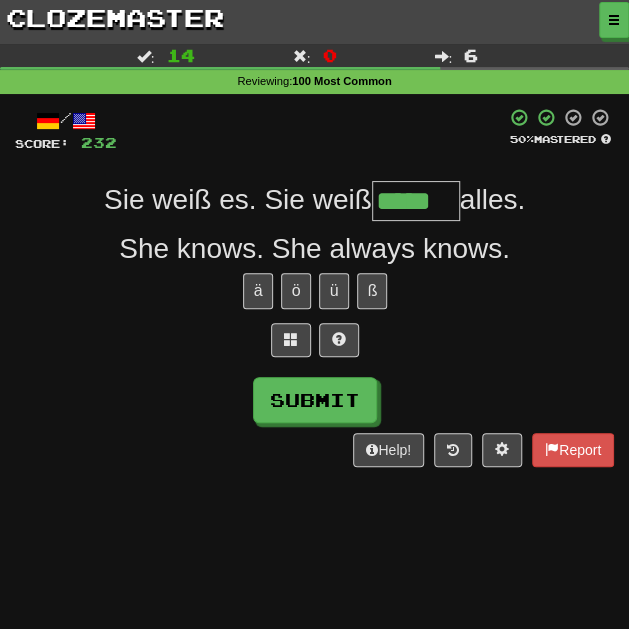 type on "*****" 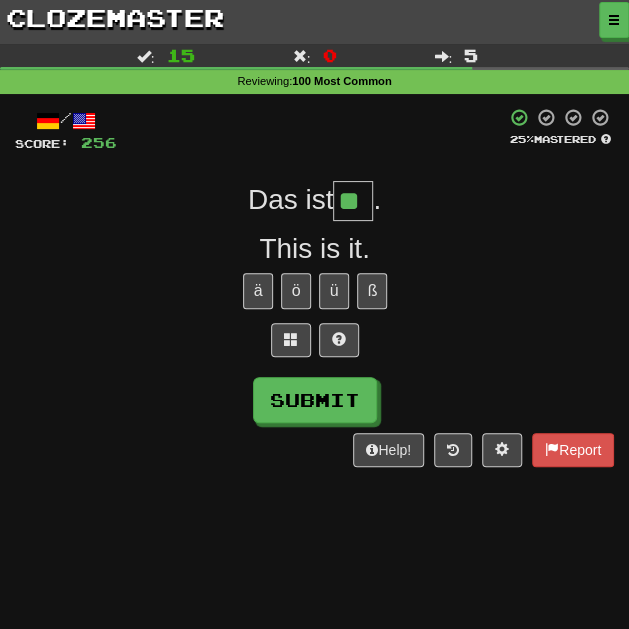 type on "**" 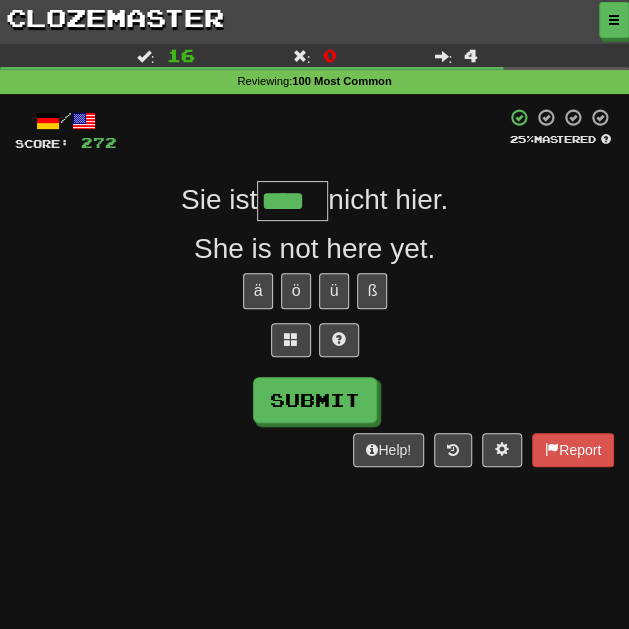 type on "****" 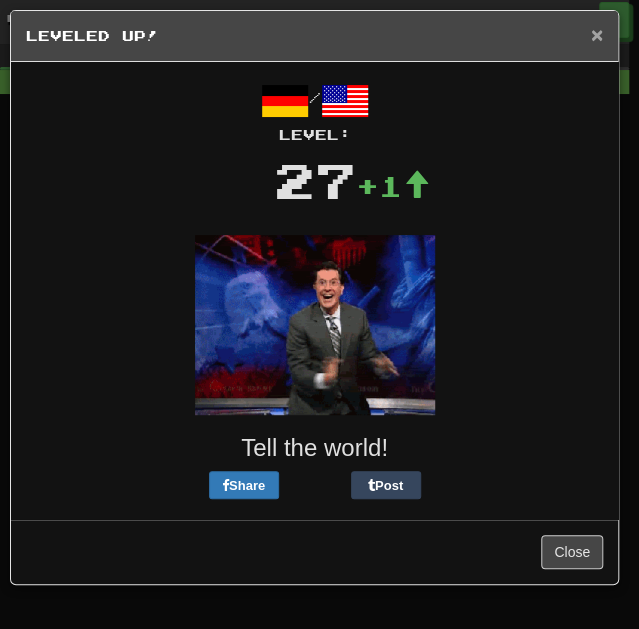 click on "×" at bounding box center (597, 34) 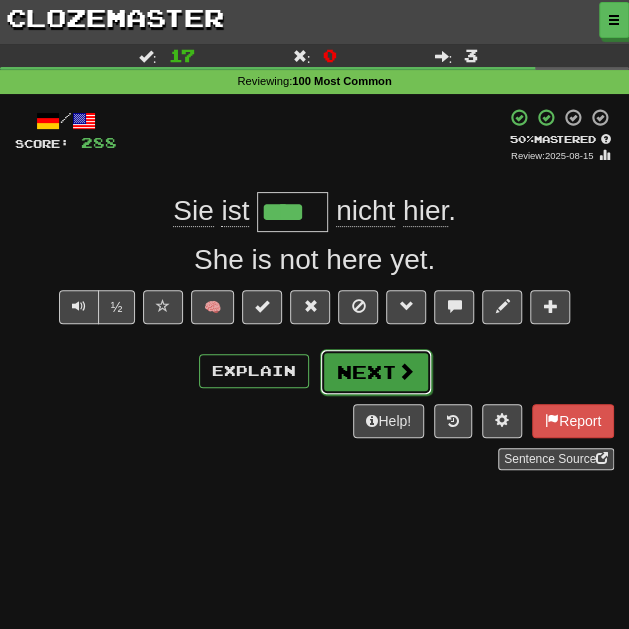 click on "Next" at bounding box center (376, 372) 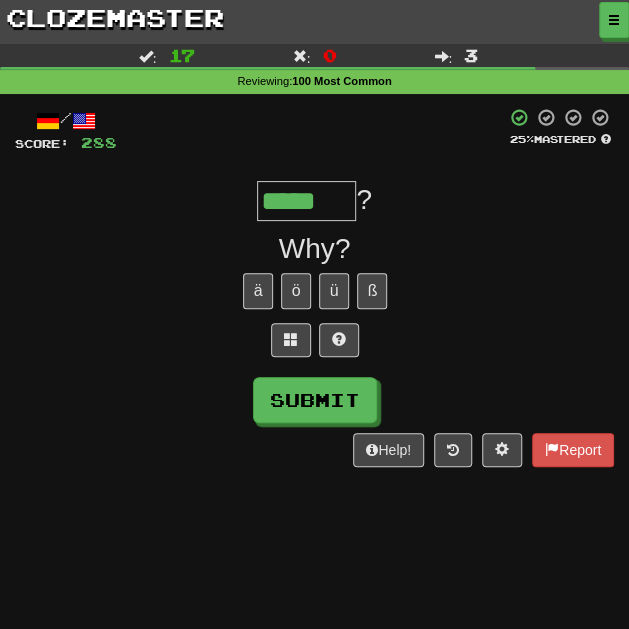 type on "*****" 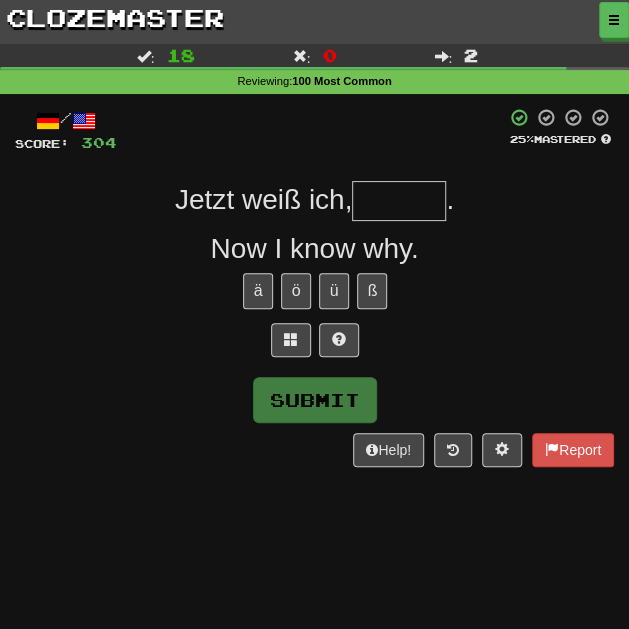 click at bounding box center (399, 201) 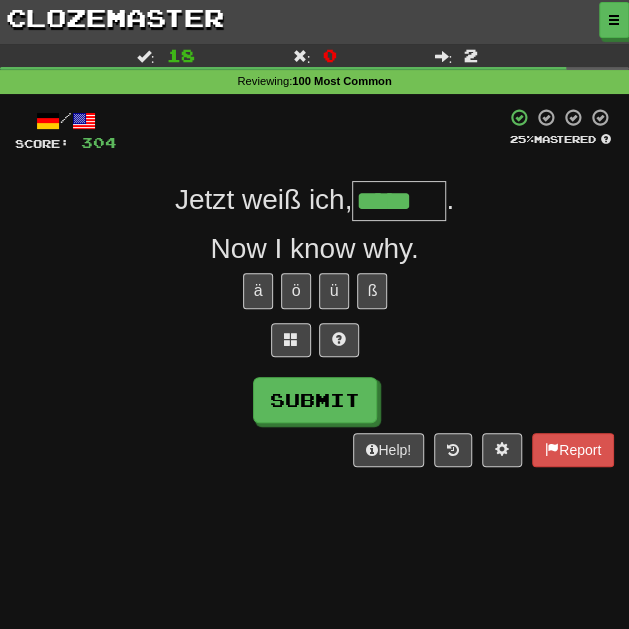 type on "*****" 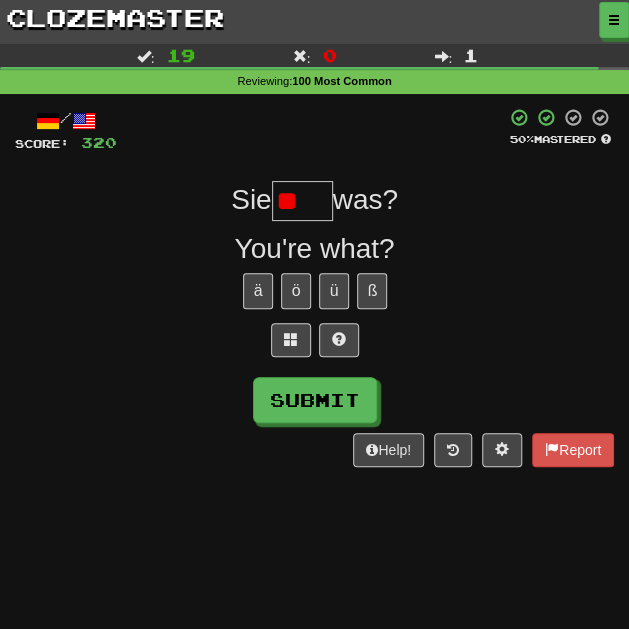 type on "*" 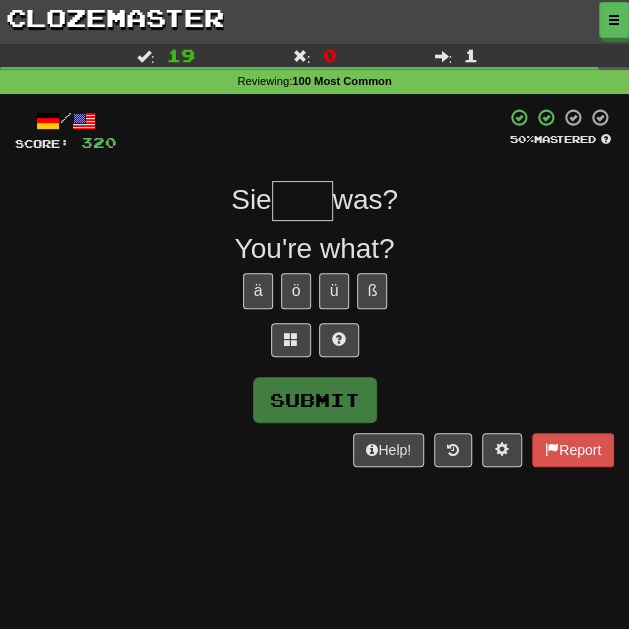 type on "*" 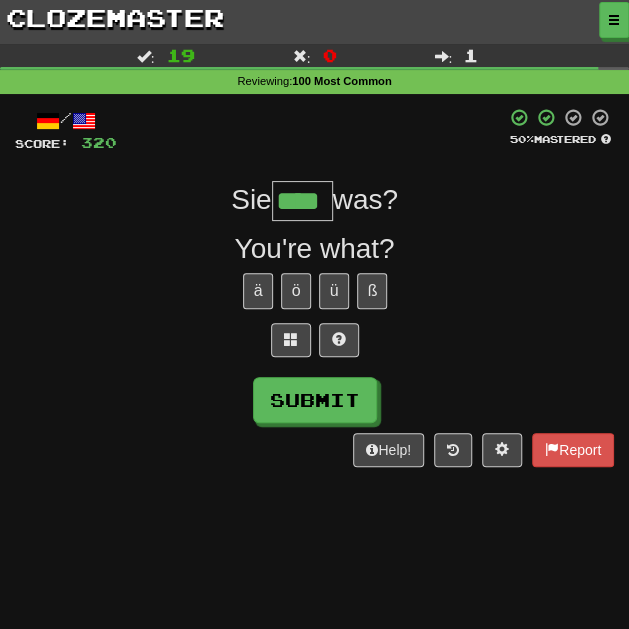 type on "****" 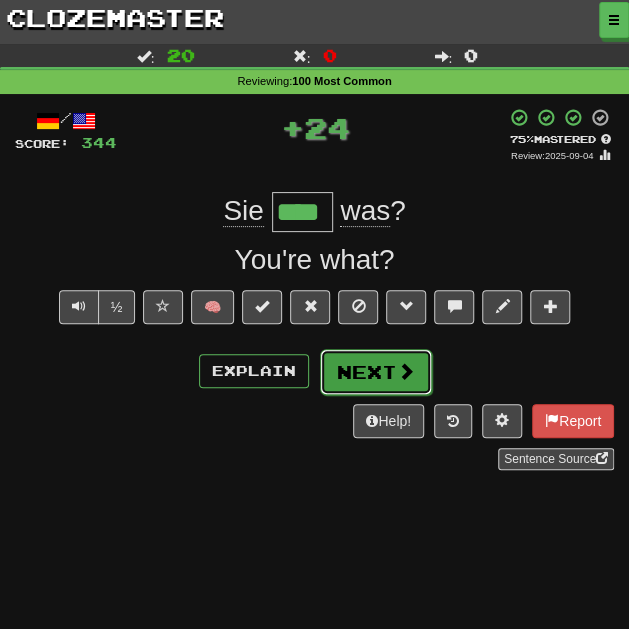 click on "Next" at bounding box center (376, 372) 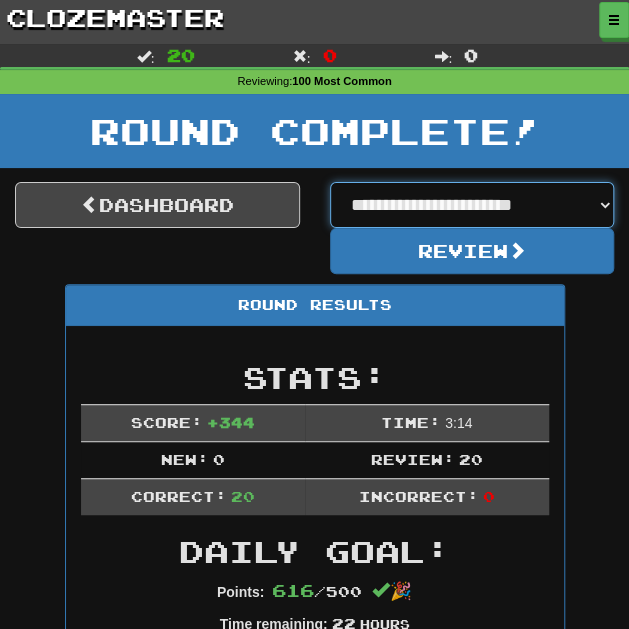 click on "**********" at bounding box center [472, 205] 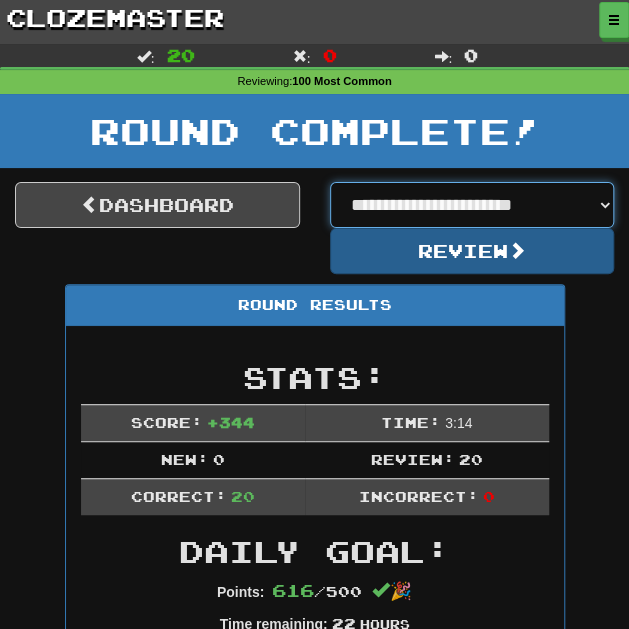 click on "**********" at bounding box center [472, 205] 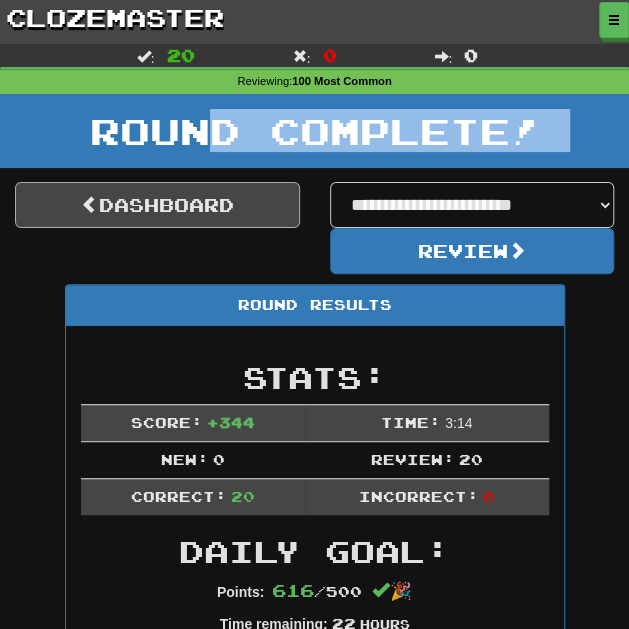 drag, startPoint x: 224, startPoint y: 148, endPoint x: 214, endPoint y: 198, distance: 50.990196 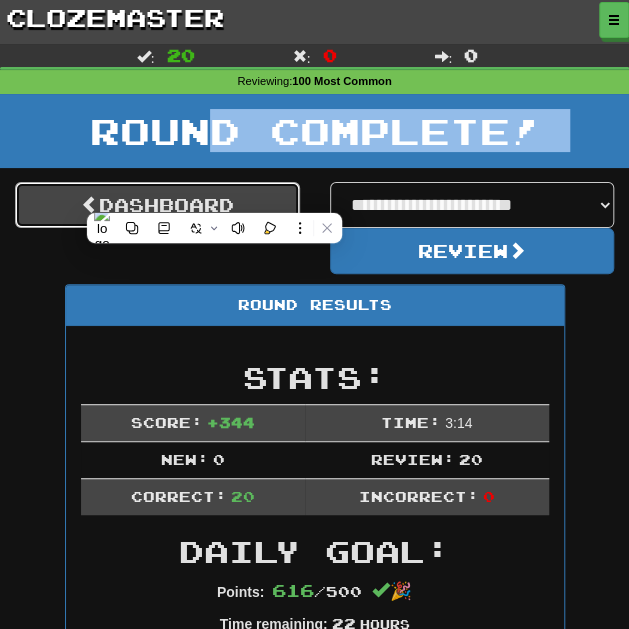 click on "Dashboard" at bounding box center (157, 205) 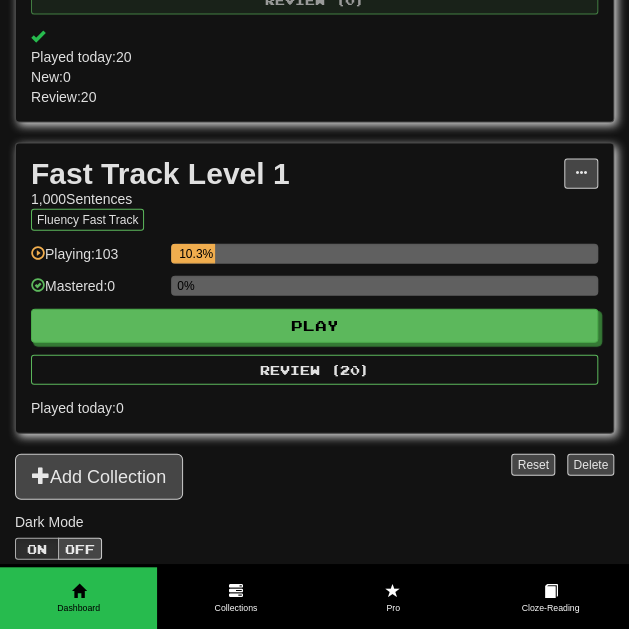 scroll, scrollTop: 1002, scrollLeft: 0, axis: vertical 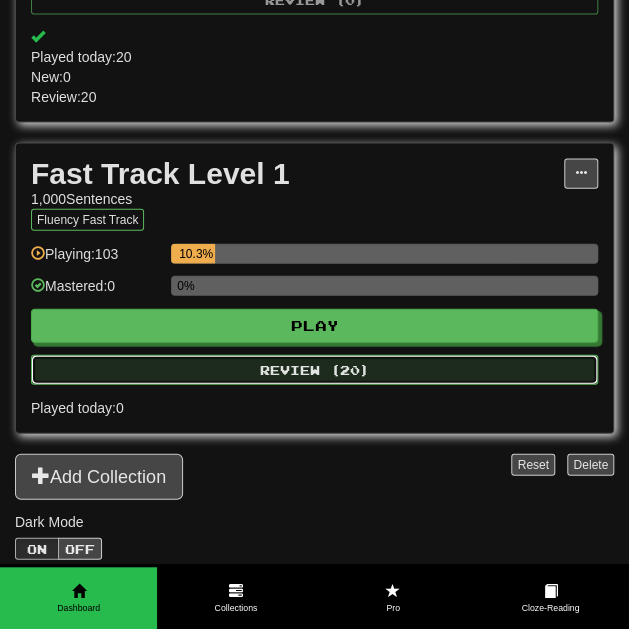 click on "Review ( 20 )" at bounding box center [314, 370] 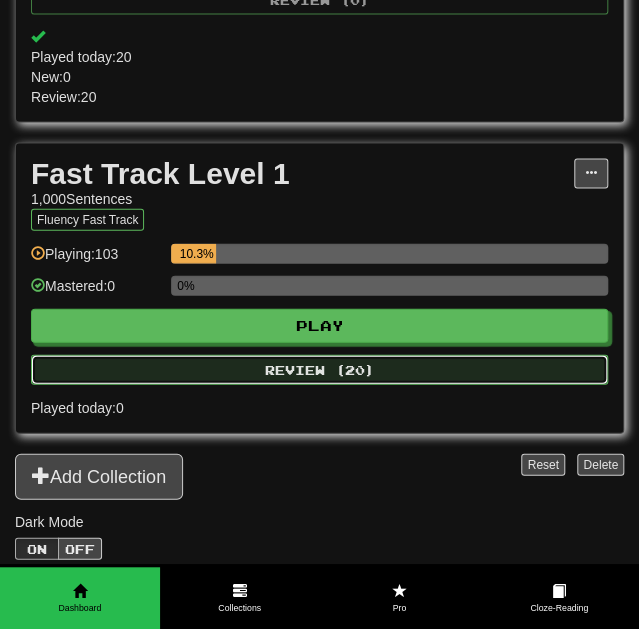 select on "**" 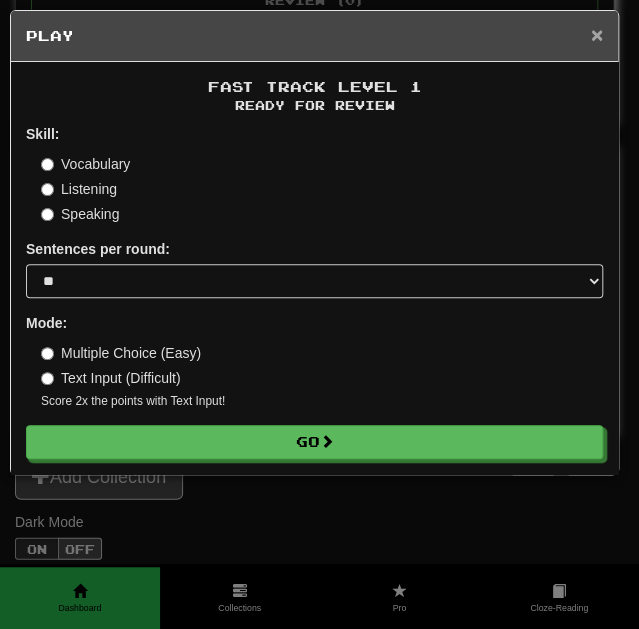 click on "×" at bounding box center (597, 34) 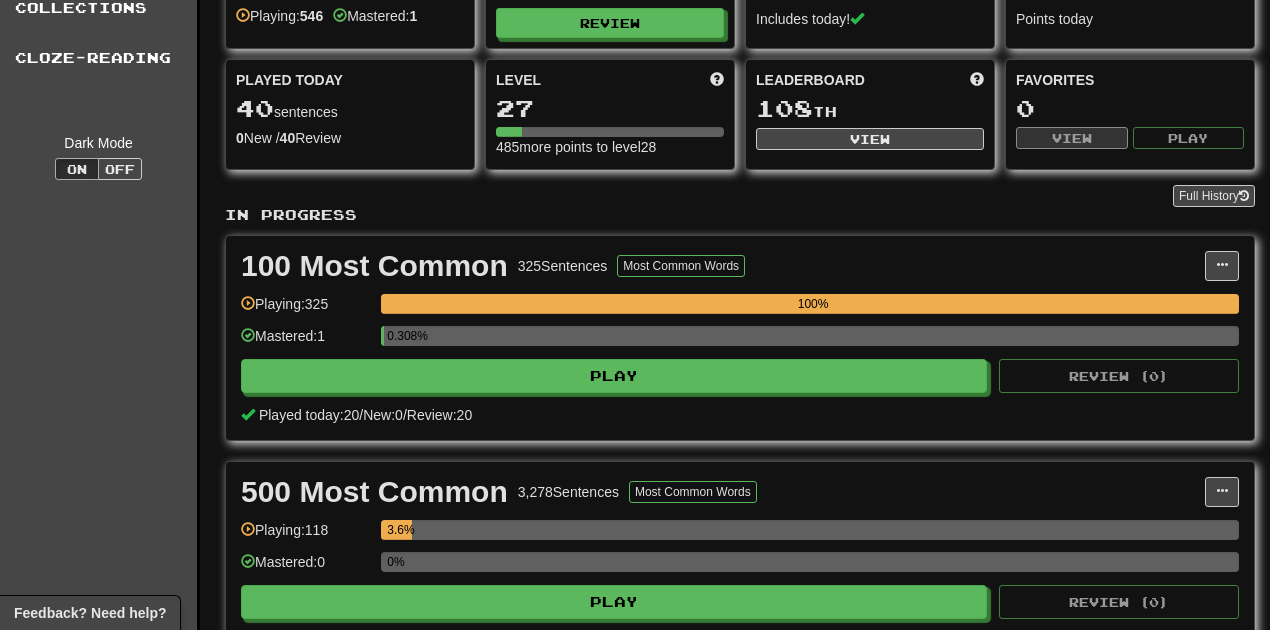 scroll, scrollTop: 0, scrollLeft: 0, axis: both 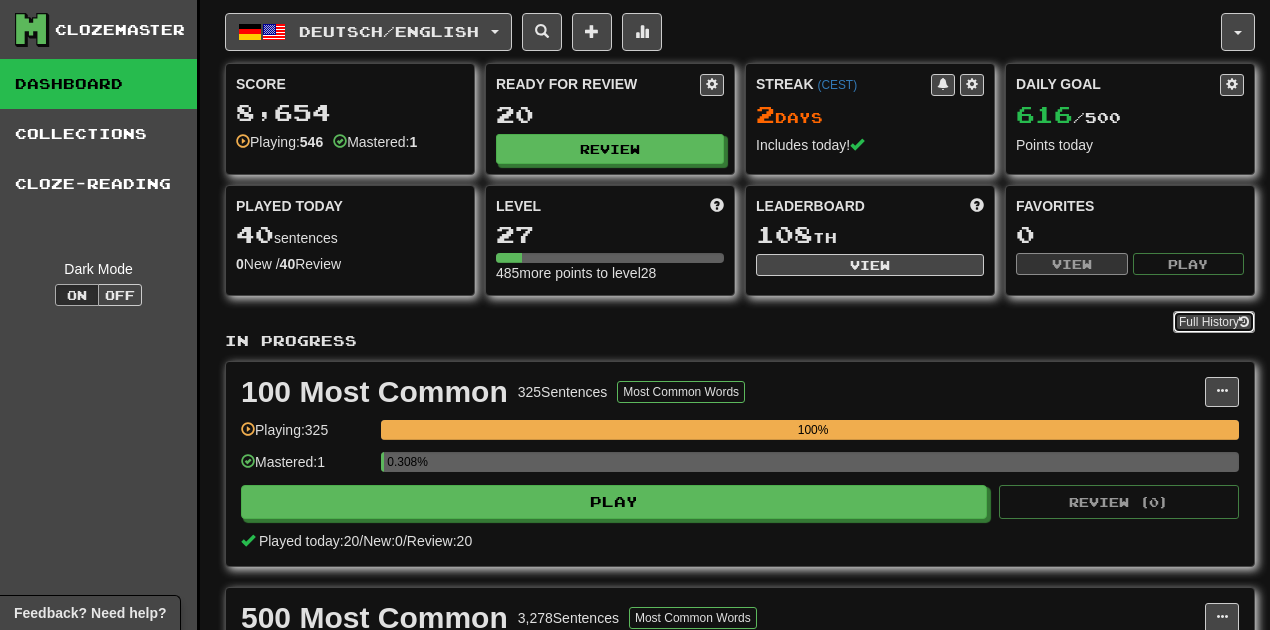 click on "Full History" at bounding box center (1214, 322) 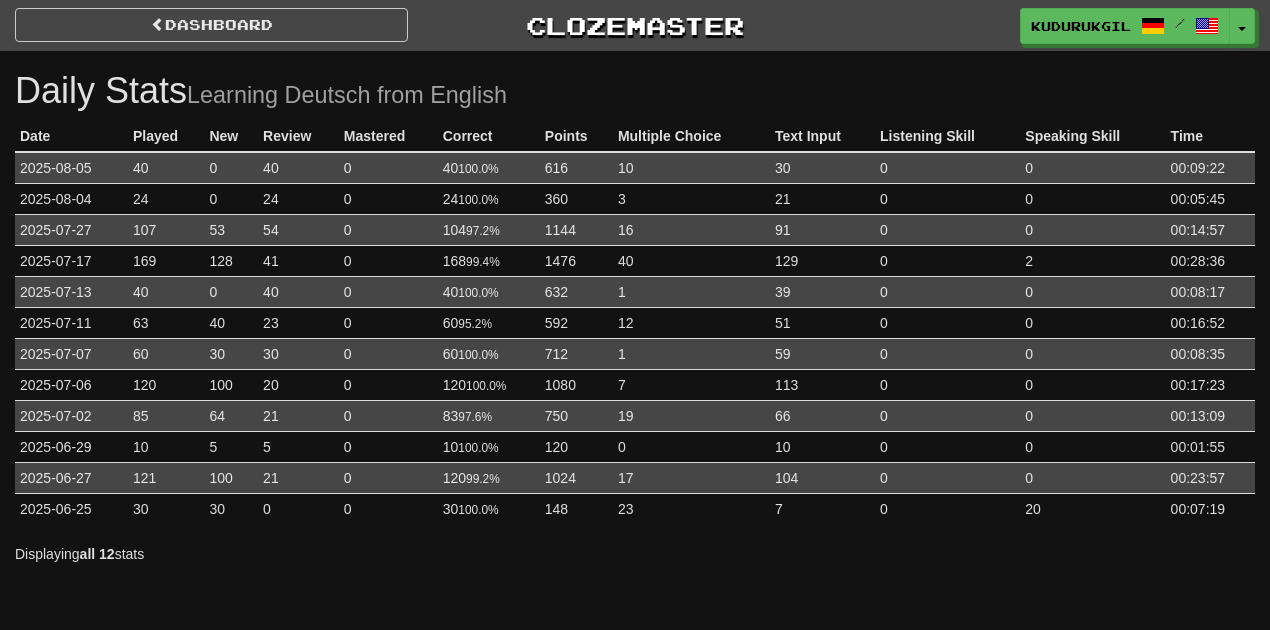 scroll, scrollTop: 0, scrollLeft: 0, axis: both 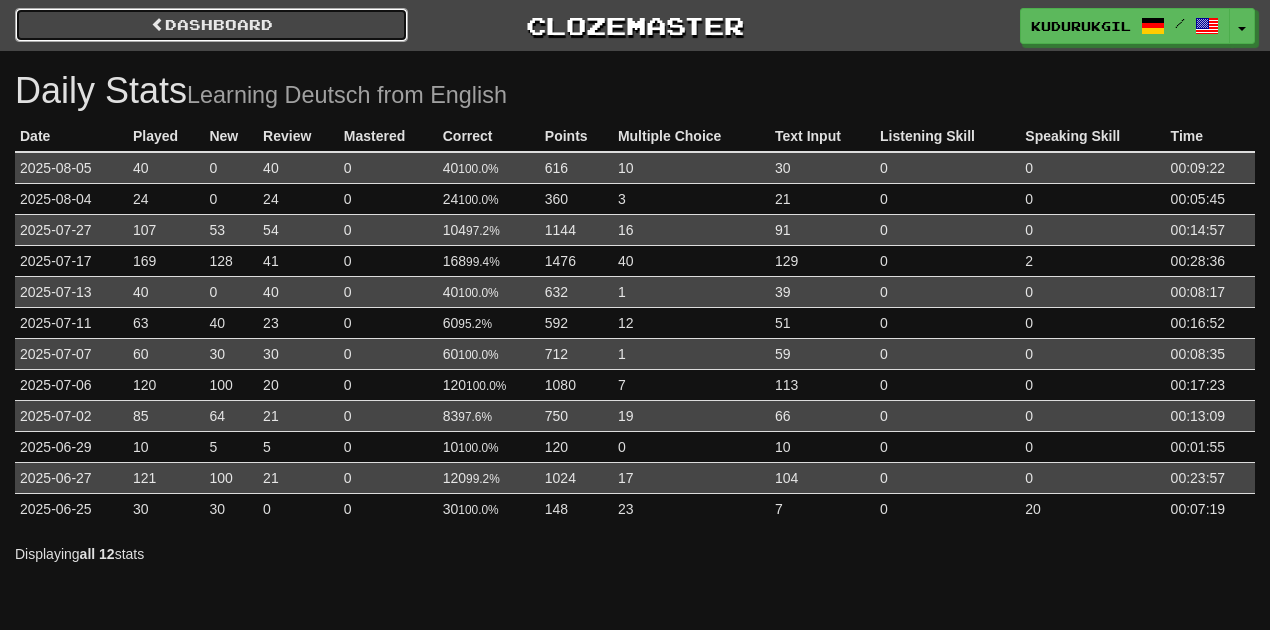 click on "Dashboard" at bounding box center [211, 25] 